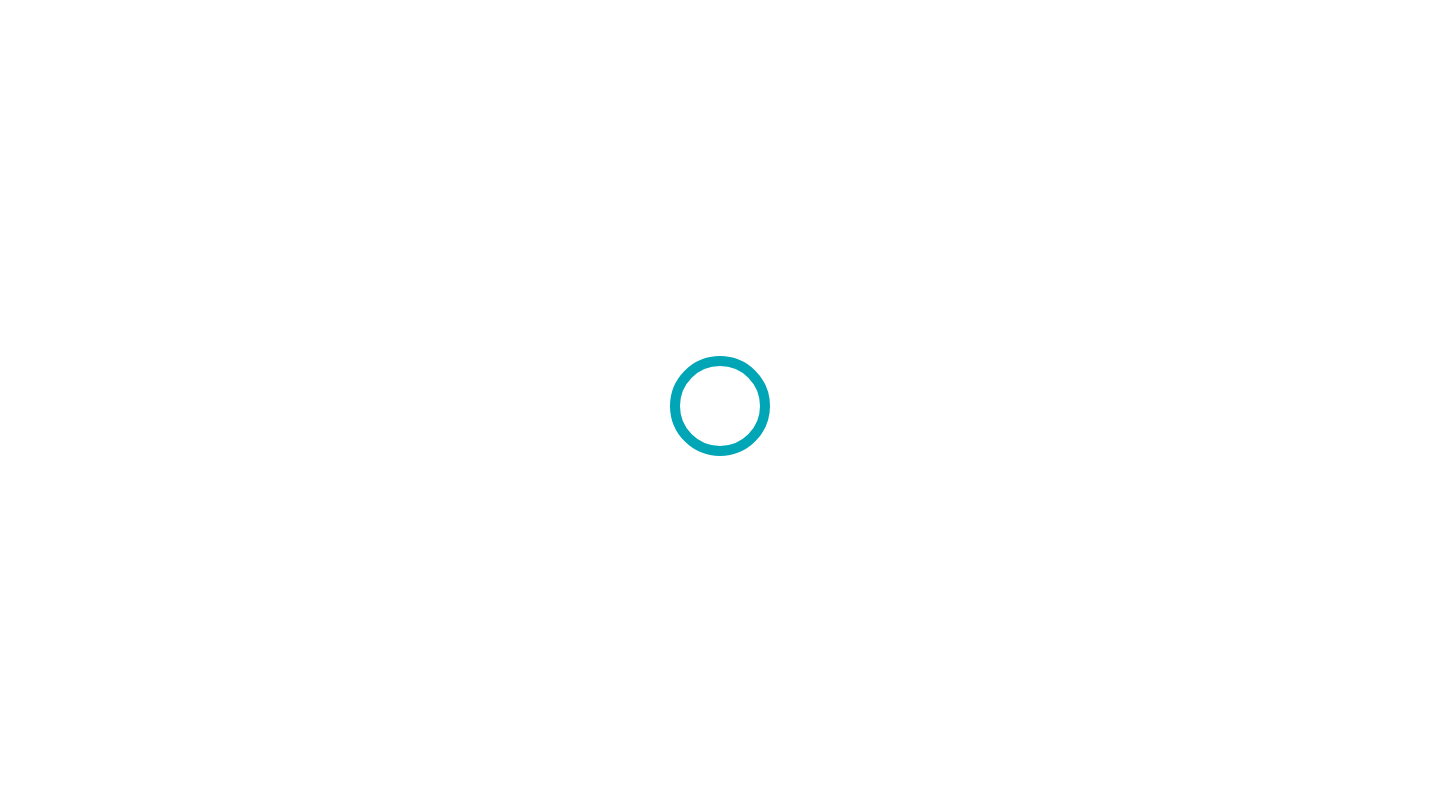 scroll, scrollTop: 0, scrollLeft: 0, axis: both 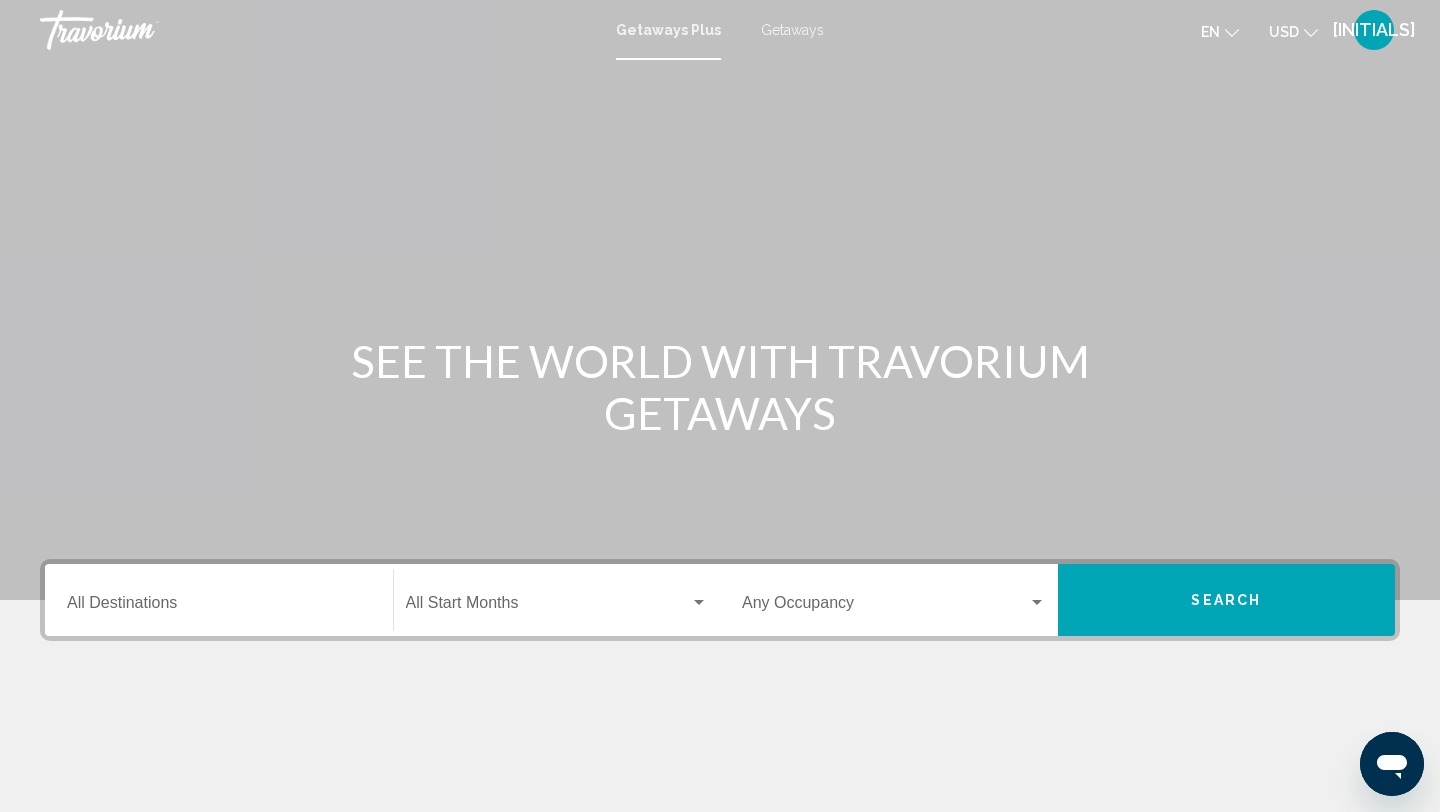 click on "Getaways" at bounding box center [792, 30] 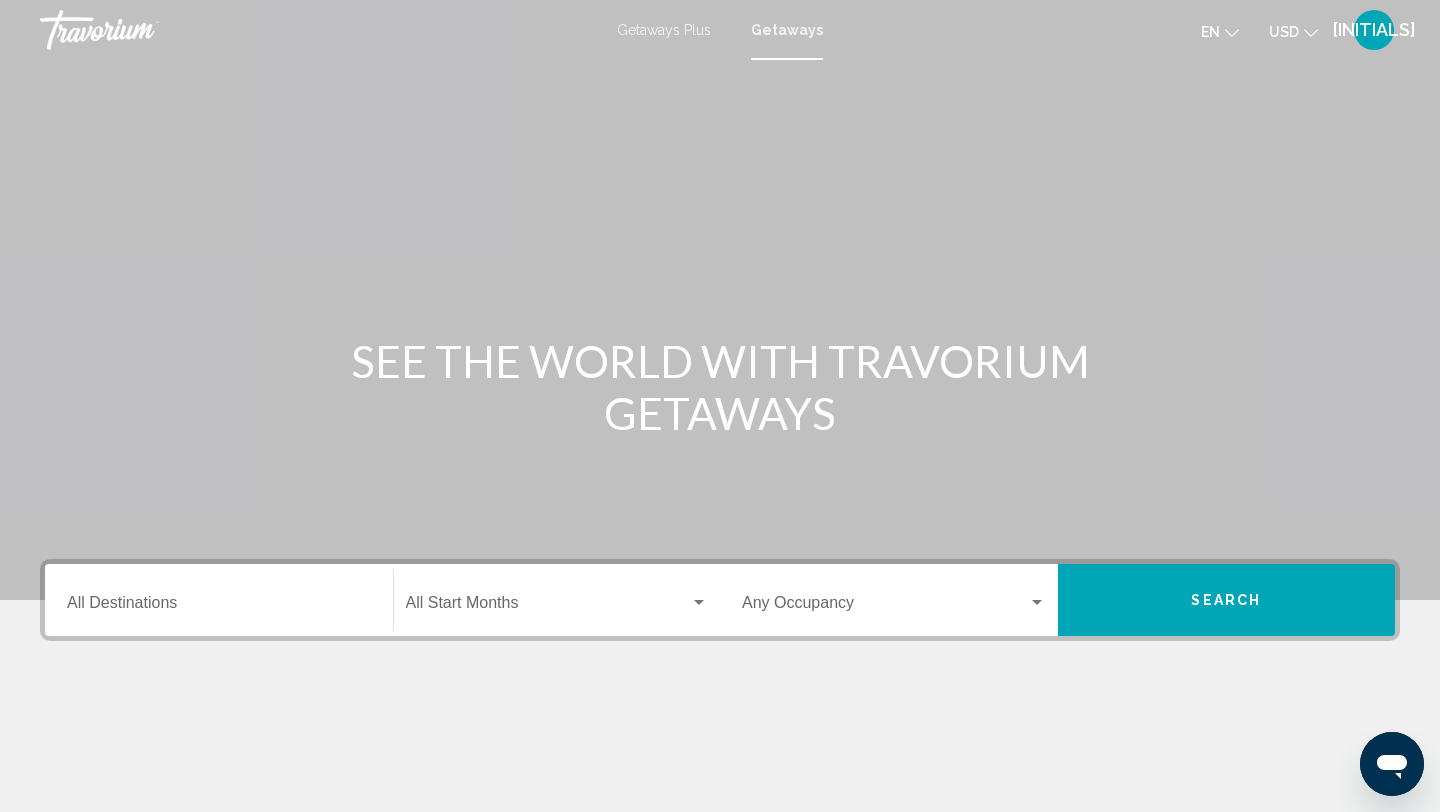click on "Destination All Destinations" at bounding box center [219, 607] 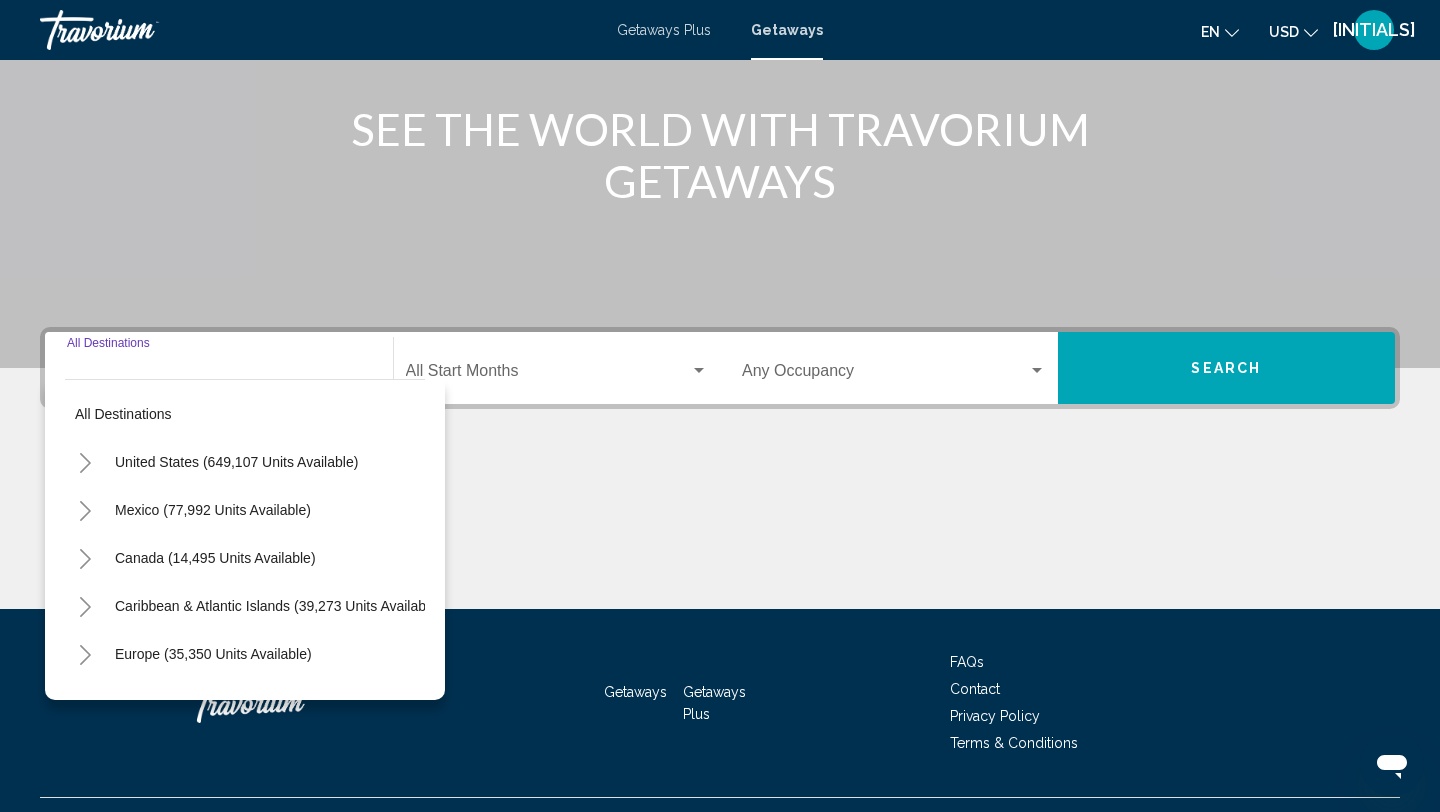 scroll, scrollTop: 274, scrollLeft: 0, axis: vertical 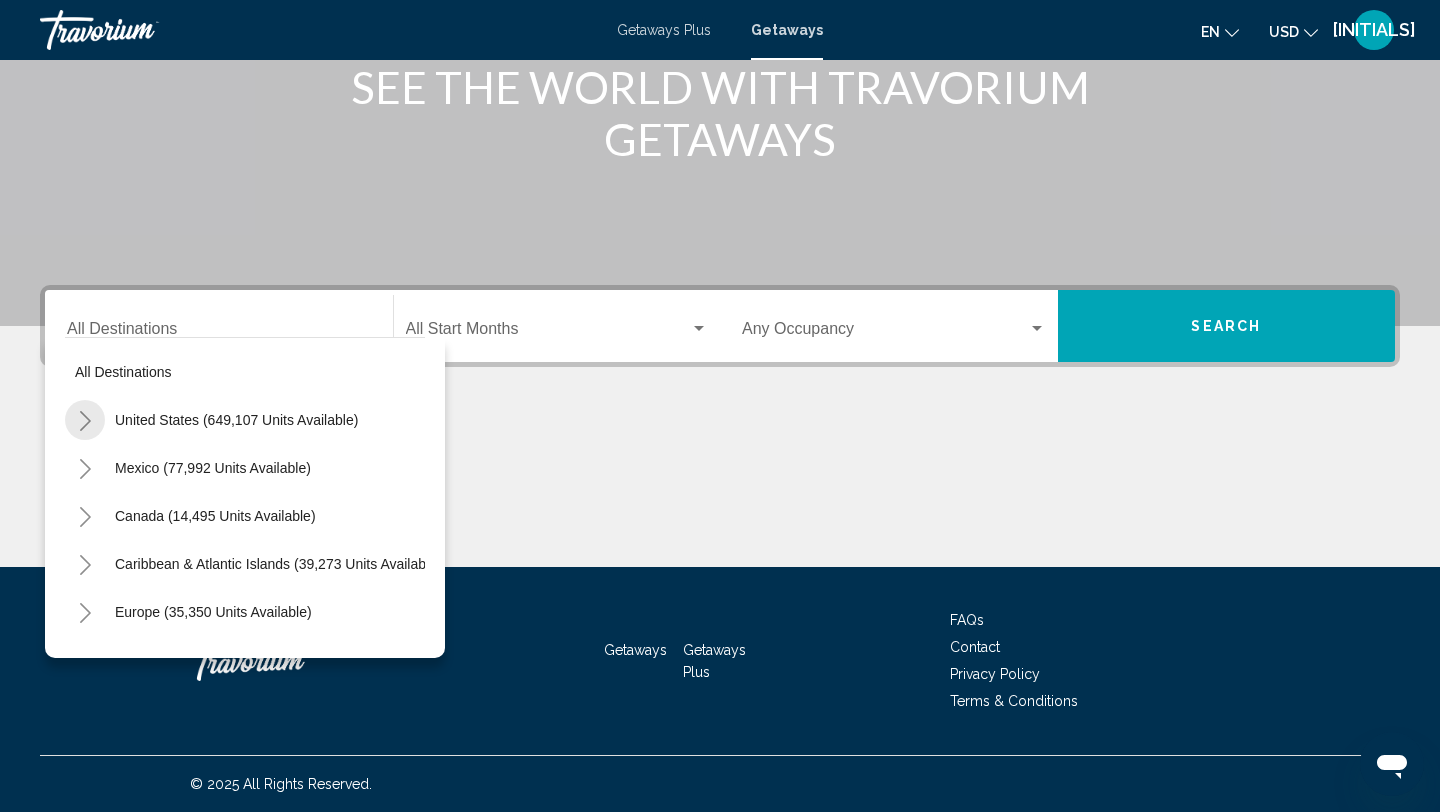 click 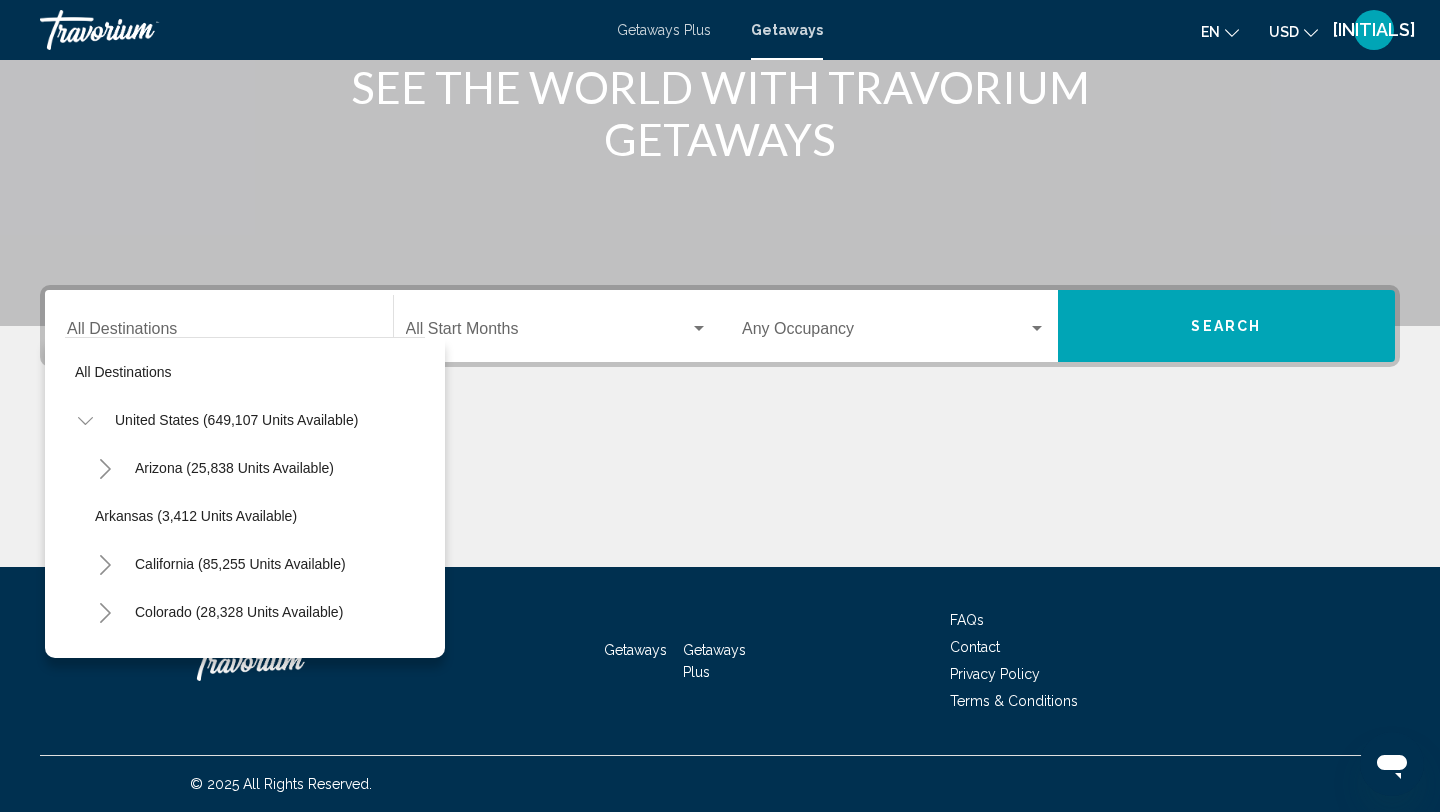 click 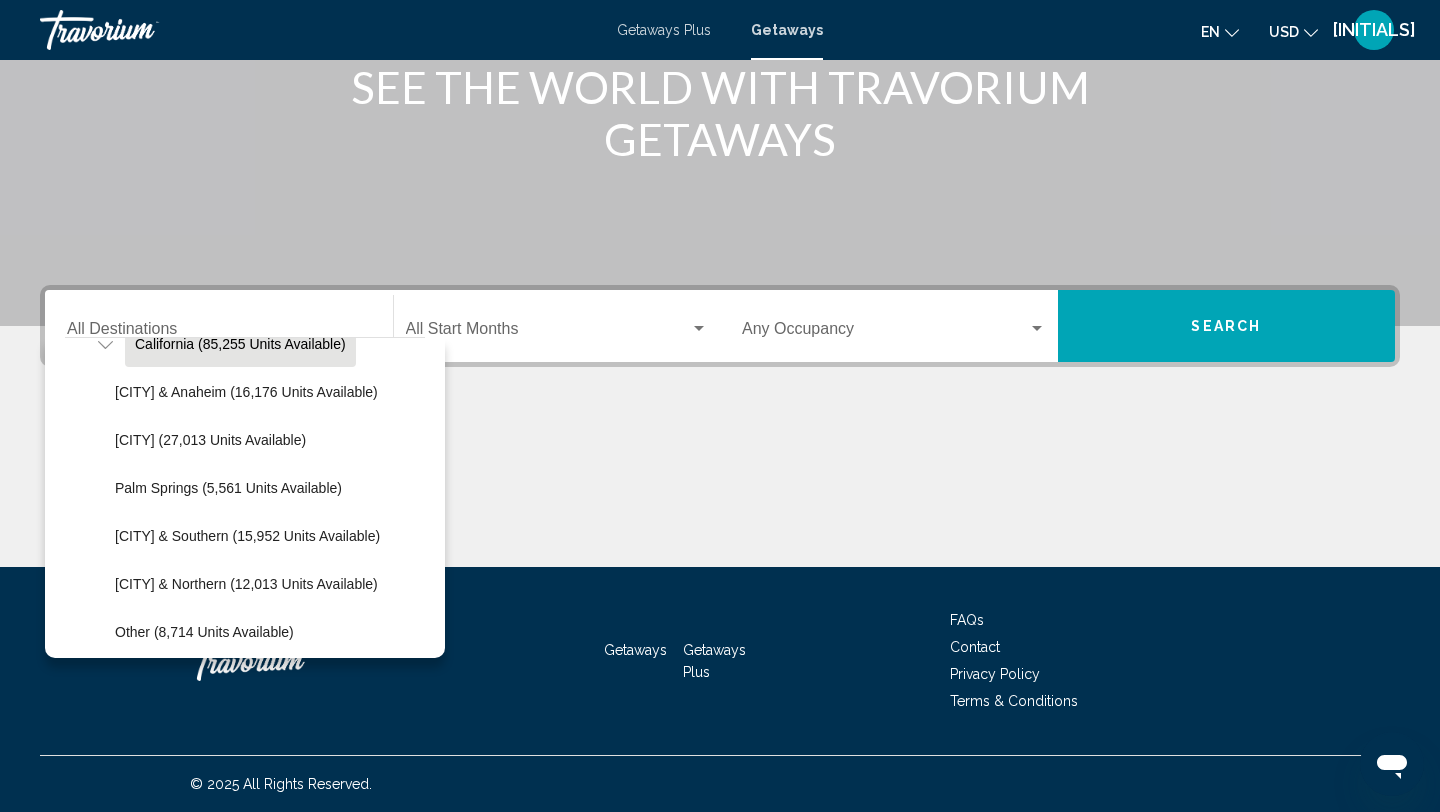 scroll, scrollTop: 236, scrollLeft: 0, axis: vertical 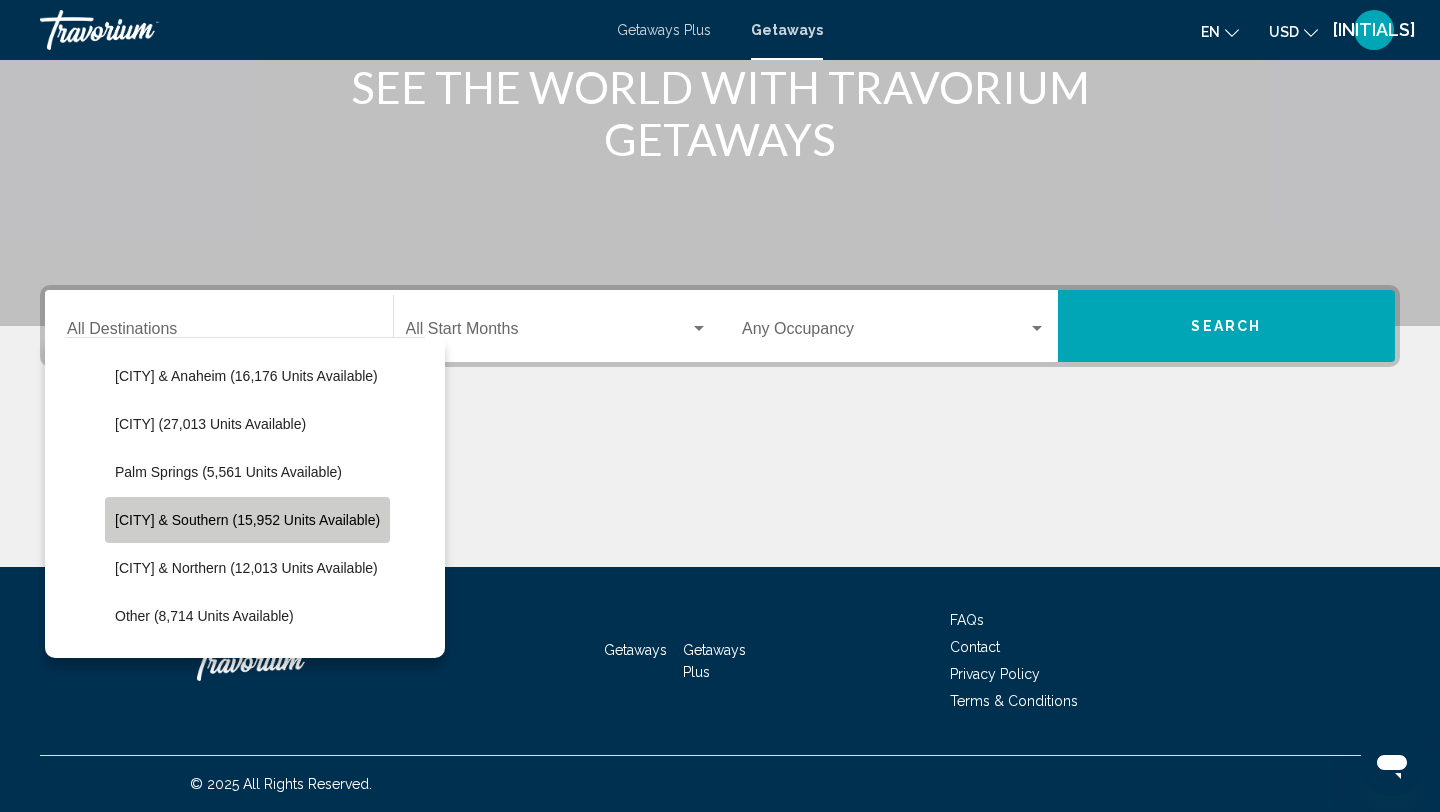 click on "[CITY] & Southern (15,952 units available)" 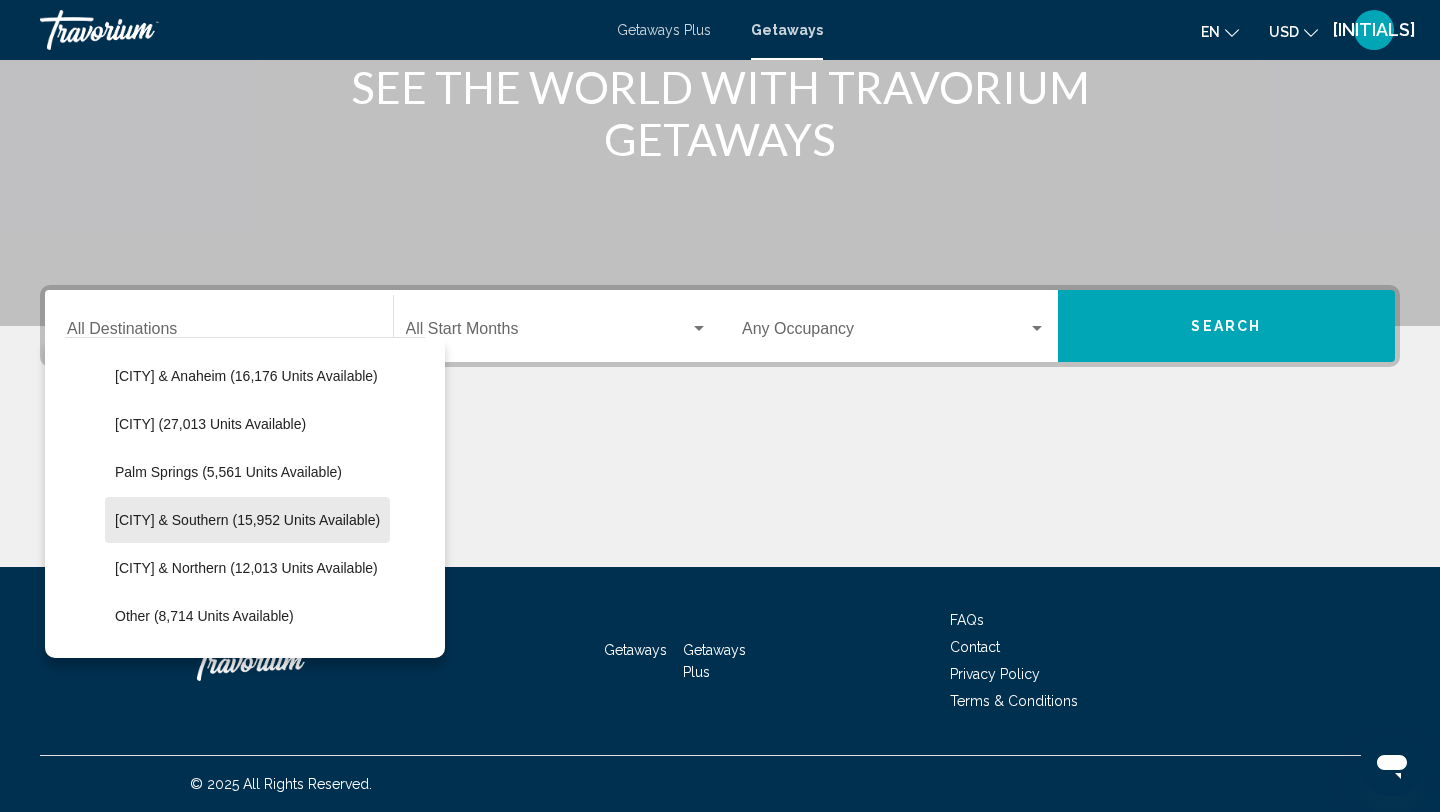 type on "**********" 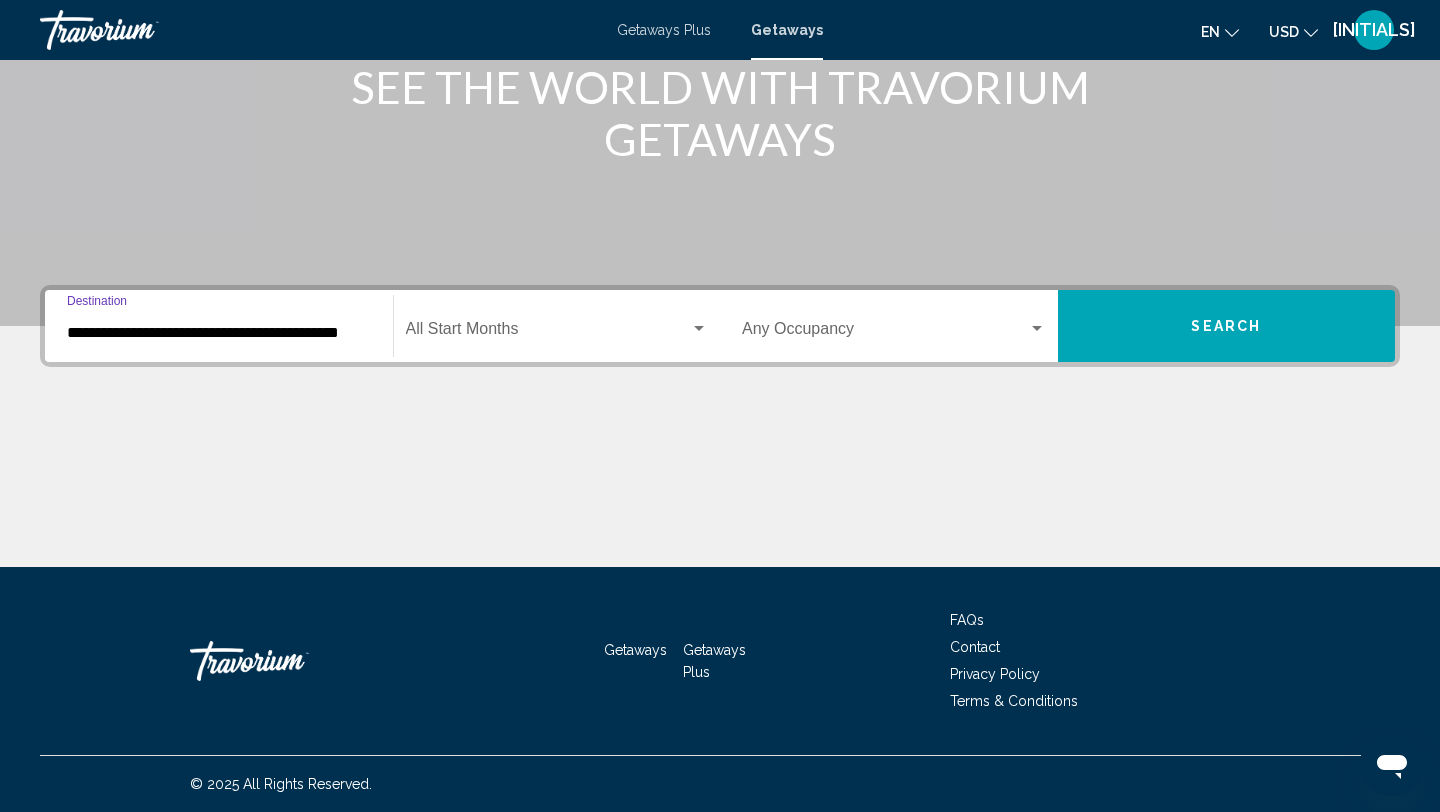 click at bounding box center (548, 333) 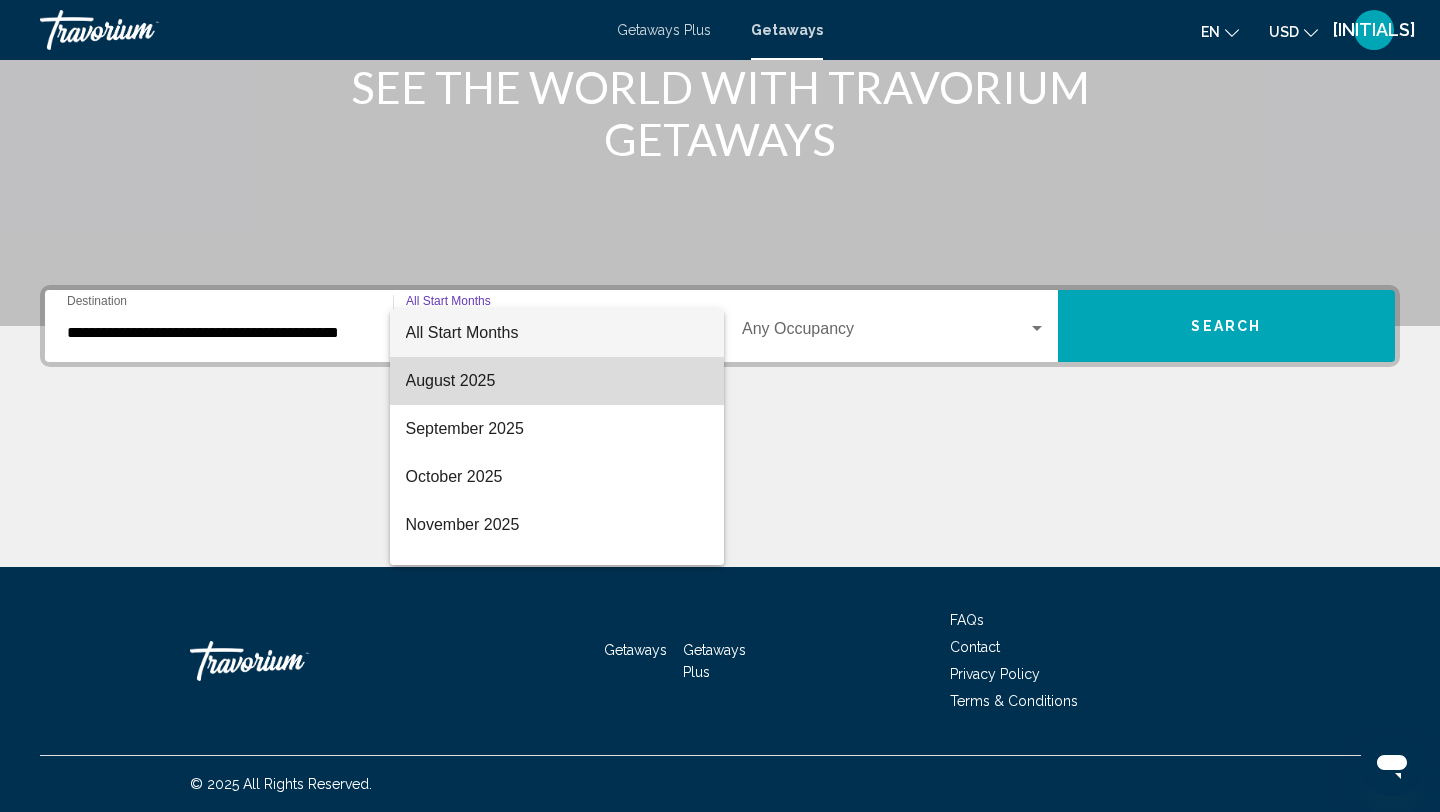click on "August 2025" at bounding box center [557, 381] 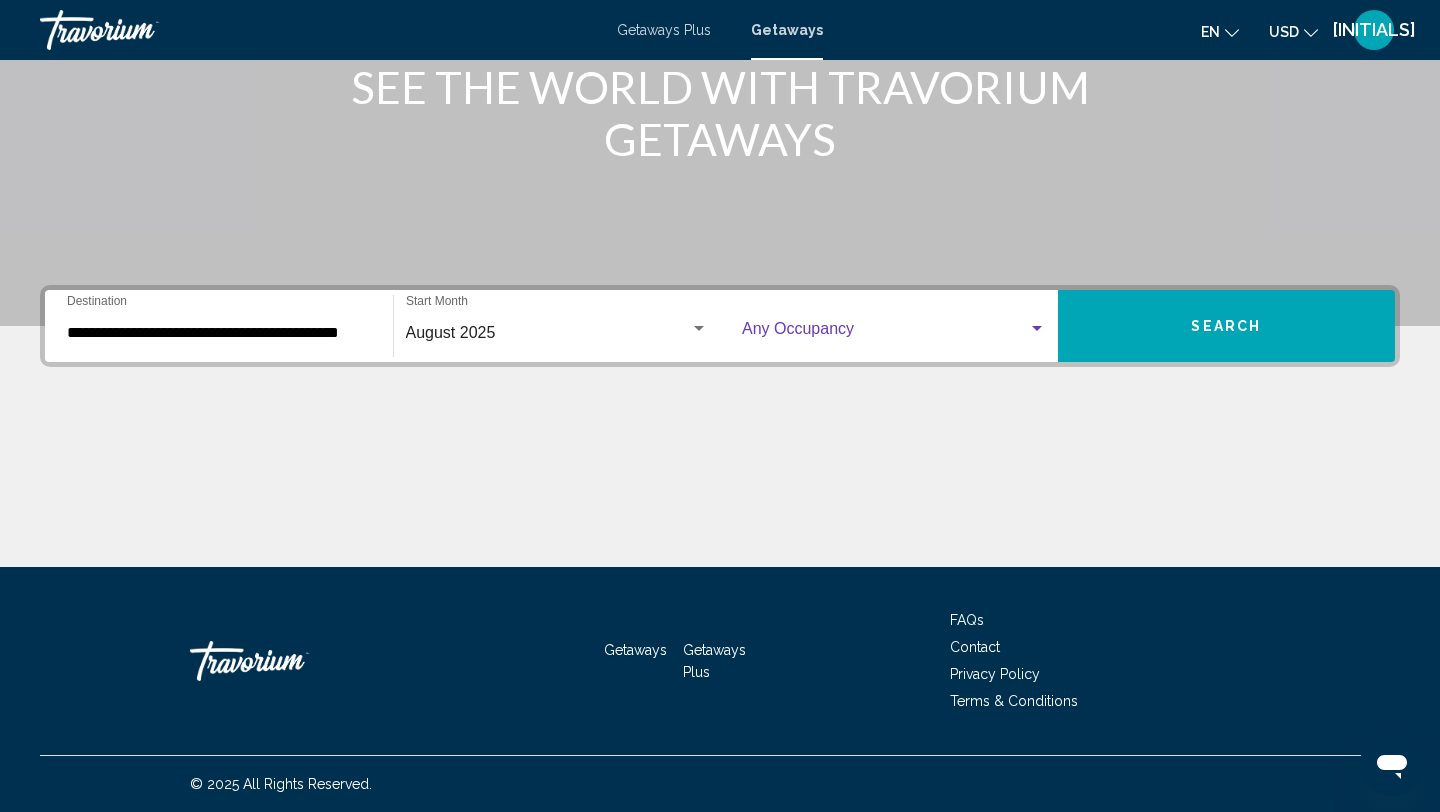 click at bounding box center [885, 333] 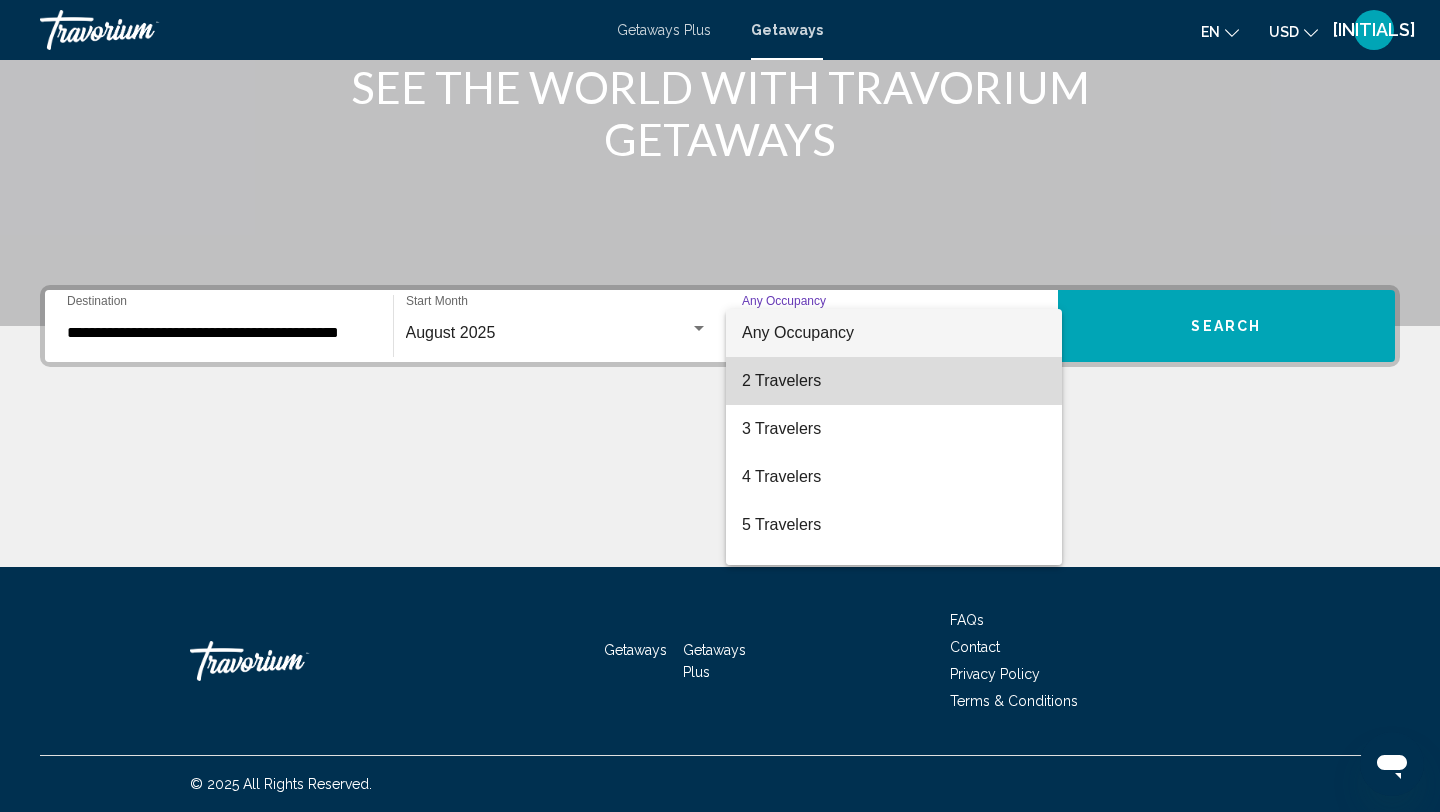 click on "2 Travelers" at bounding box center [894, 381] 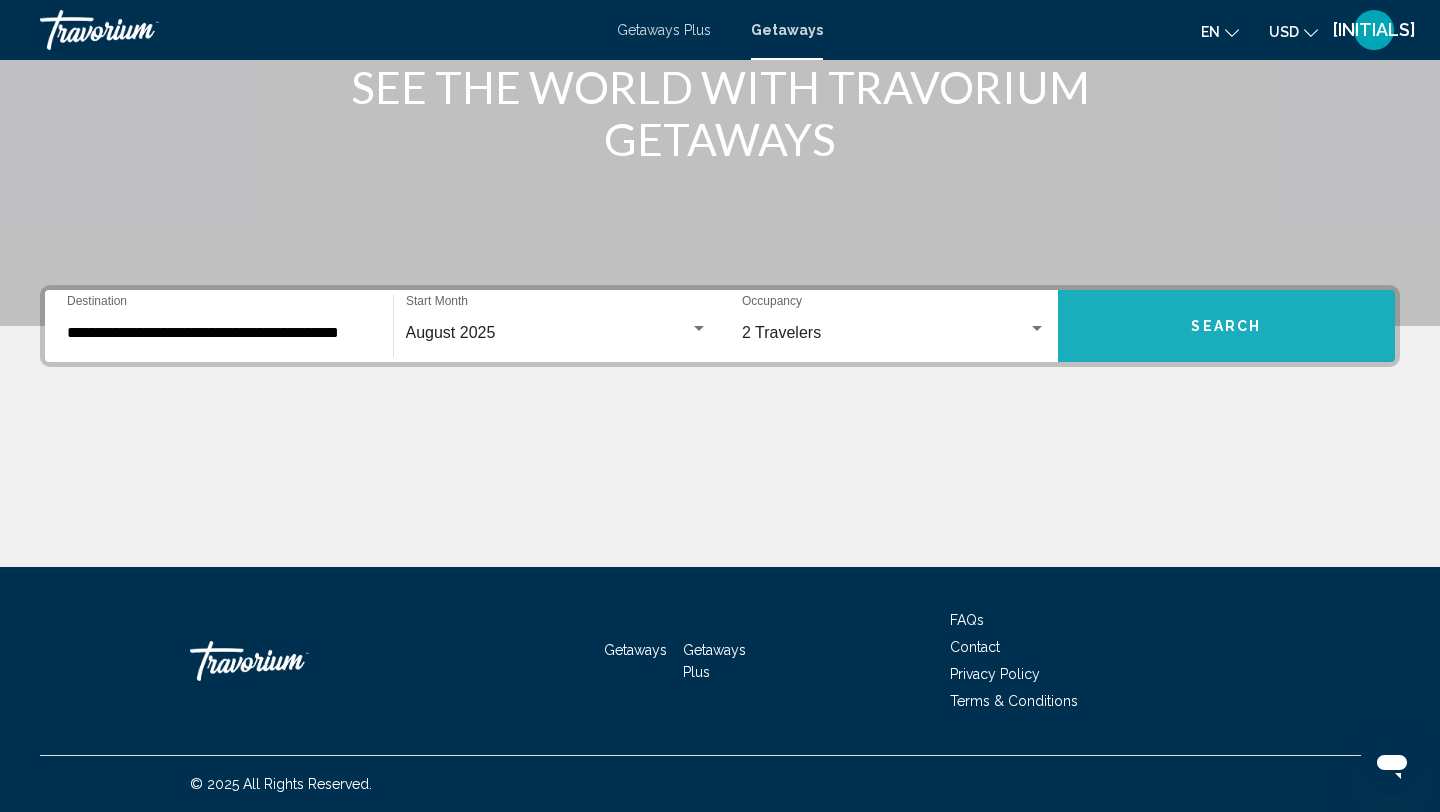 click on "Search" at bounding box center [1227, 326] 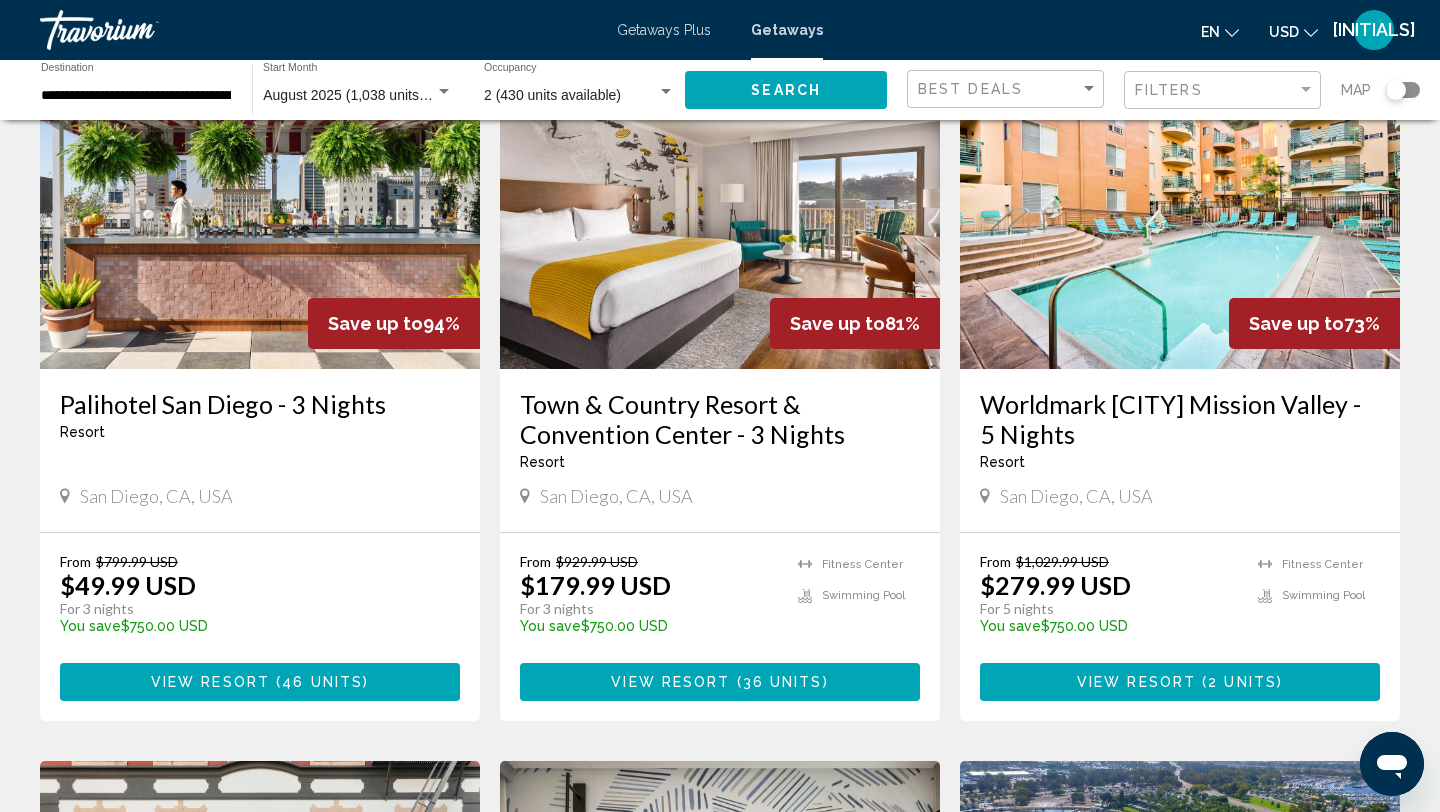 scroll, scrollTop: 880, scrollLeft: 0, axis: vertical 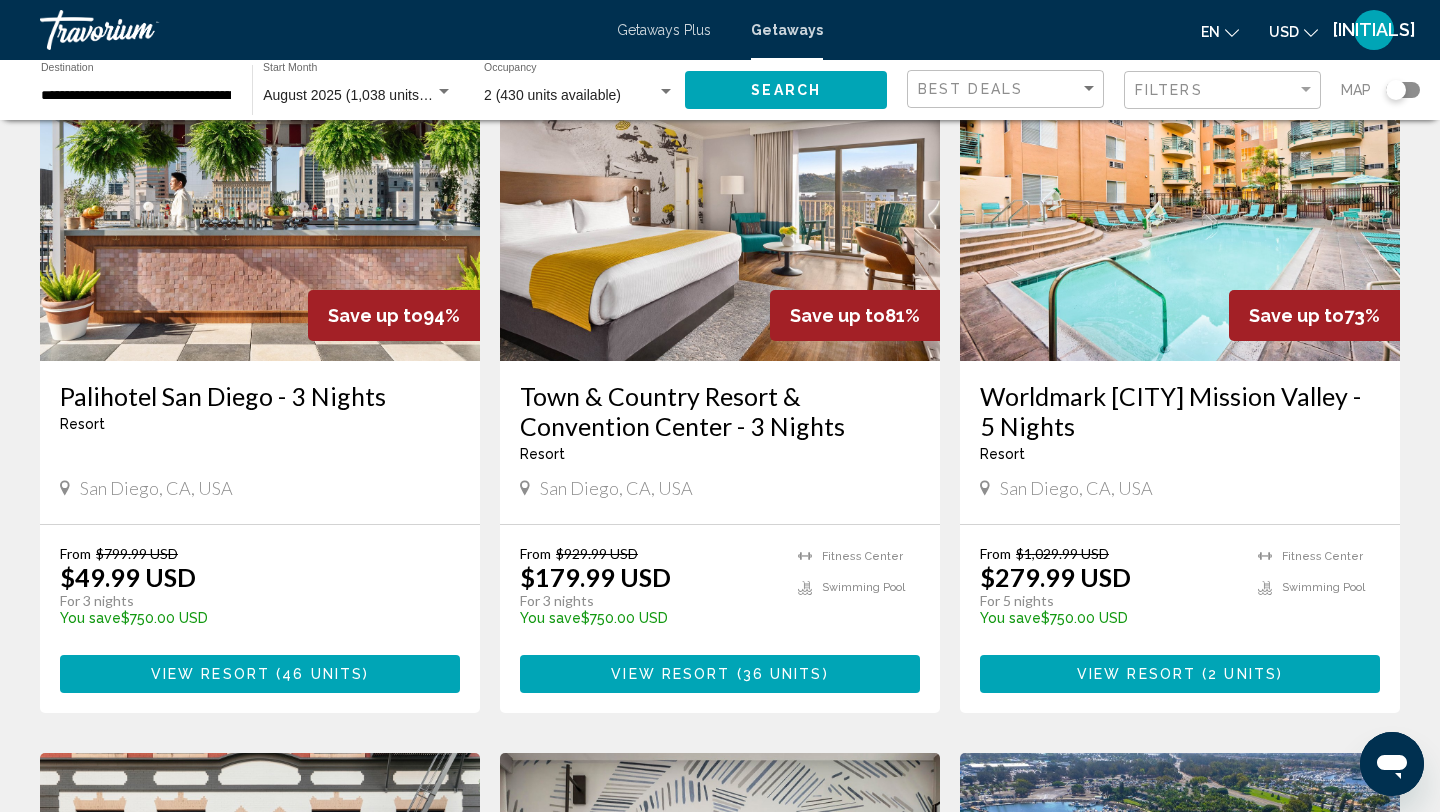 click at bounding box center (720, 201) 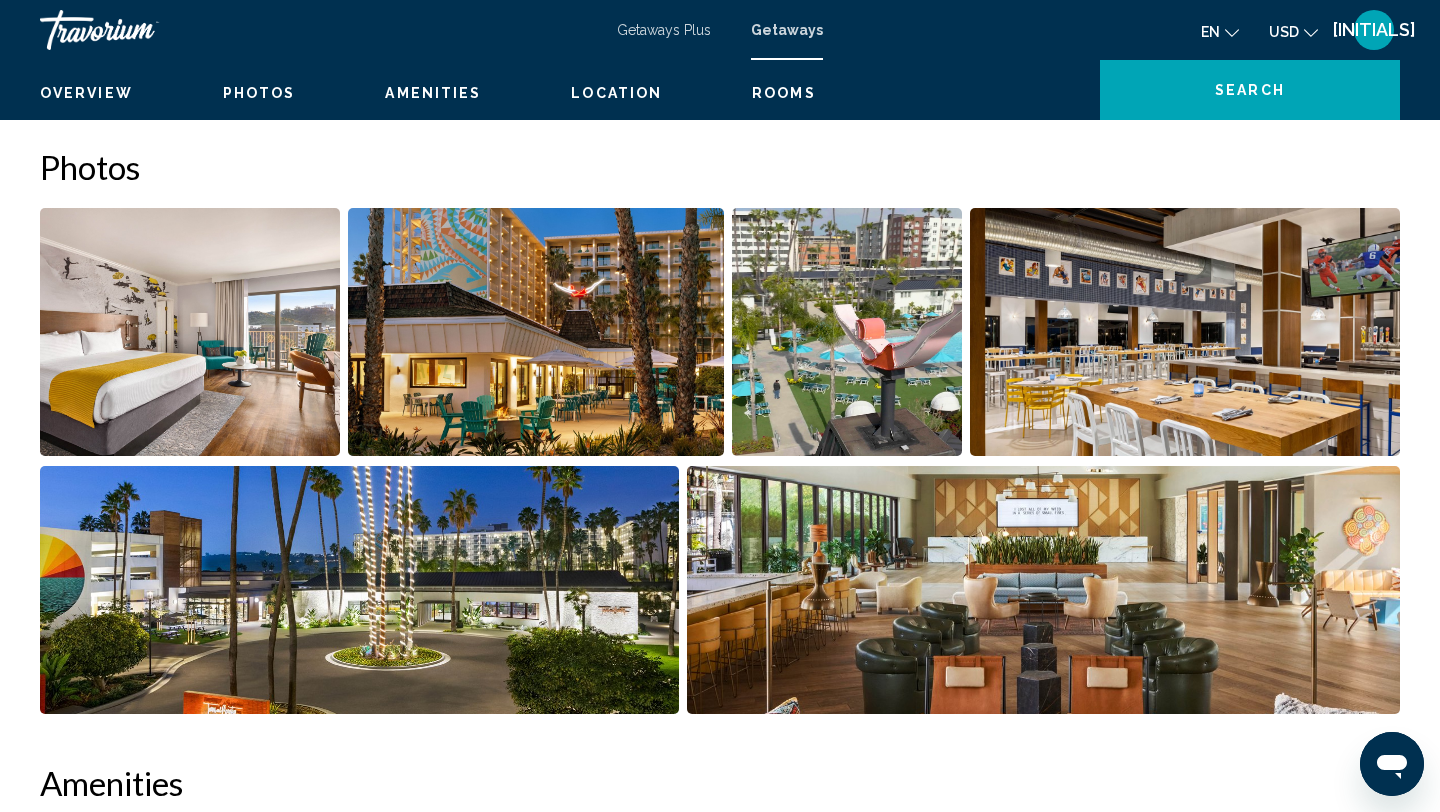 scroll, scrollTop: 0, scrollLeft: 0, axis: both 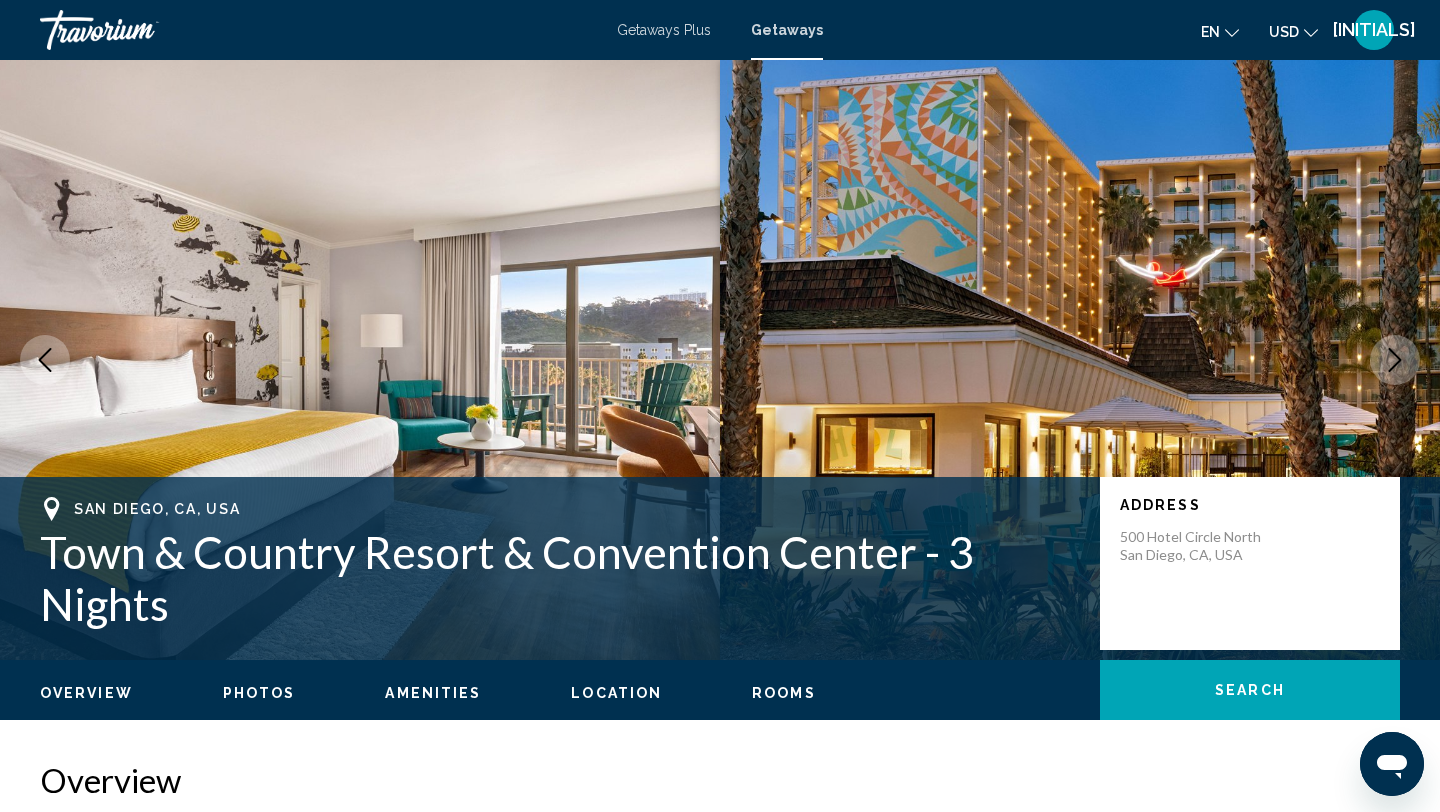 type 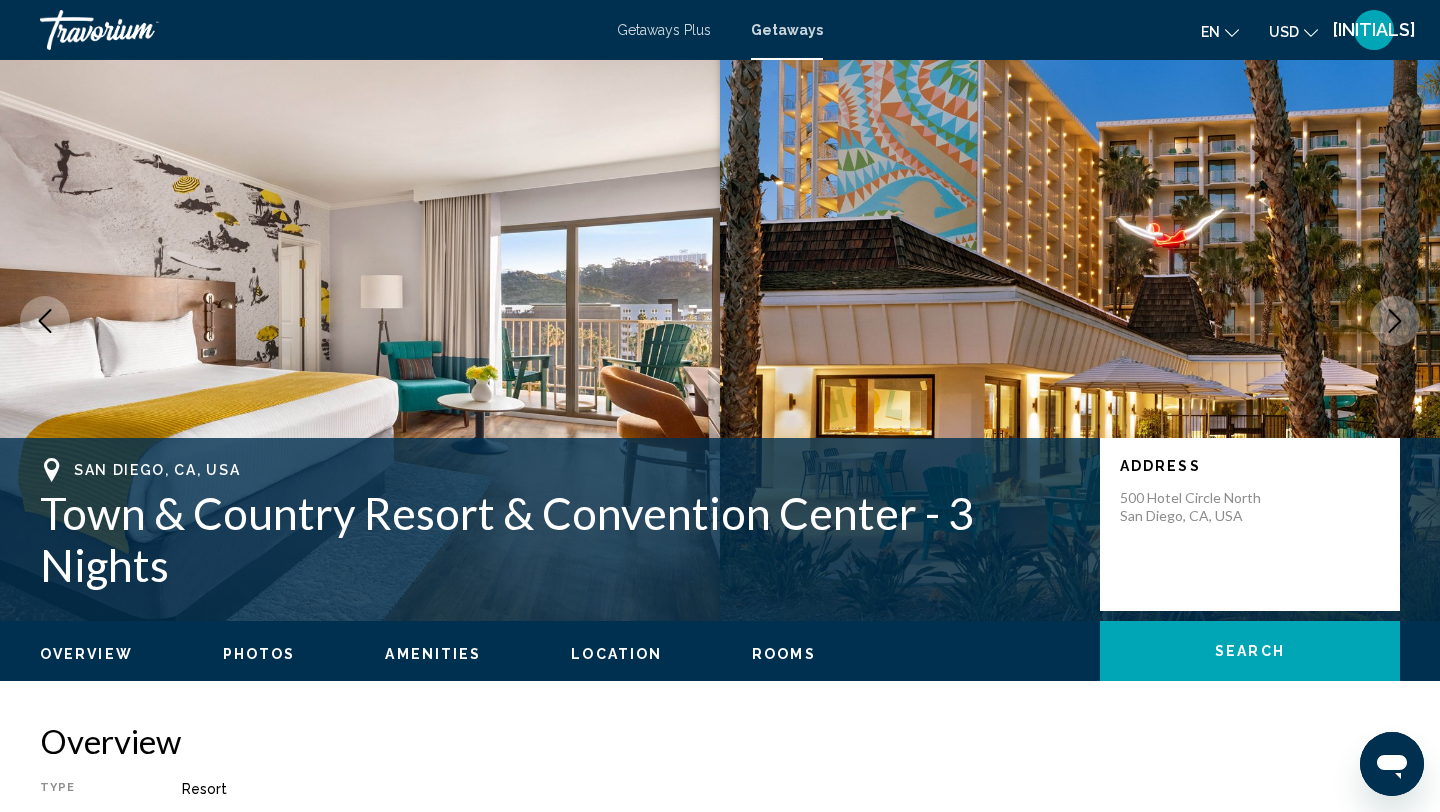 scroll, scrollTop: 0, scrollLeft: 0, axis: both 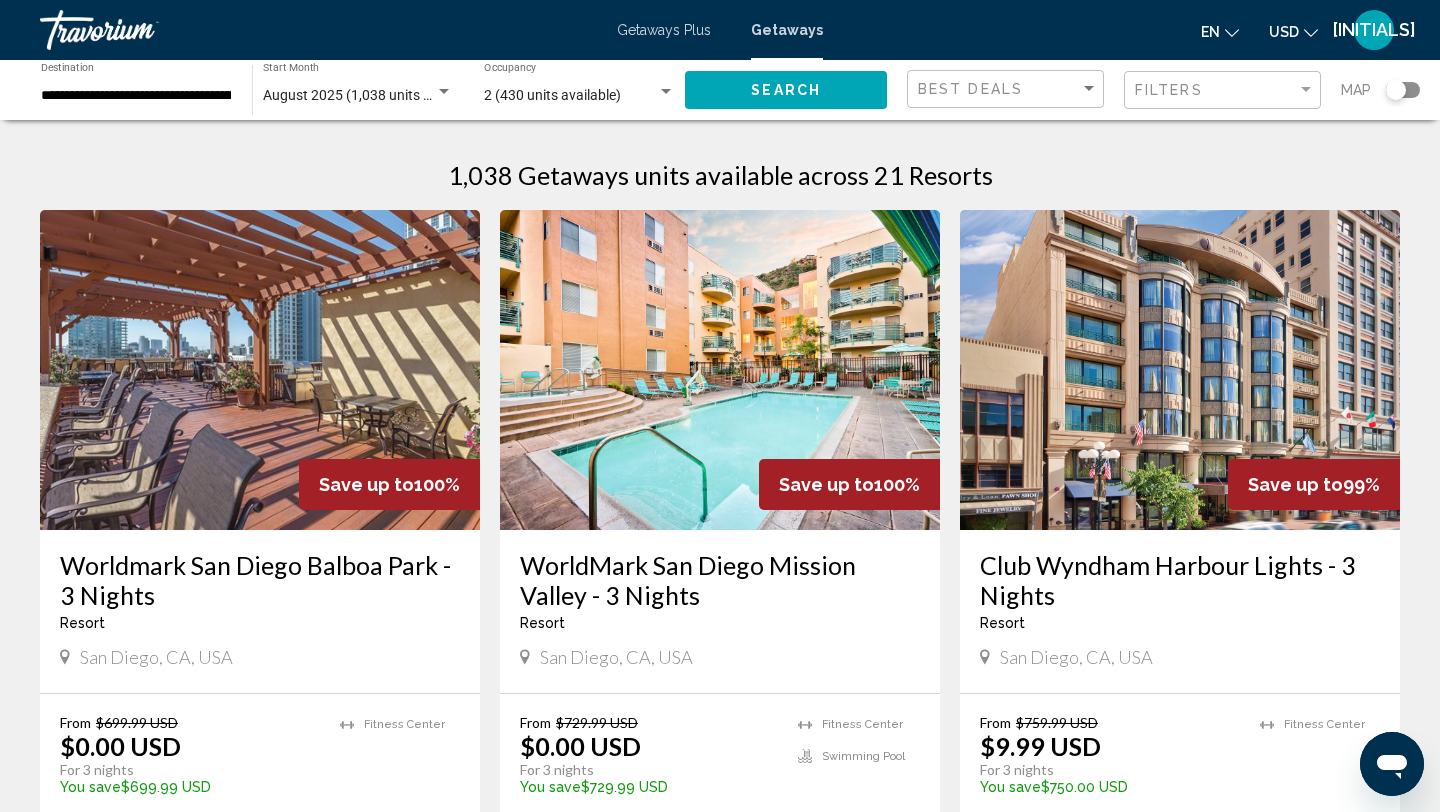 click on "August 2025 (1,038 units available)" at bounding box center [373, 95] 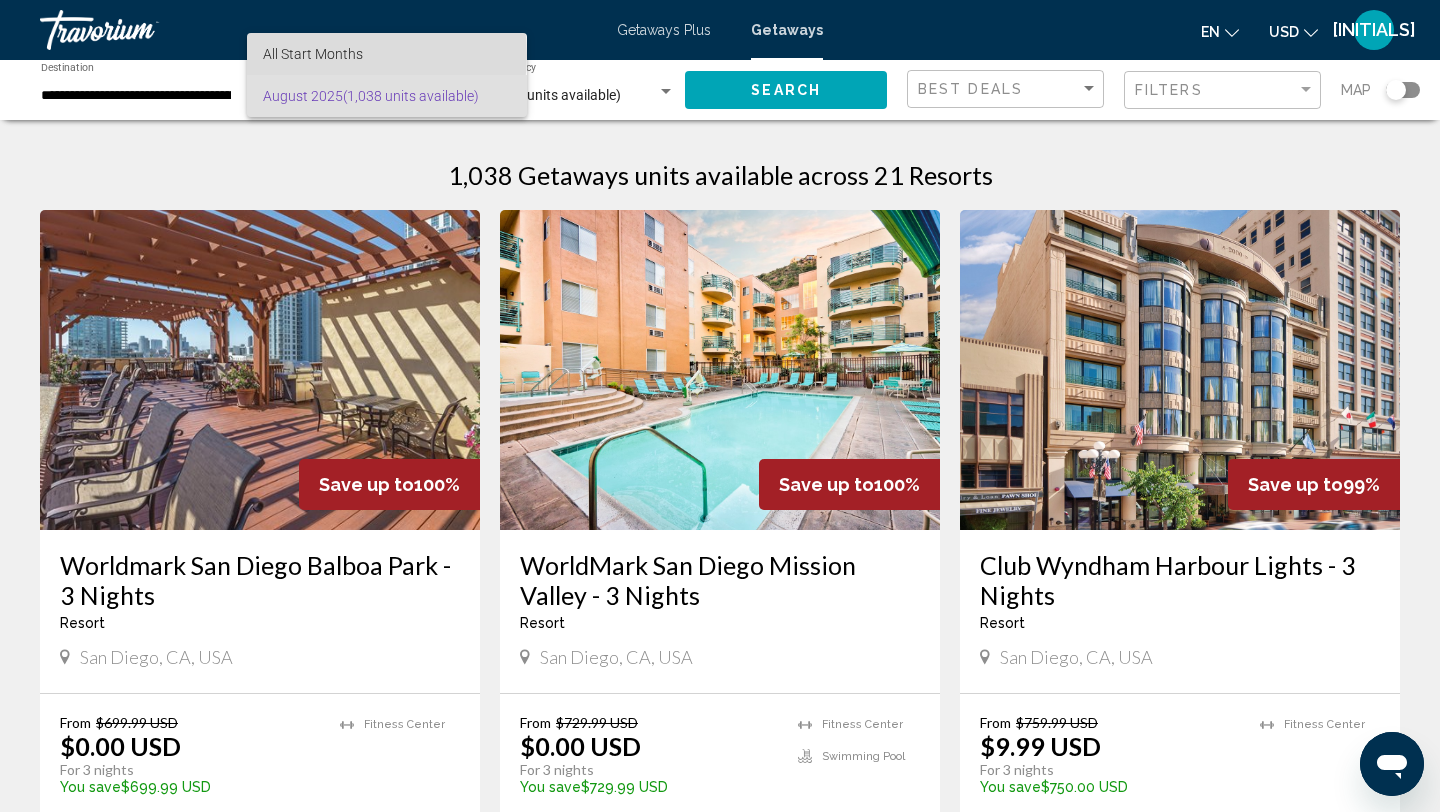 click on "All Start Months" at bounding box center (313, 54) 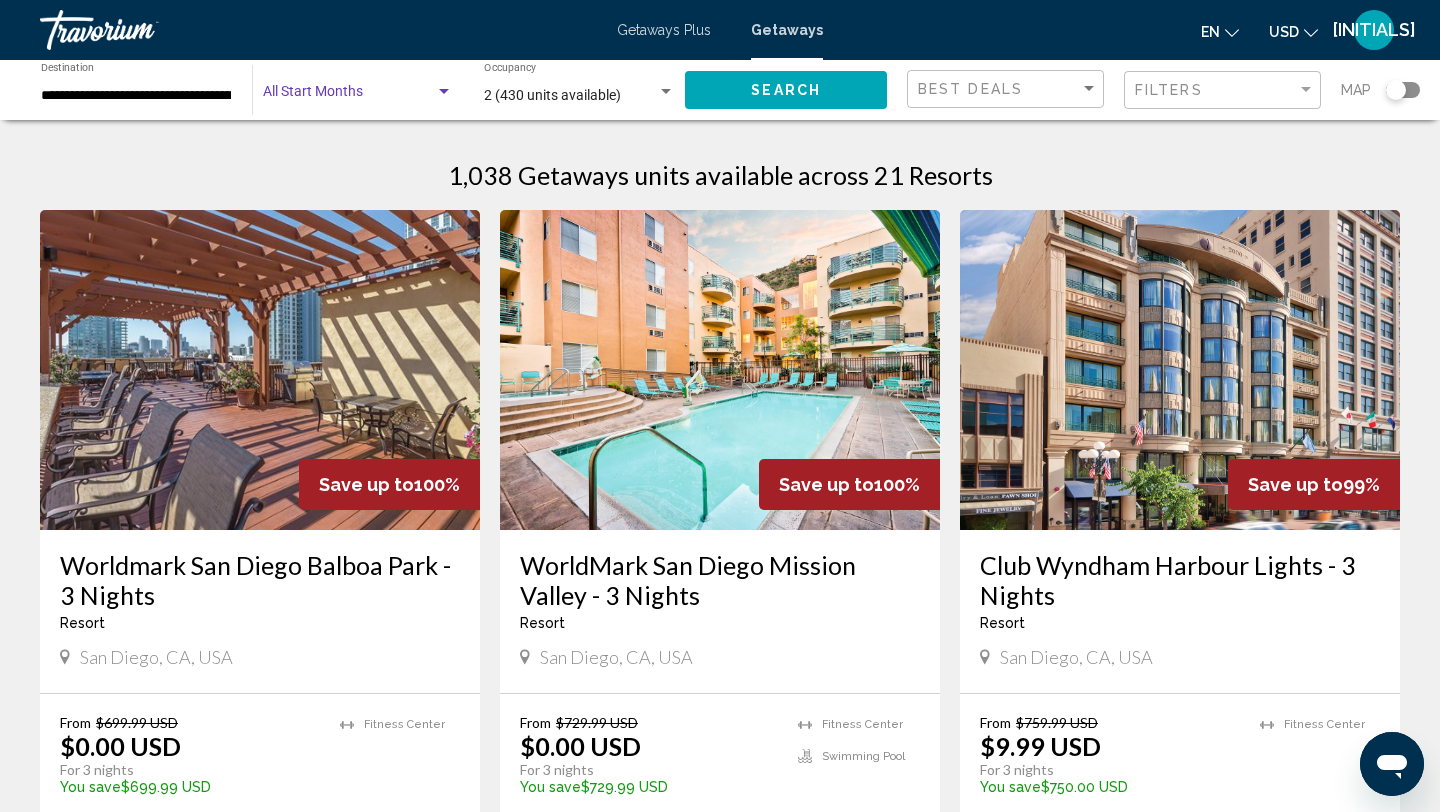 click at bounding box center (349, 96) 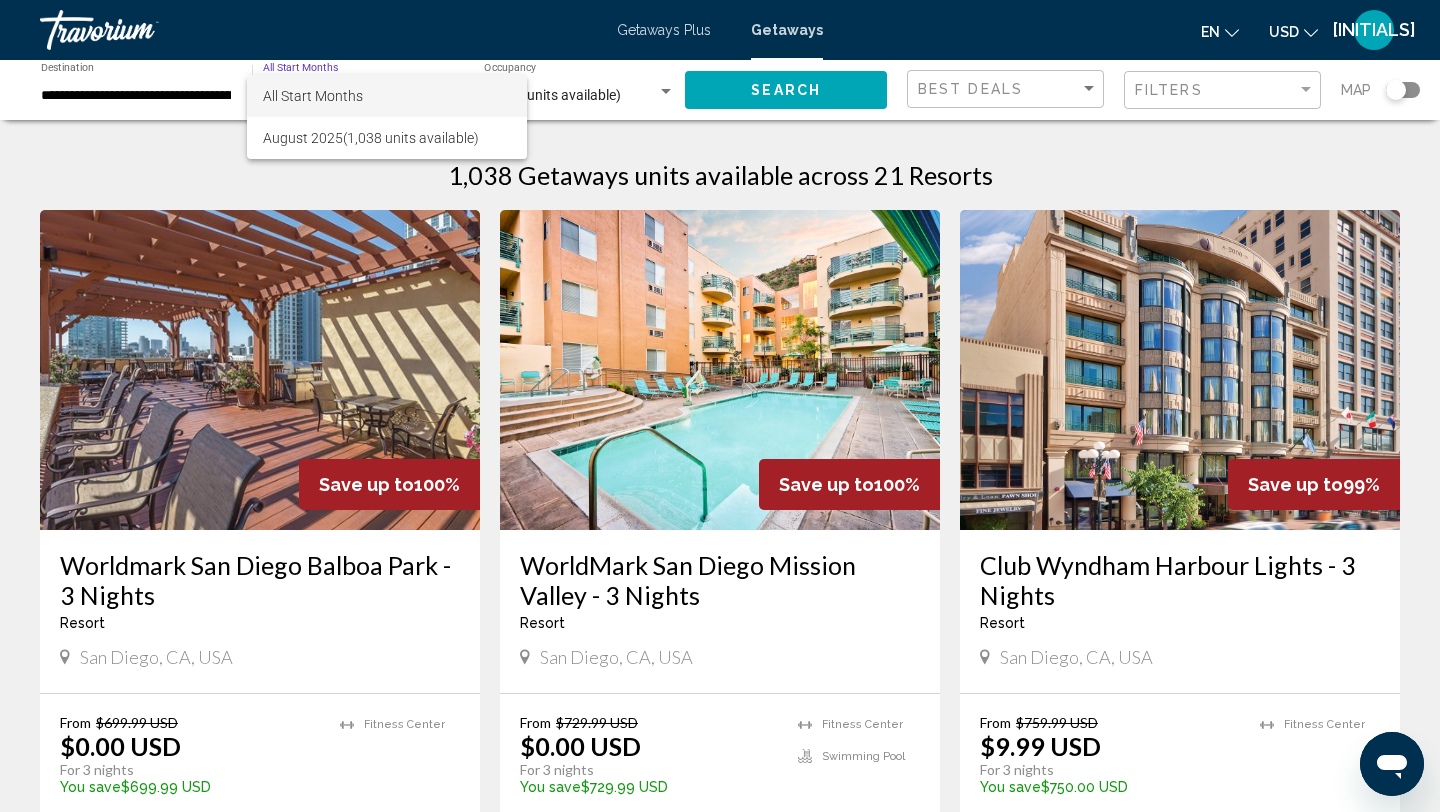 click at bounding box center [720, 406] 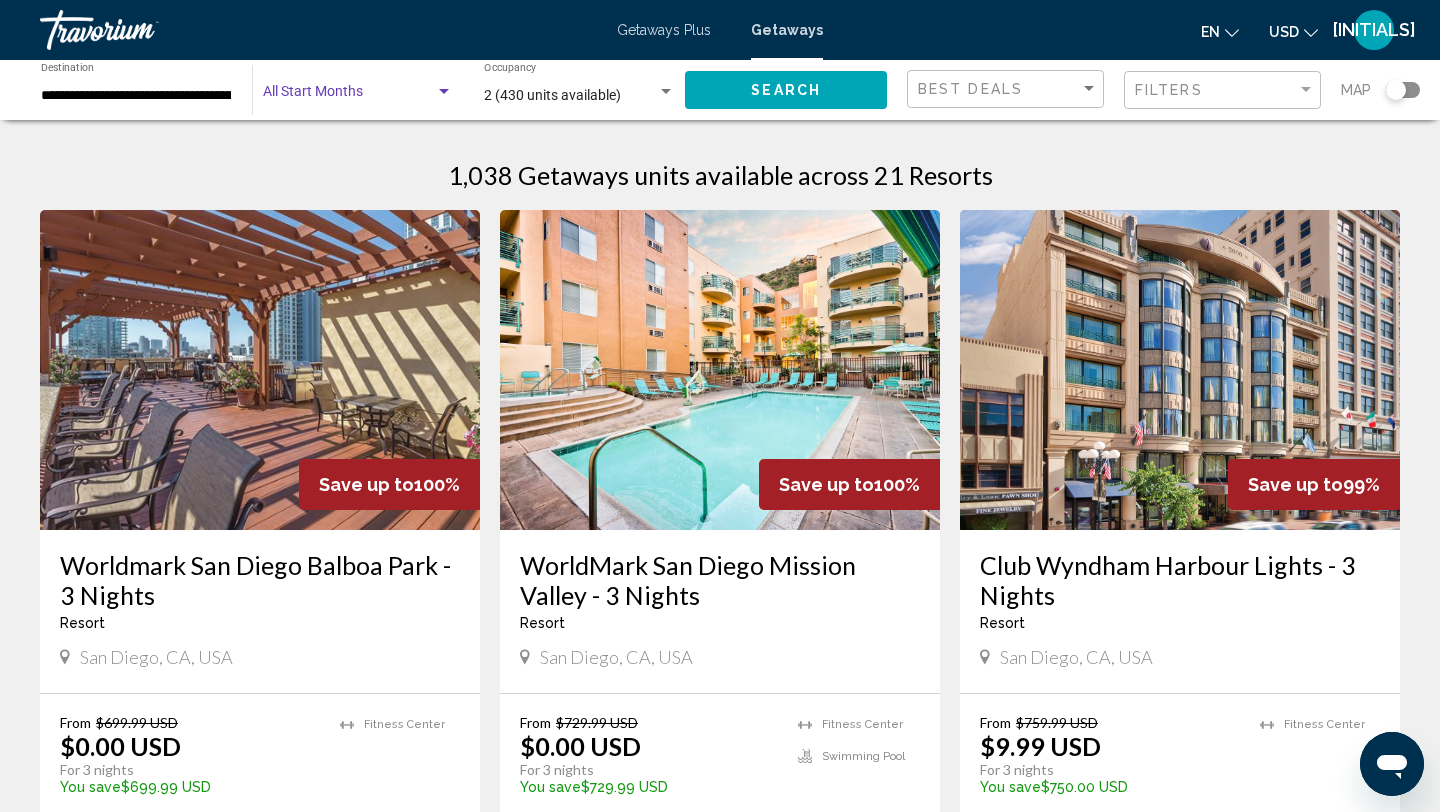 click at bounding box center [444, 91] 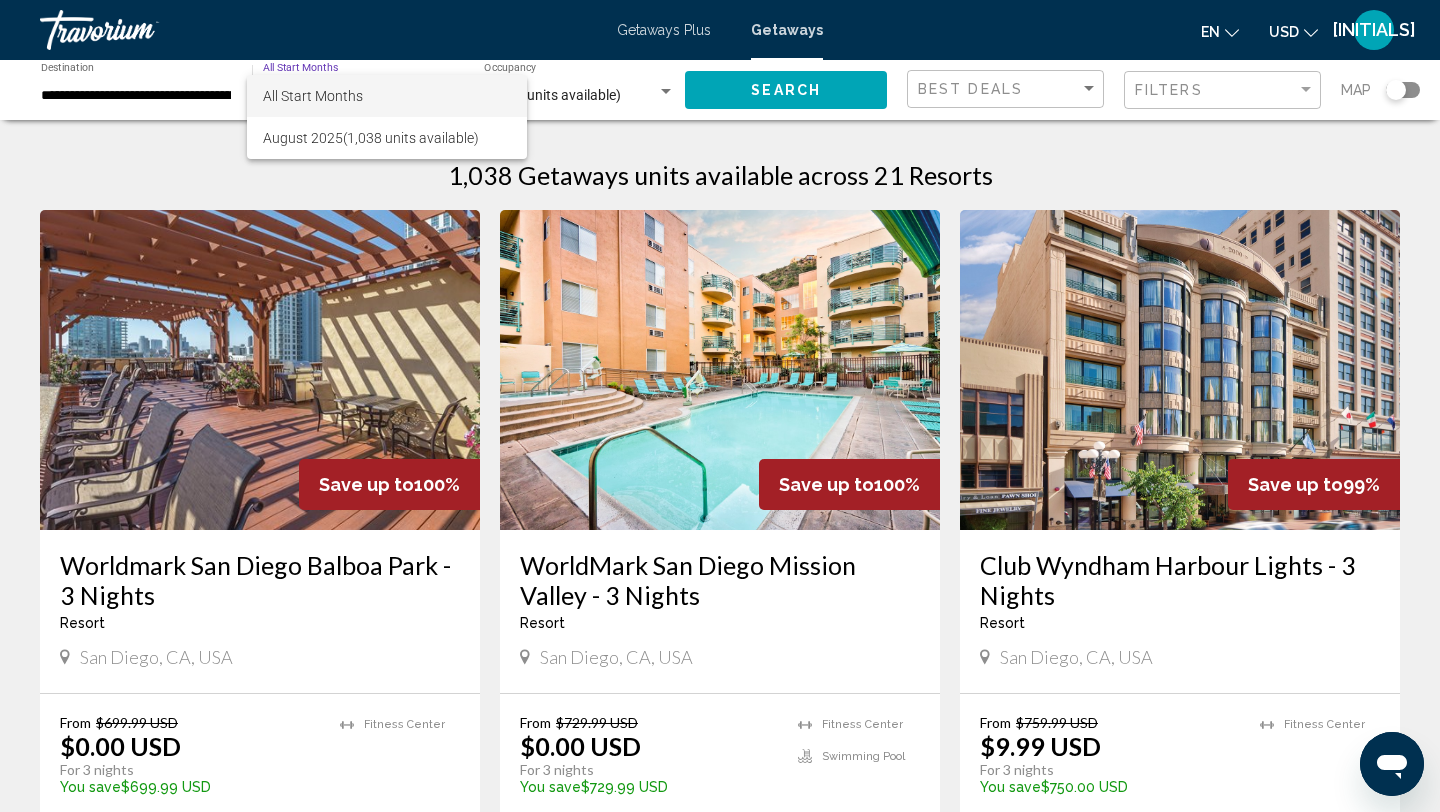click at bounding box center (720, 406) 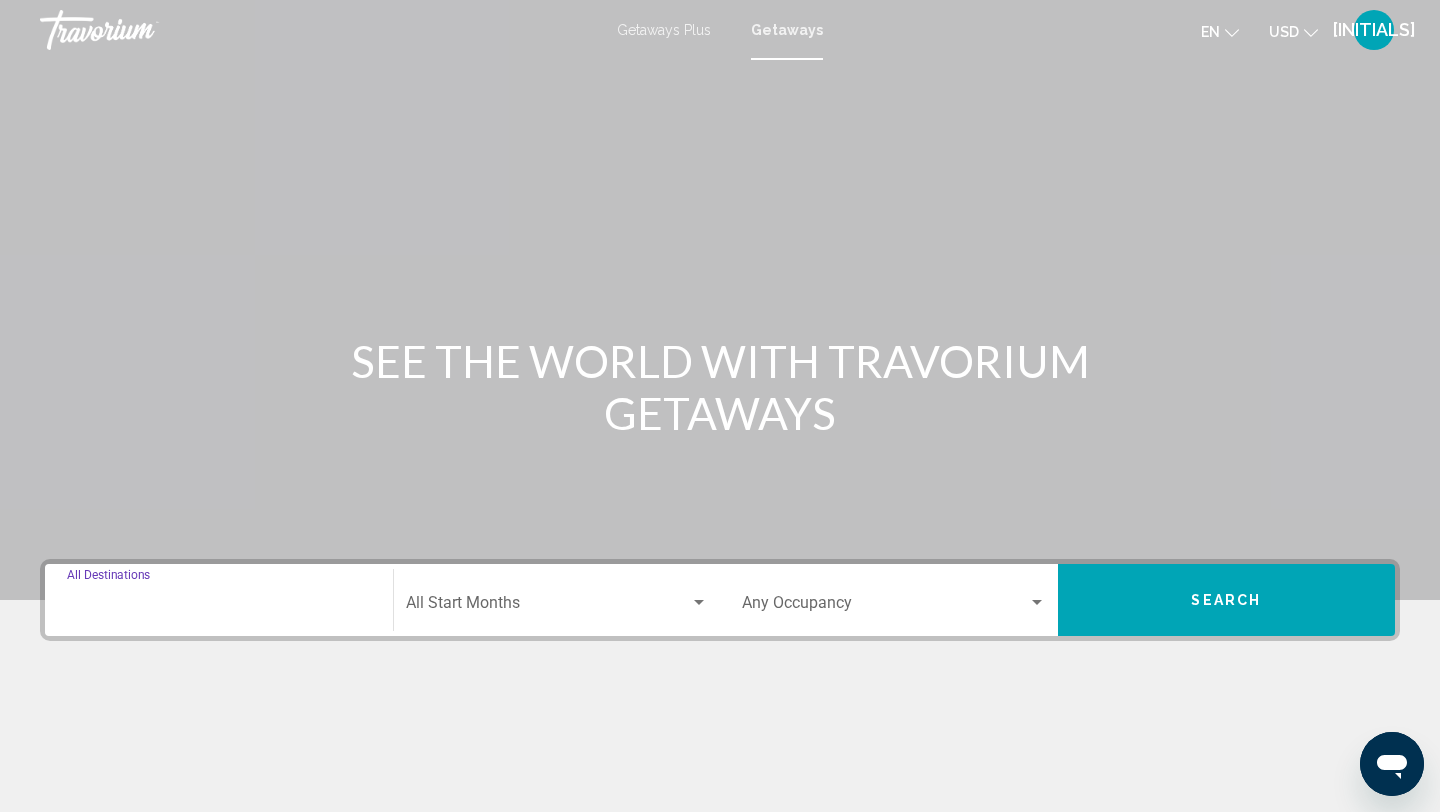 click on "Destination All Destinations" at bounding box center [219, 607] 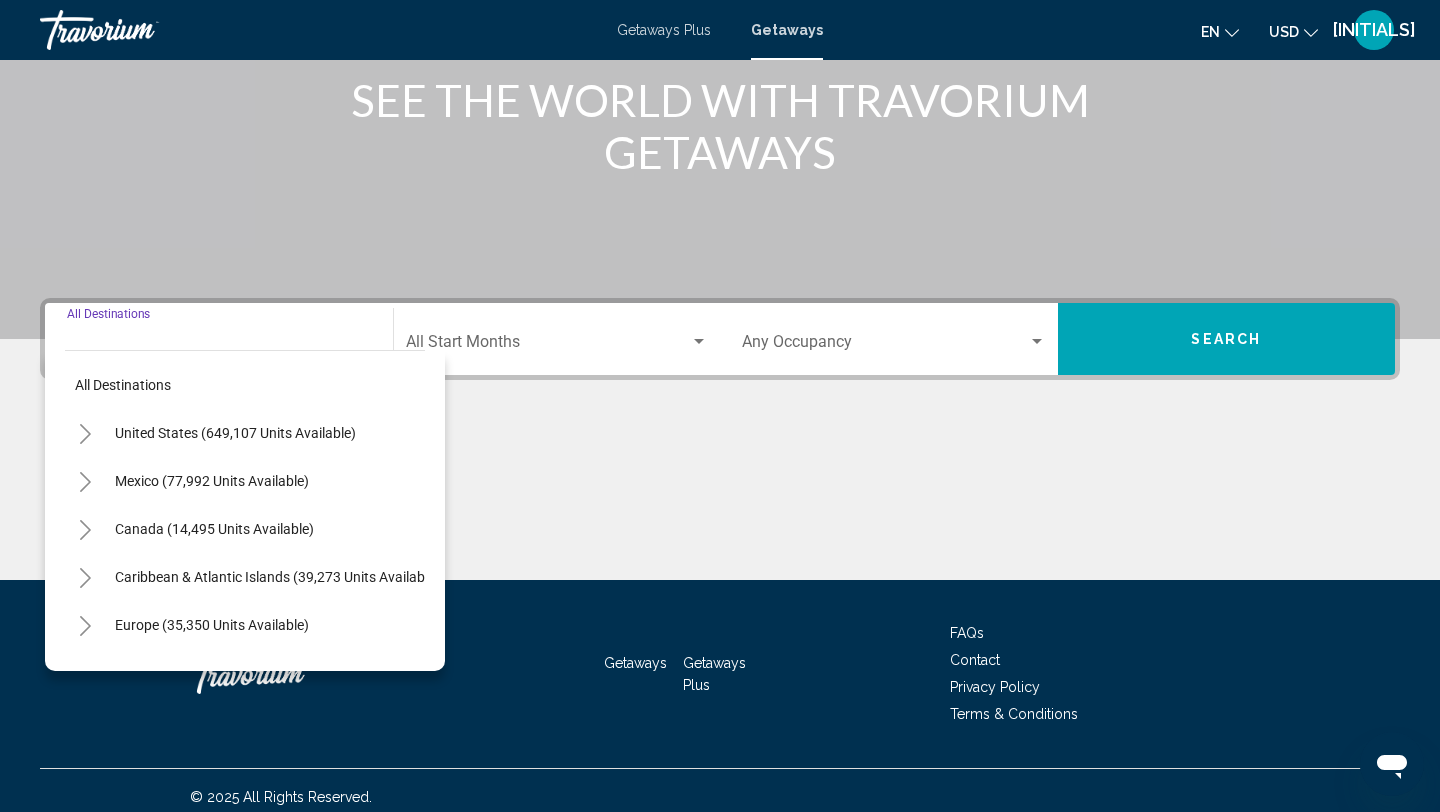scroll, scrollTop: 274, scrollLeft: 0, axis: vertical 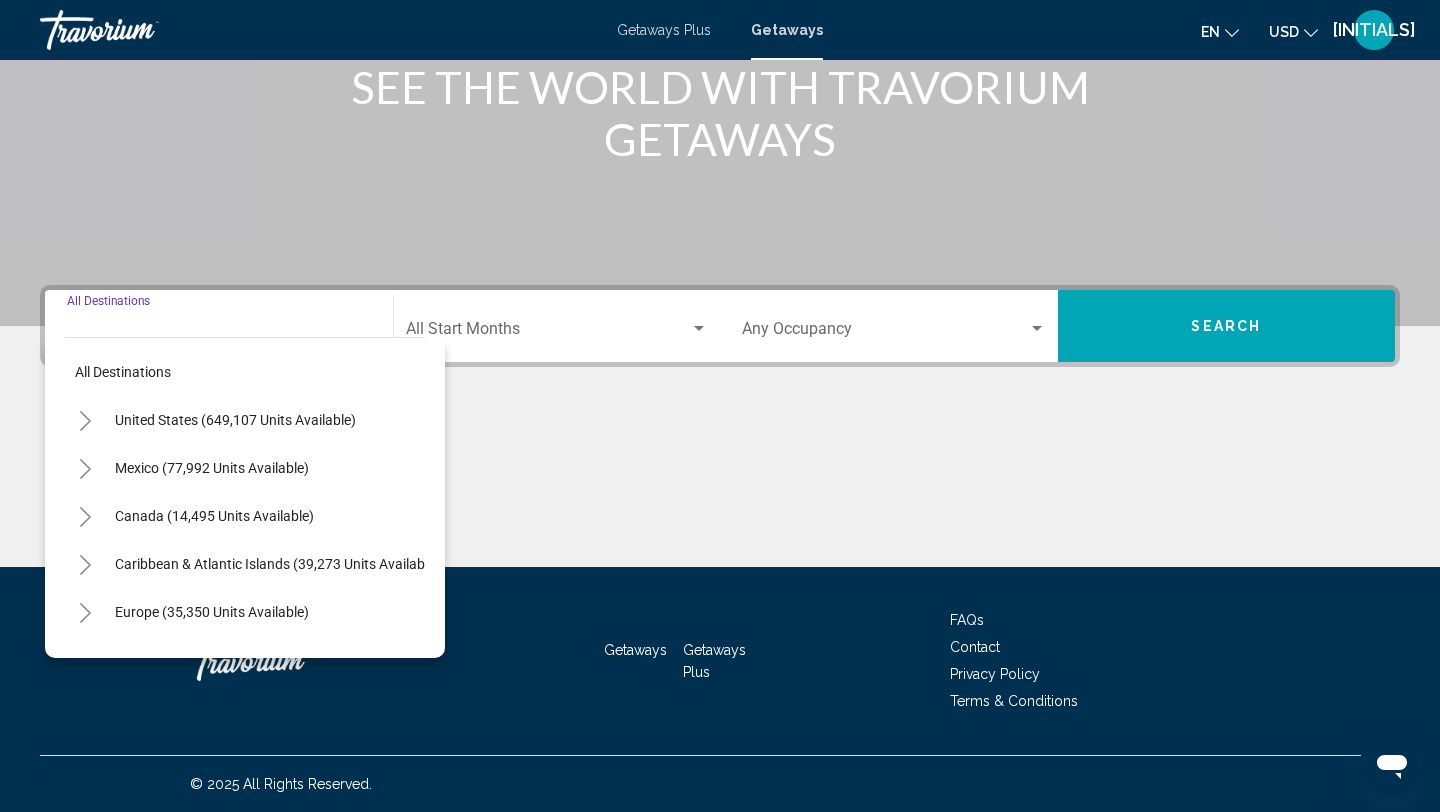 click 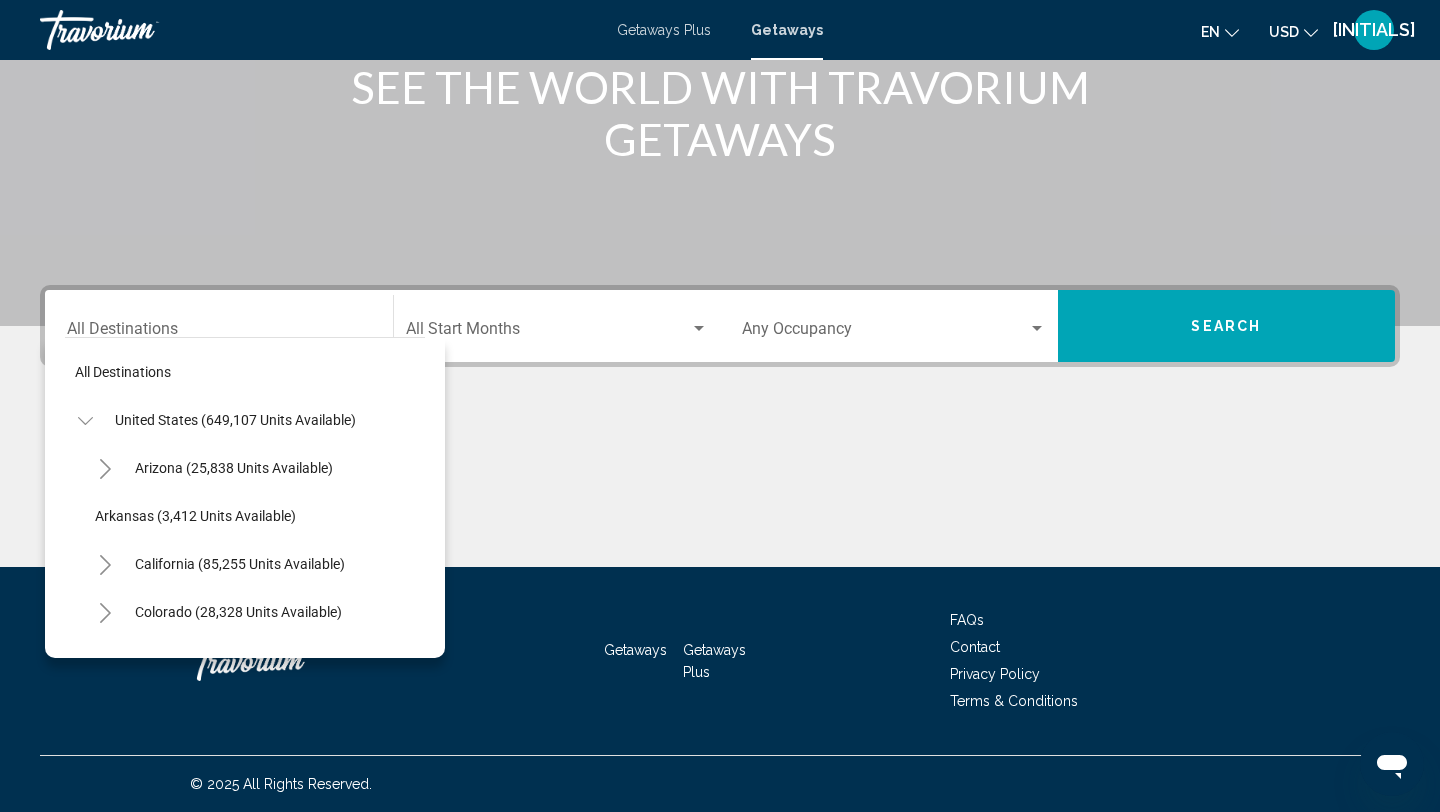 click 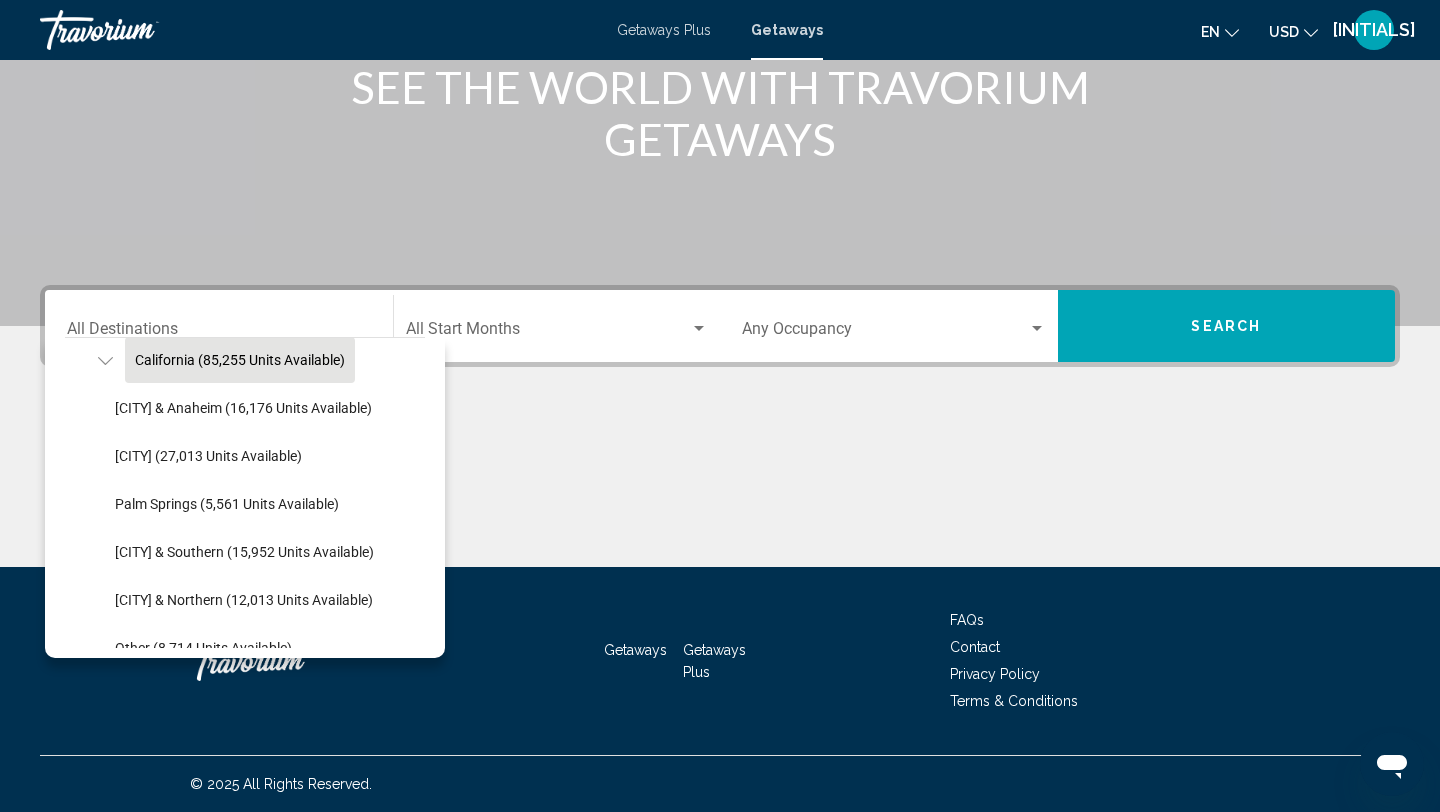 scroll, scrollTop: 214, scrollLeft: 0, axis: vertical 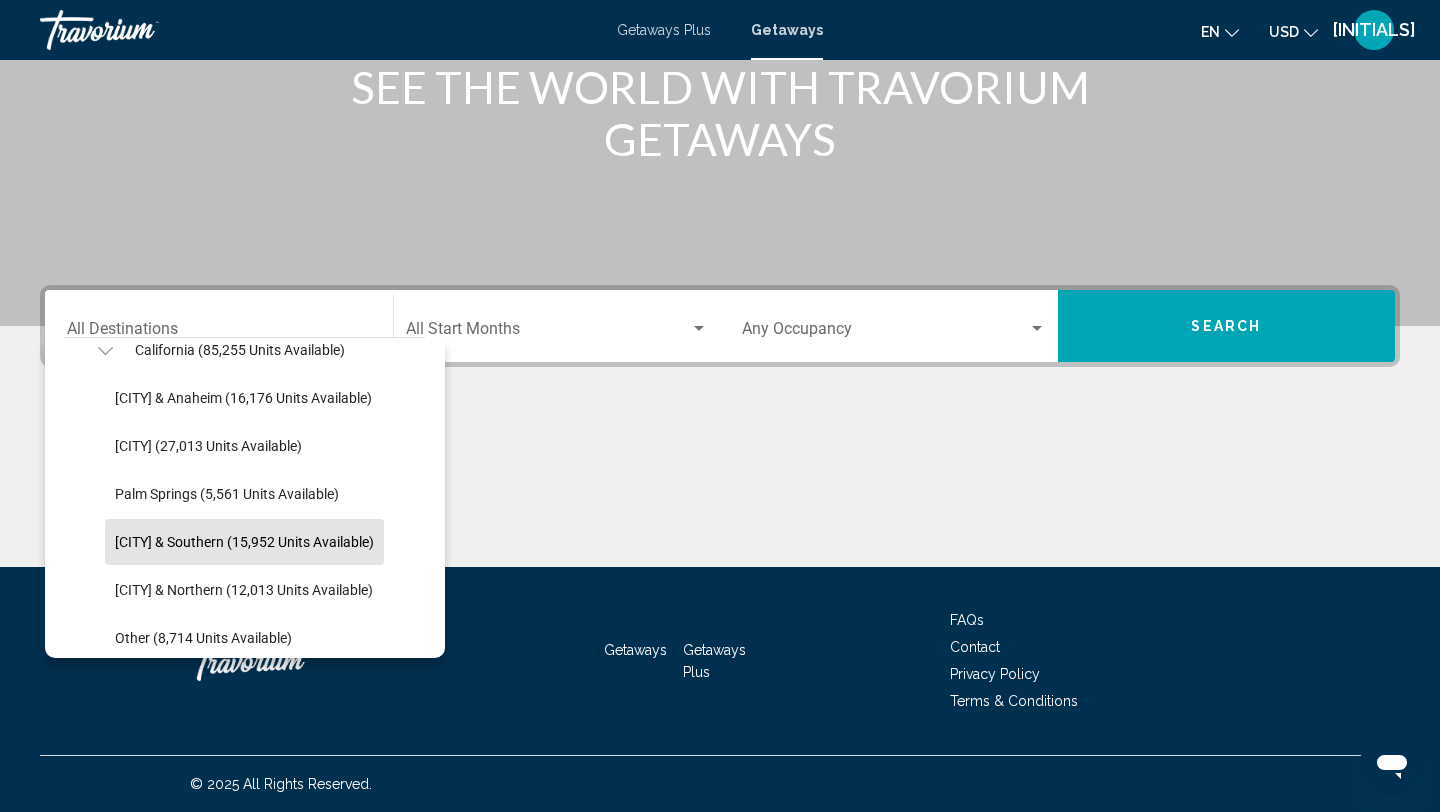 click on "[CITY] & Southern (15,952 units available)" 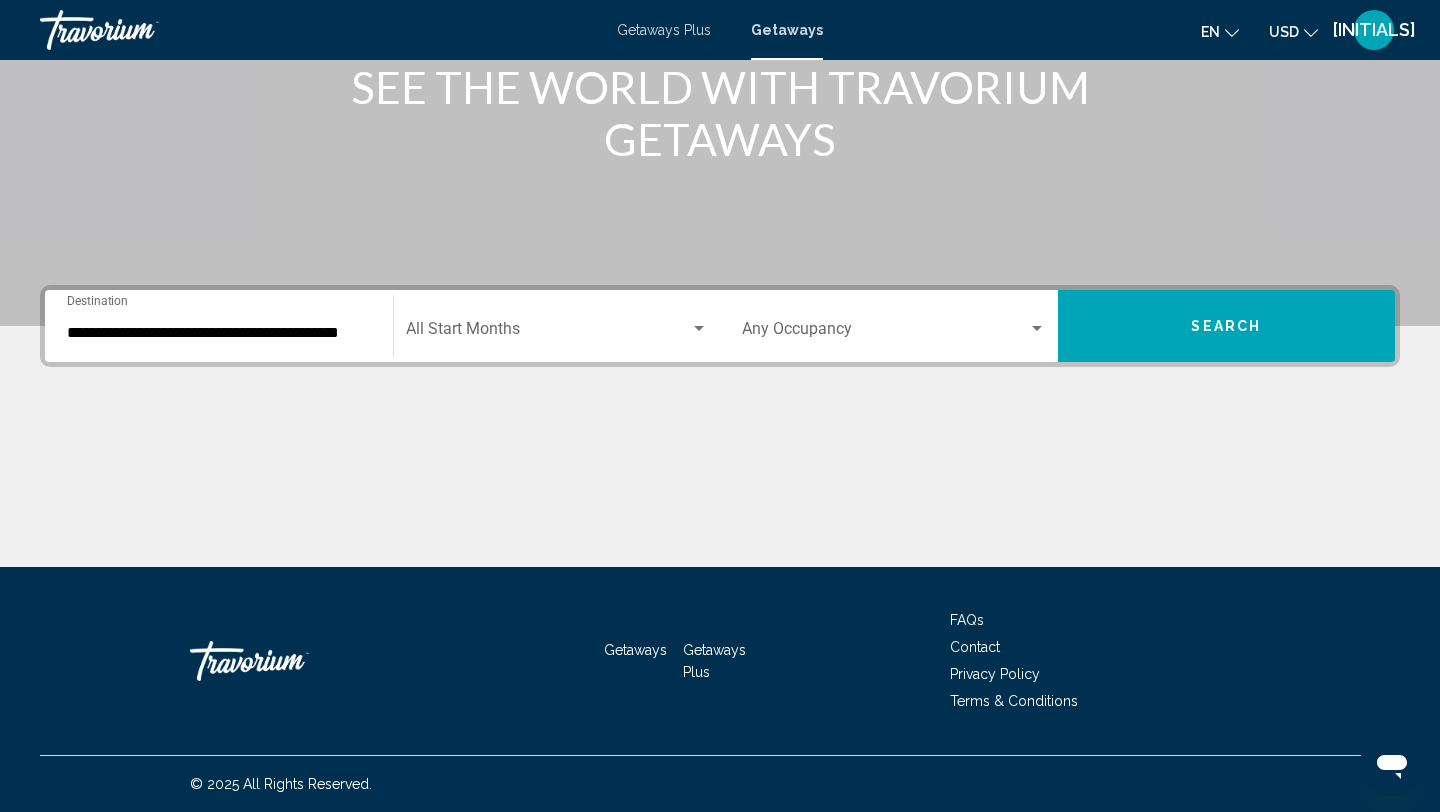 click on "Start Month All Start Months" 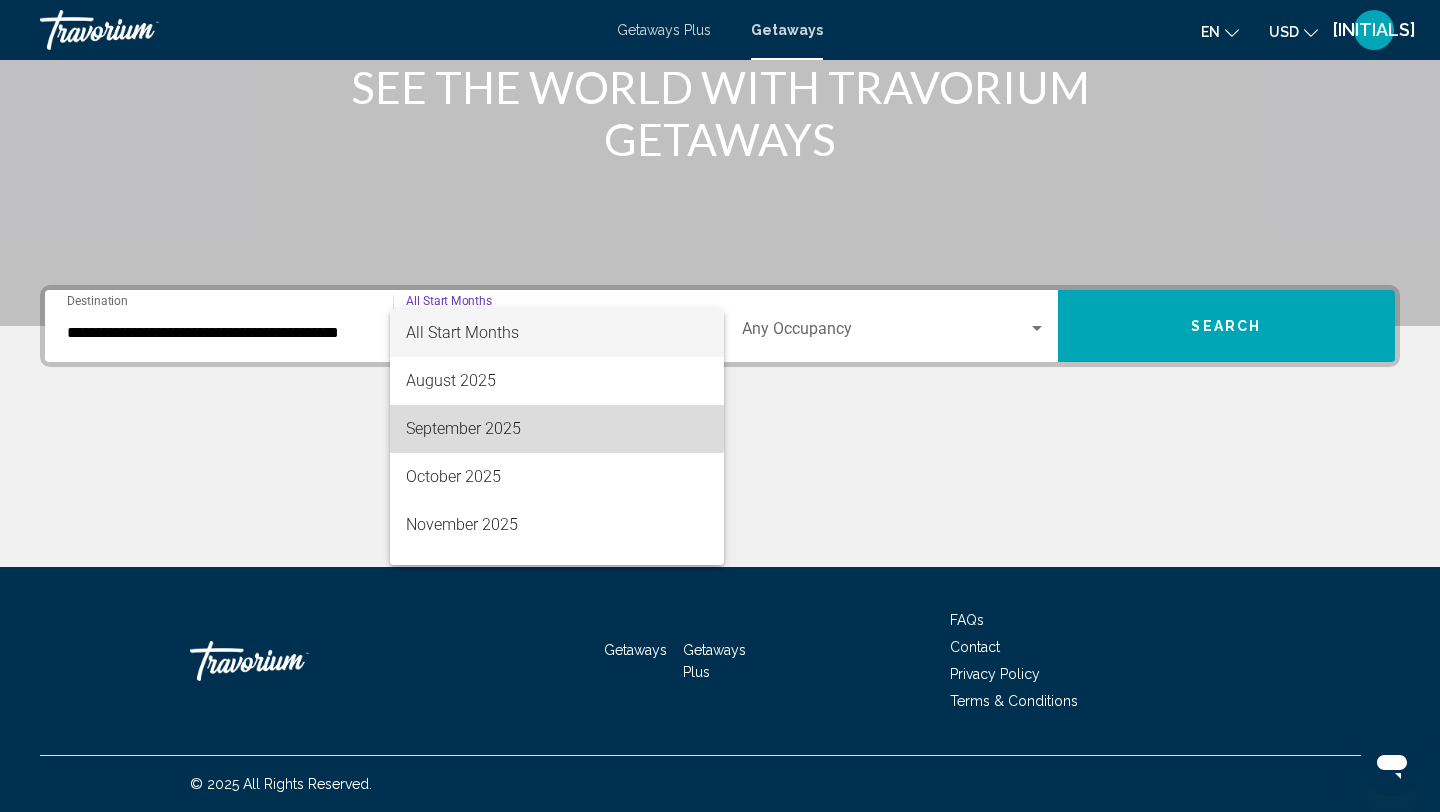 click on "September 2025" at bounding box center (557, 429) 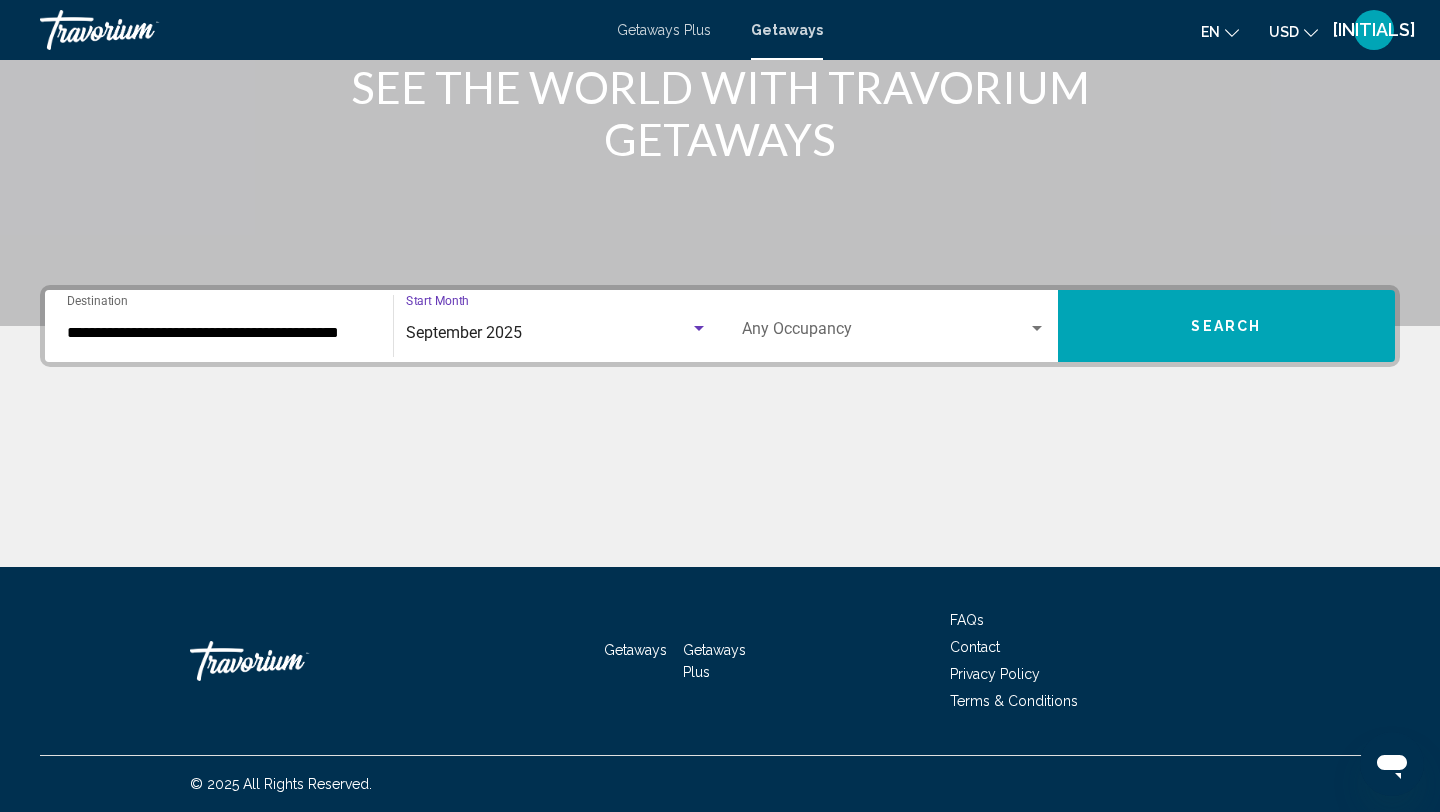 click at bounding box center (885, 333) 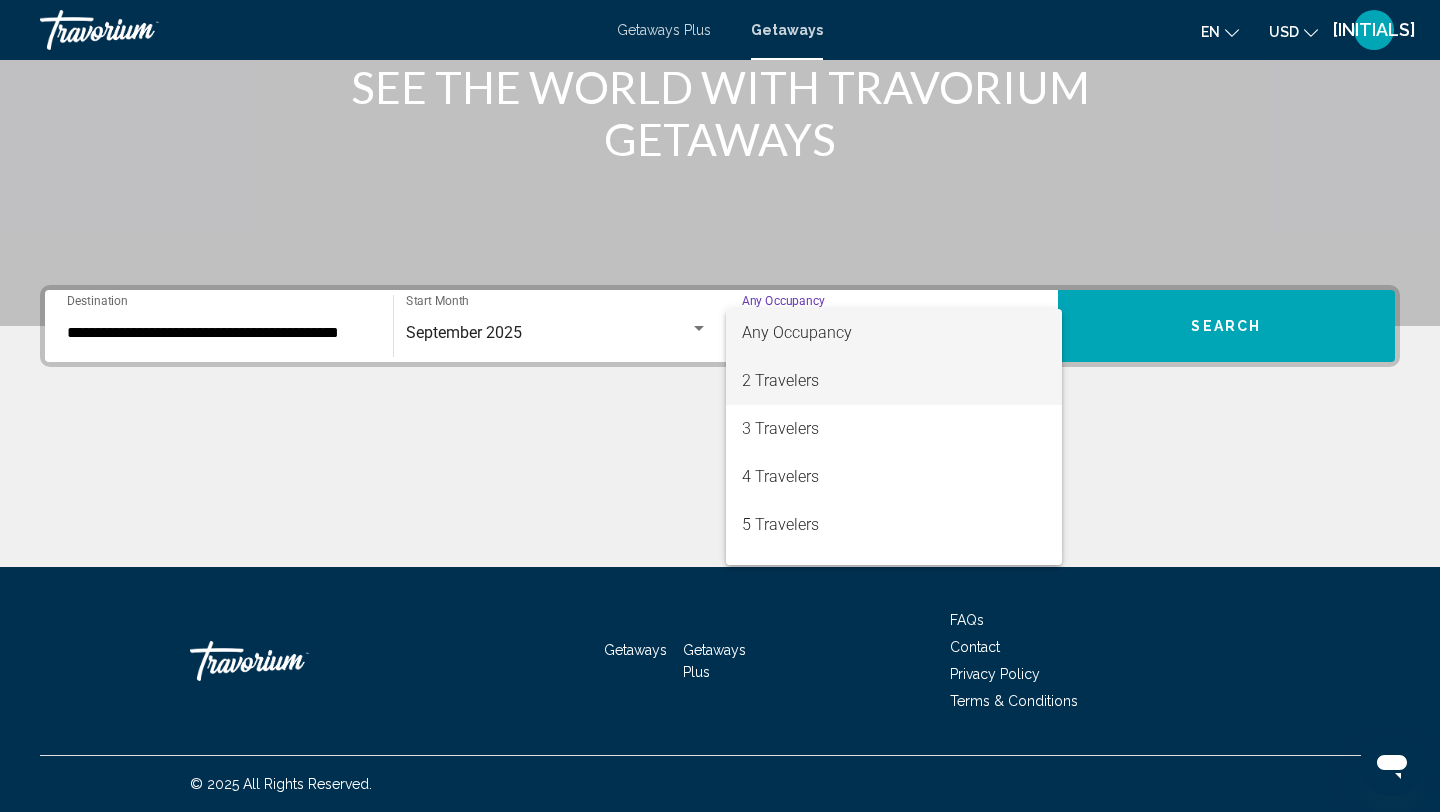 click on "2 Travelers" at bounding box center (894, 381) 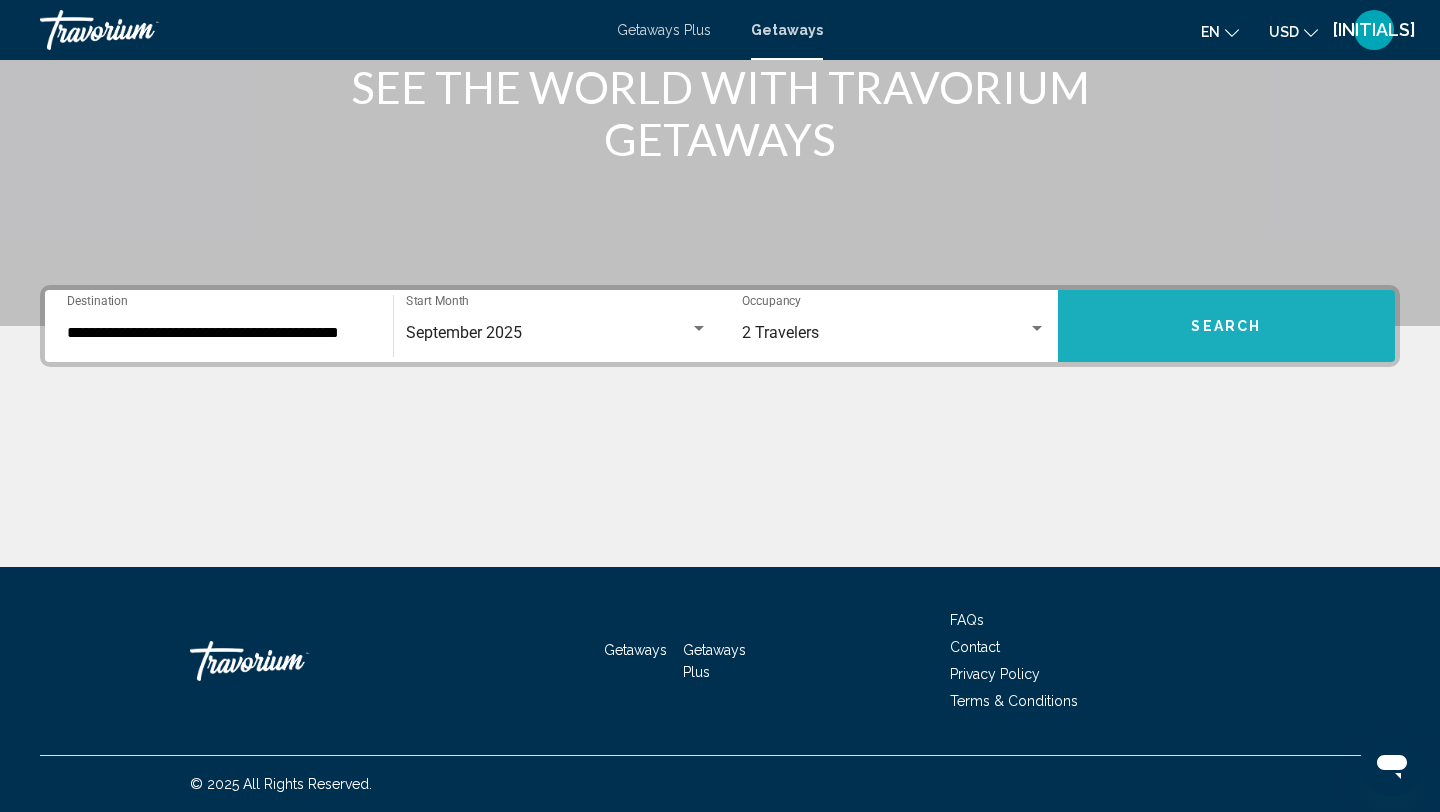 click on "Search" at bounding box center (1227, 326) 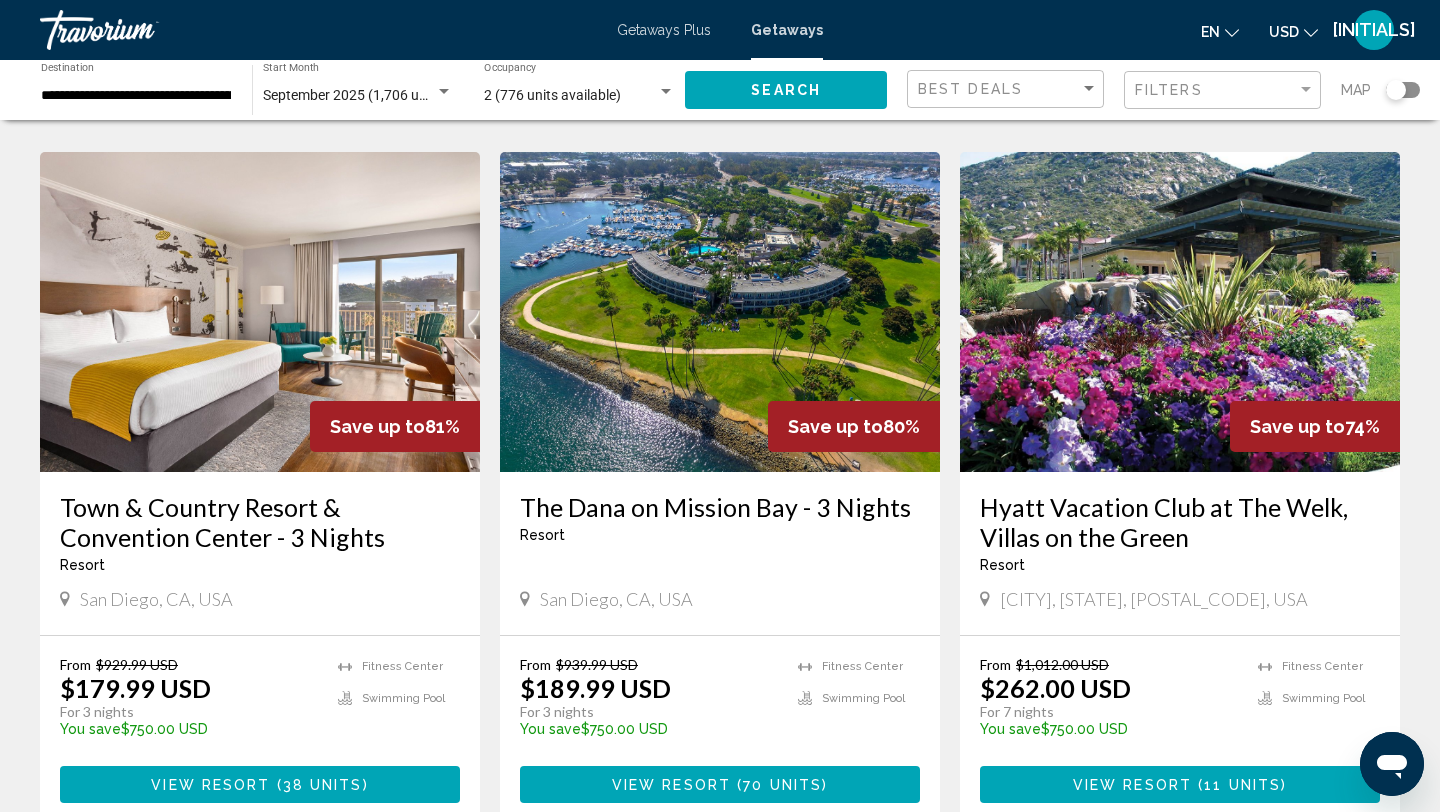 scroll, scrollTop: 1560, scrollLeft: 0, axis: vertical 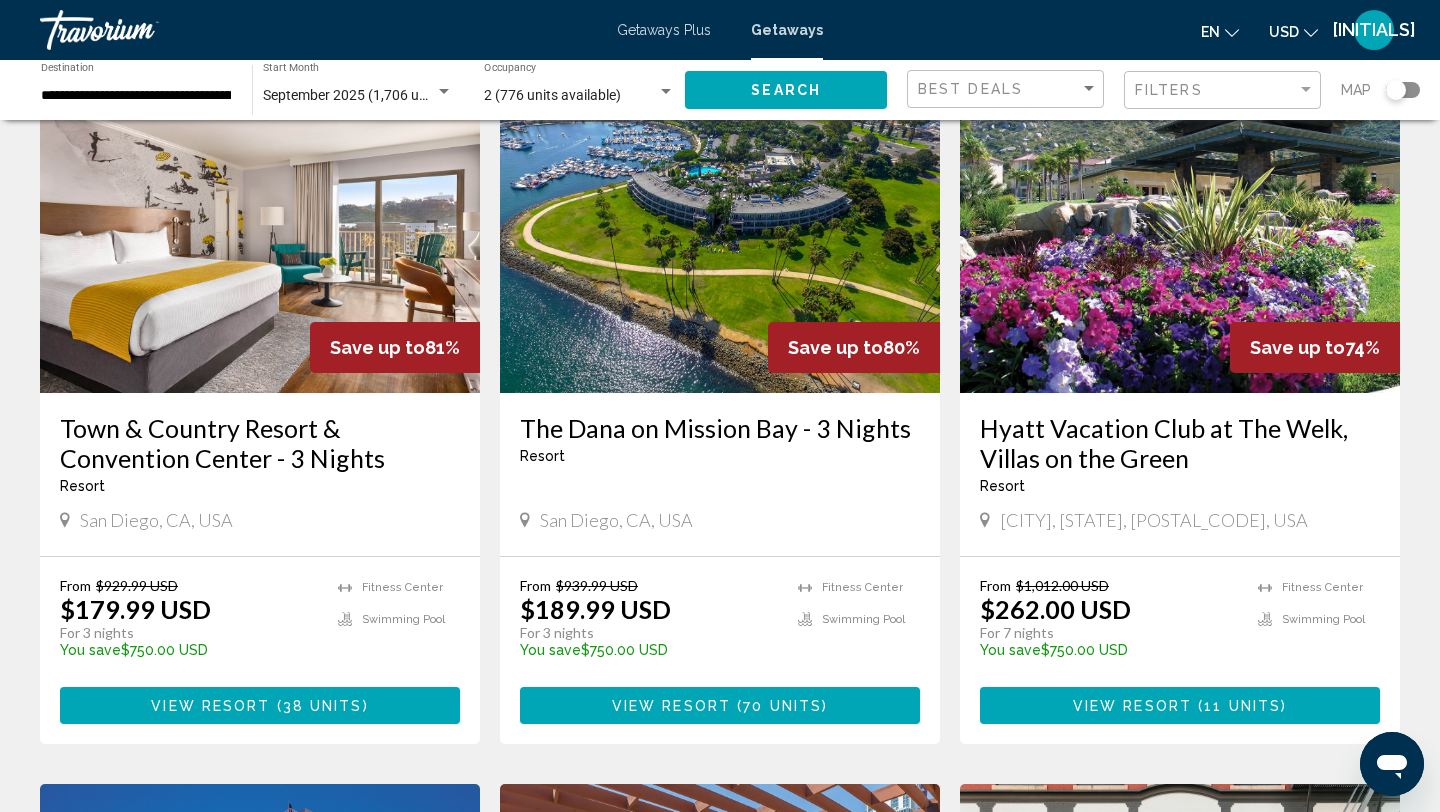 click at bounding box center [260, 233] 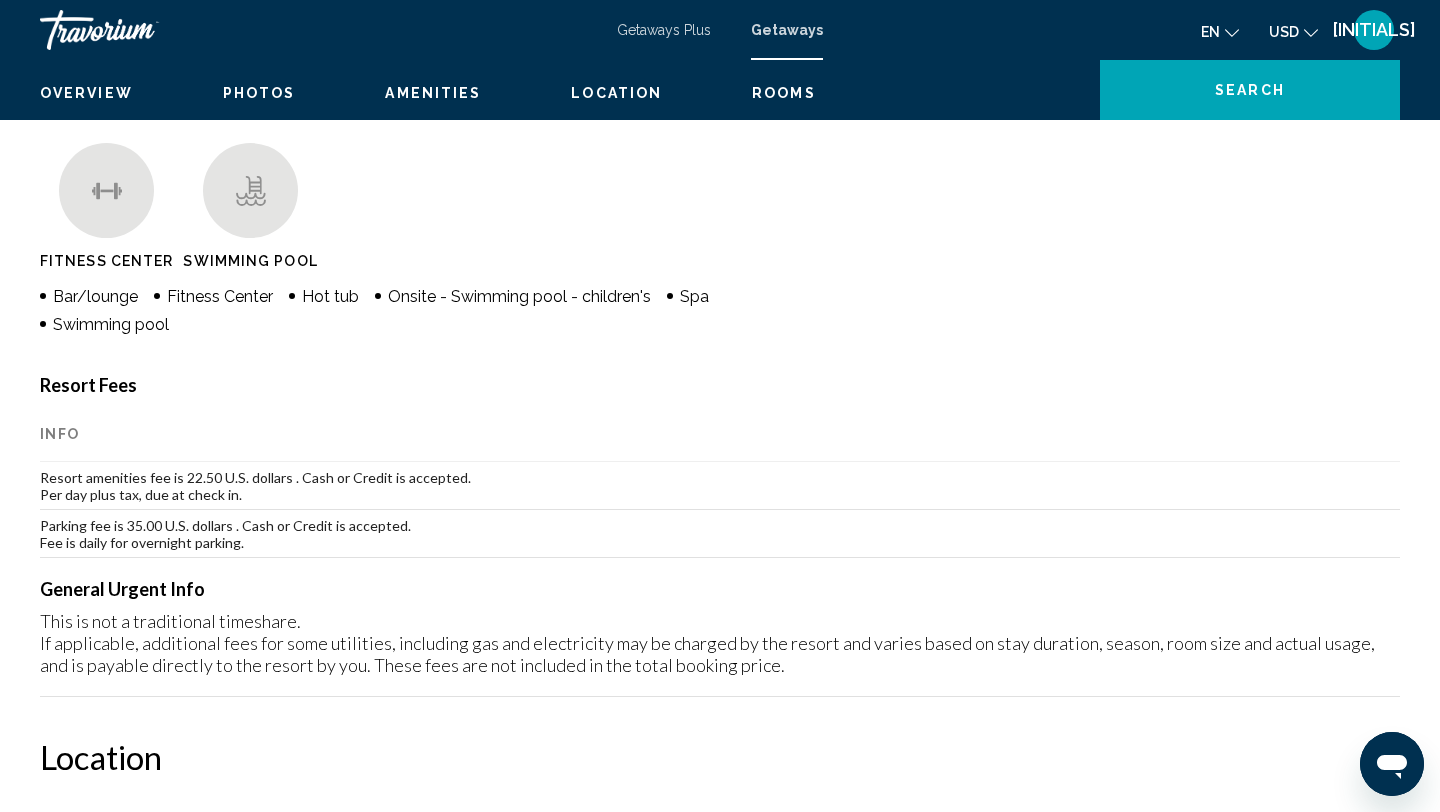scroll, scrollTop: 0, scrollLeft: 0, axis: both 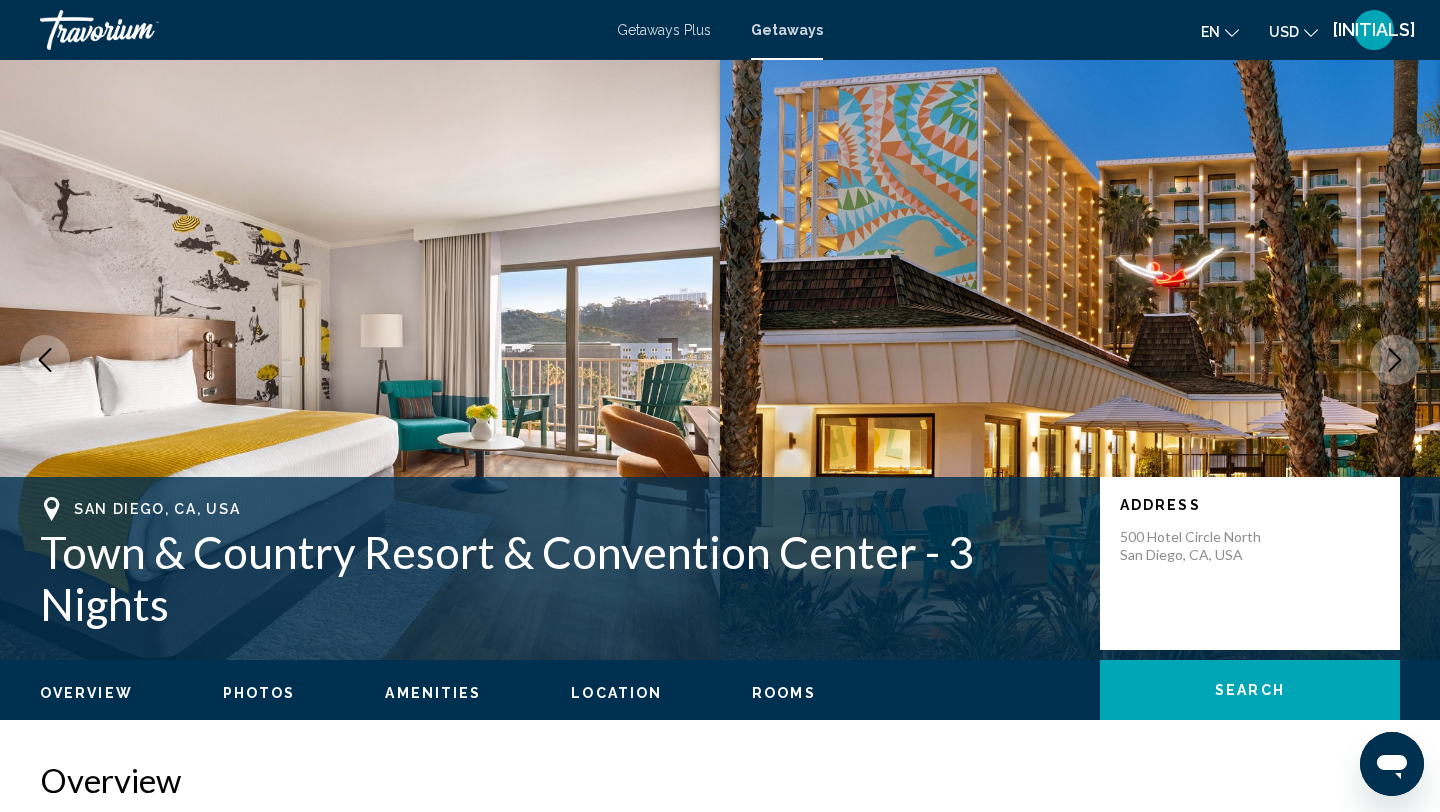 type 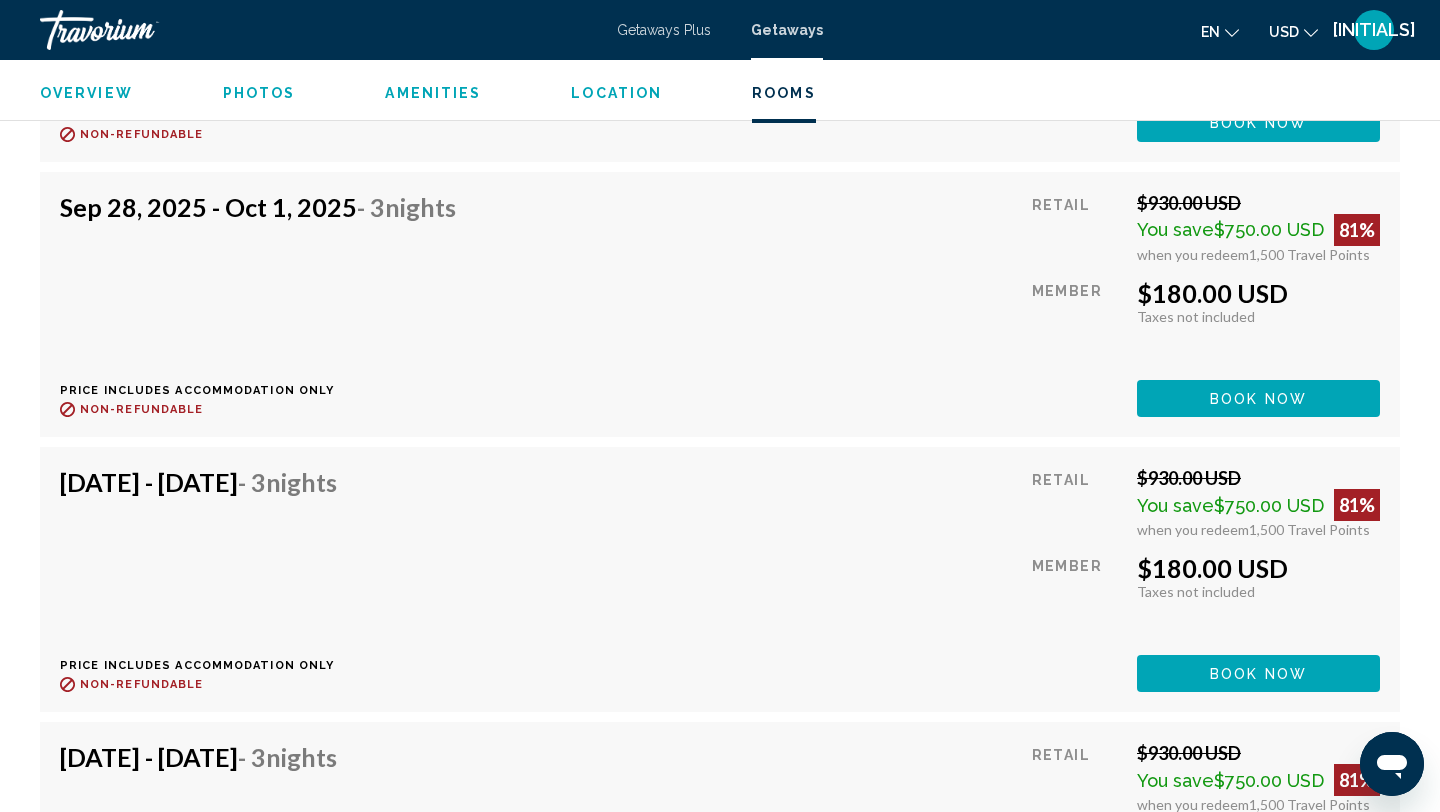 scroll, scrollTop: 7480, scrollLeft: 0, axis: vertical 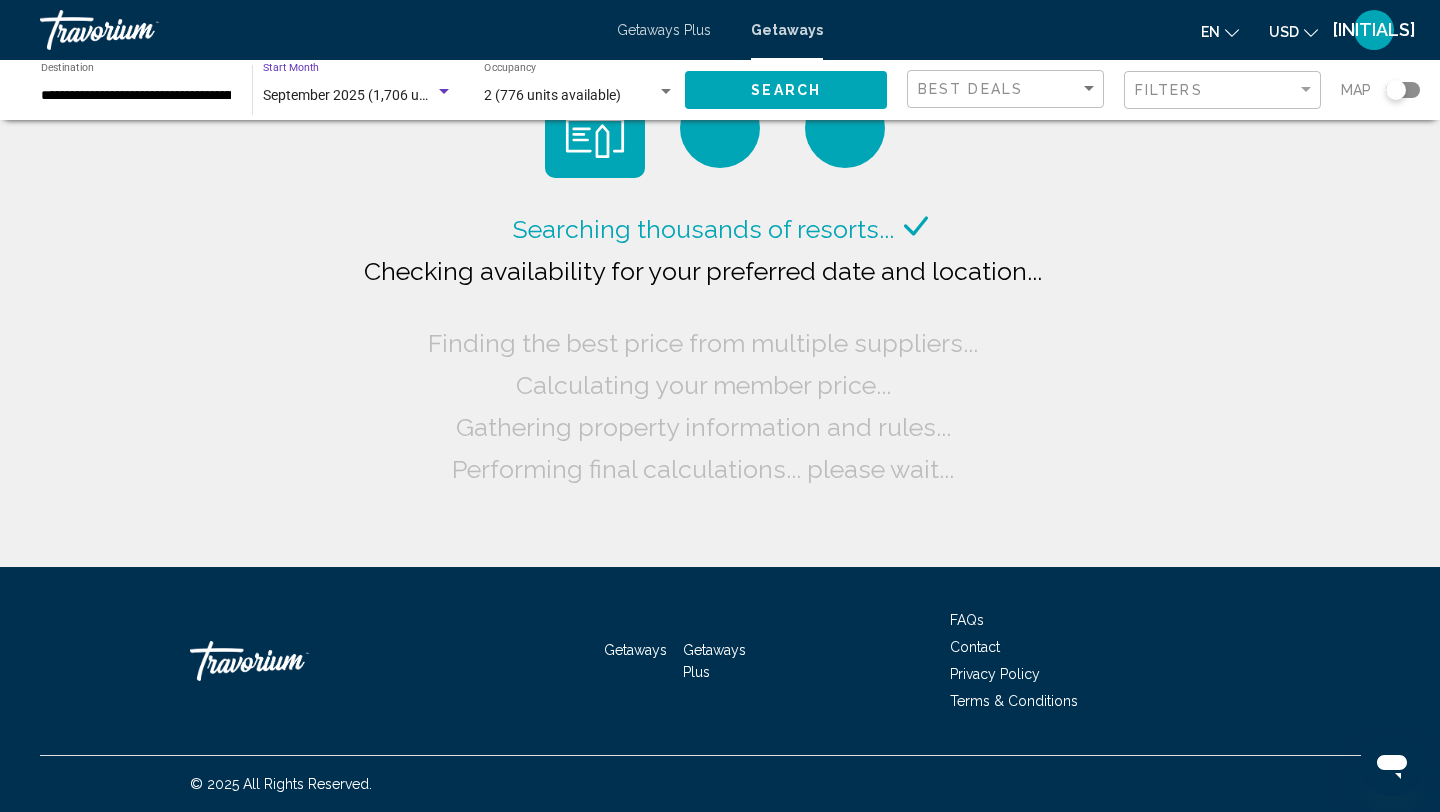 click on "September 2025 (1,706 units available)" at bounding box center [384, 95] 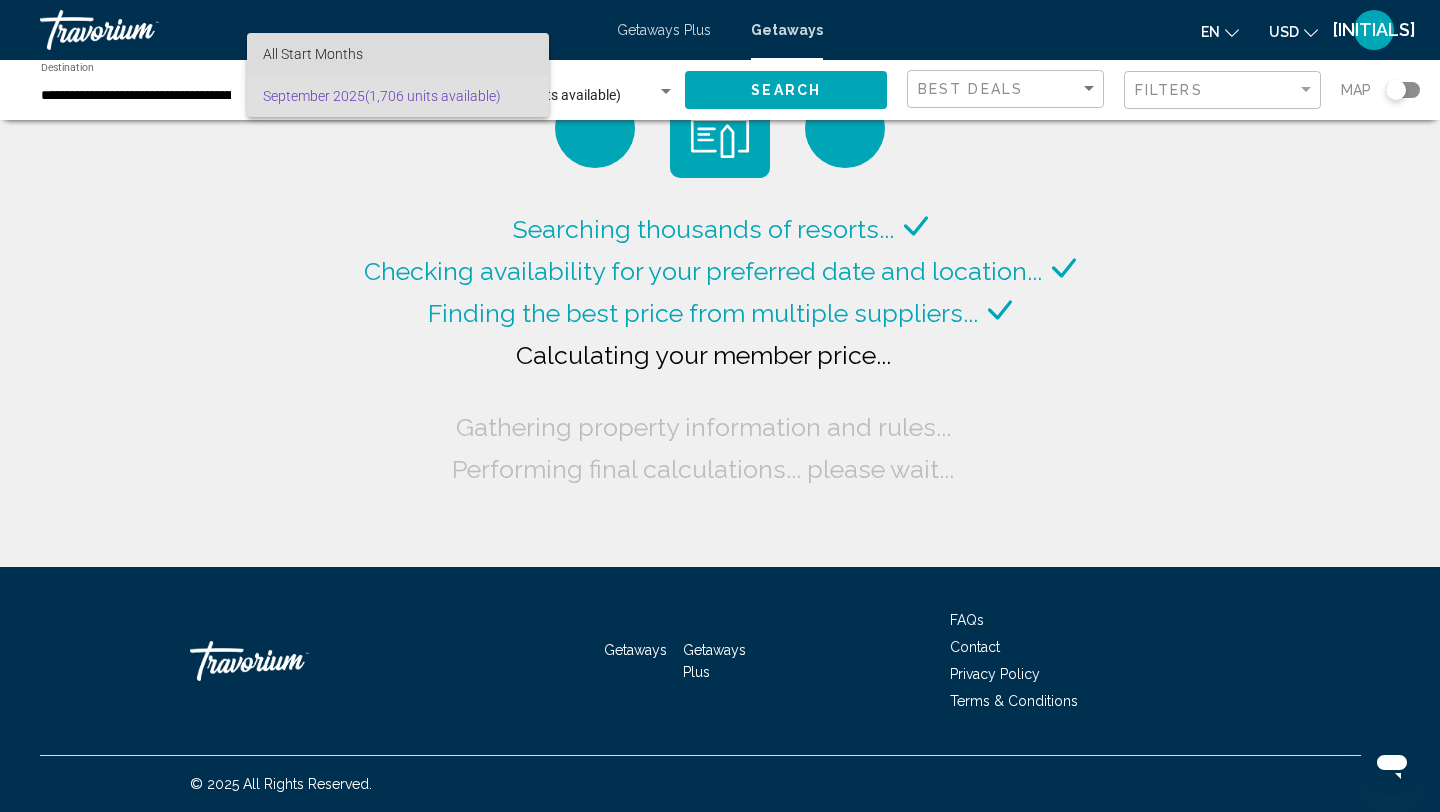 click on "All Start Months" at bounding box center [313, 54] 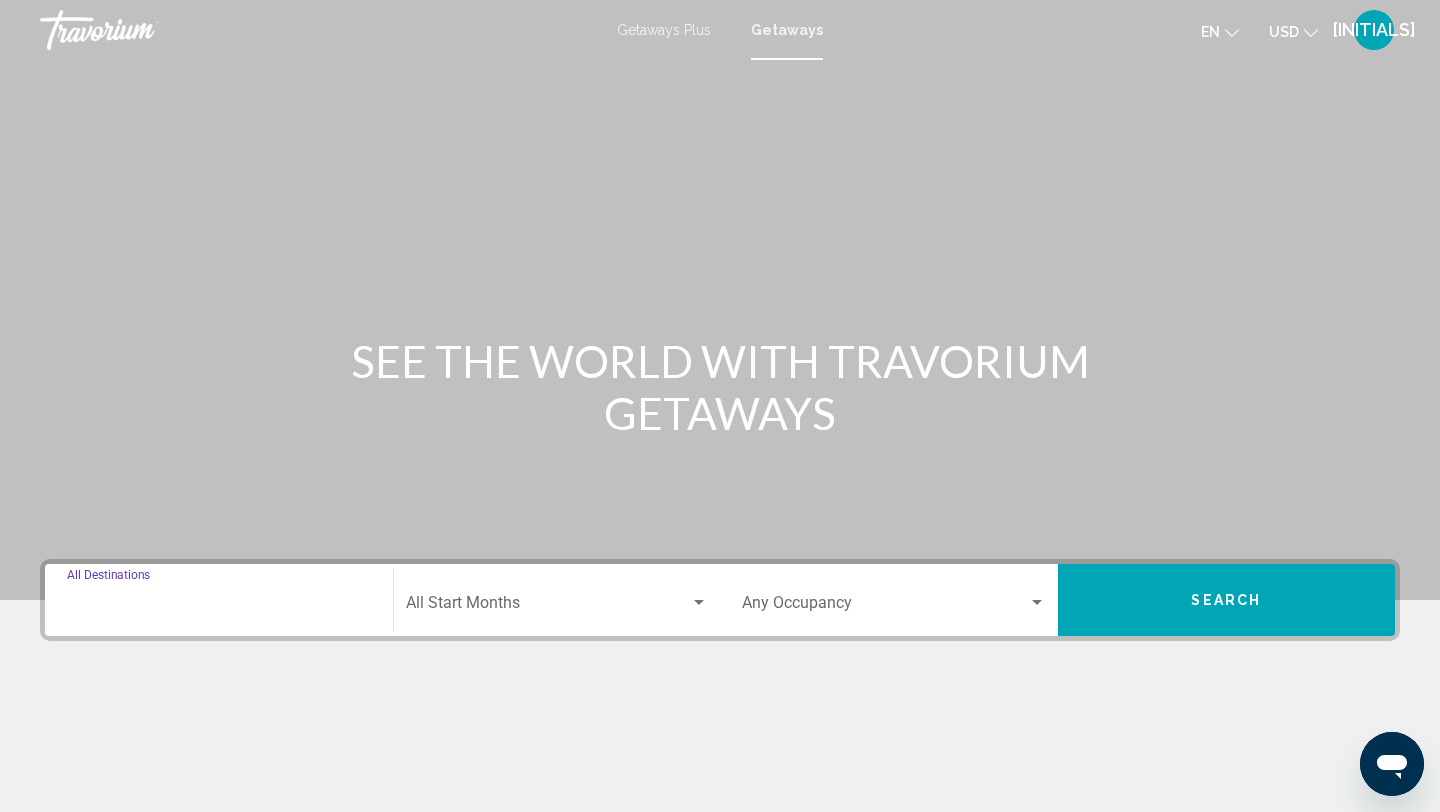 click on "Destination All Destinations" at bounding box center (219, 607) 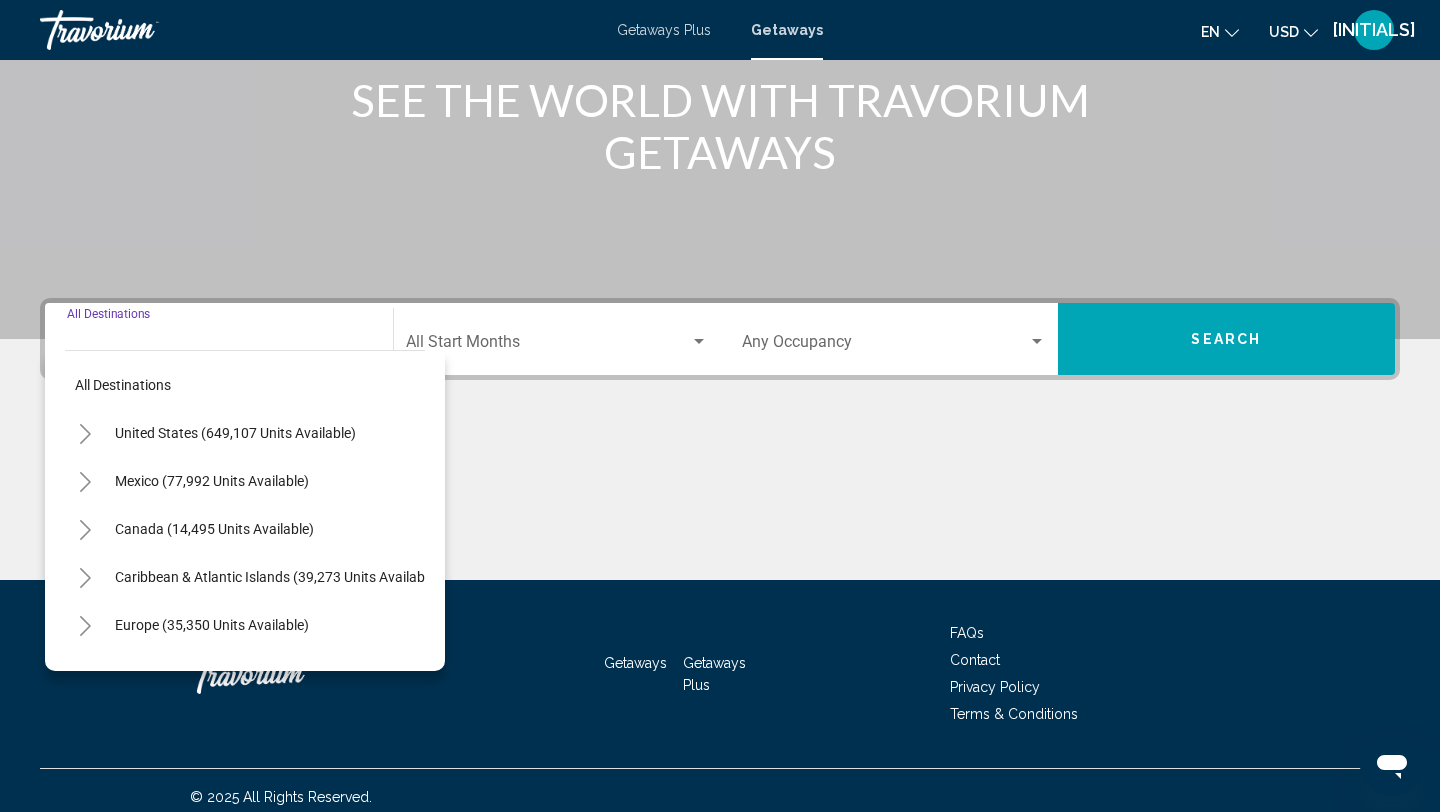 scroll, scrollTop: 274, scrollLeft: 0, axis: vertical 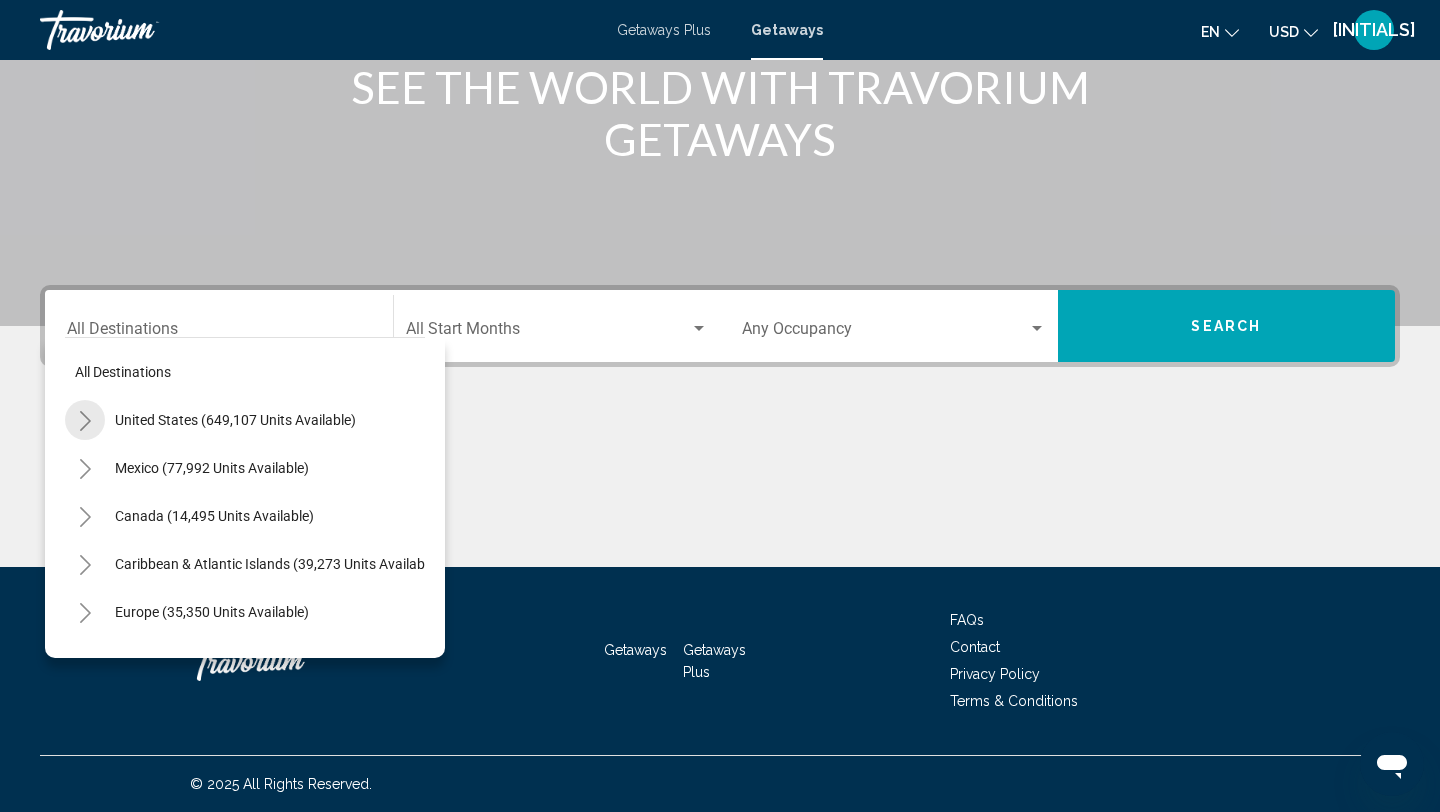 click 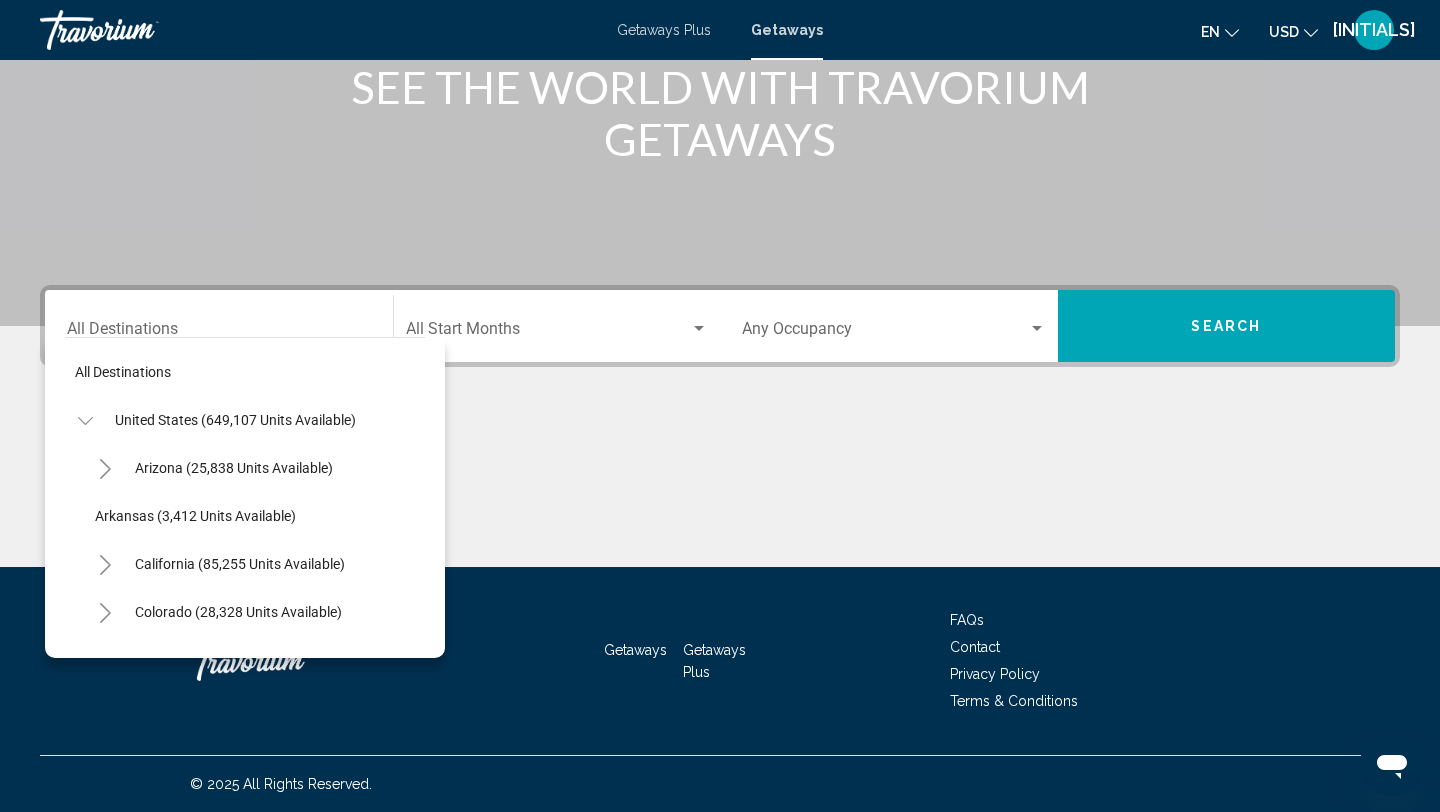 click 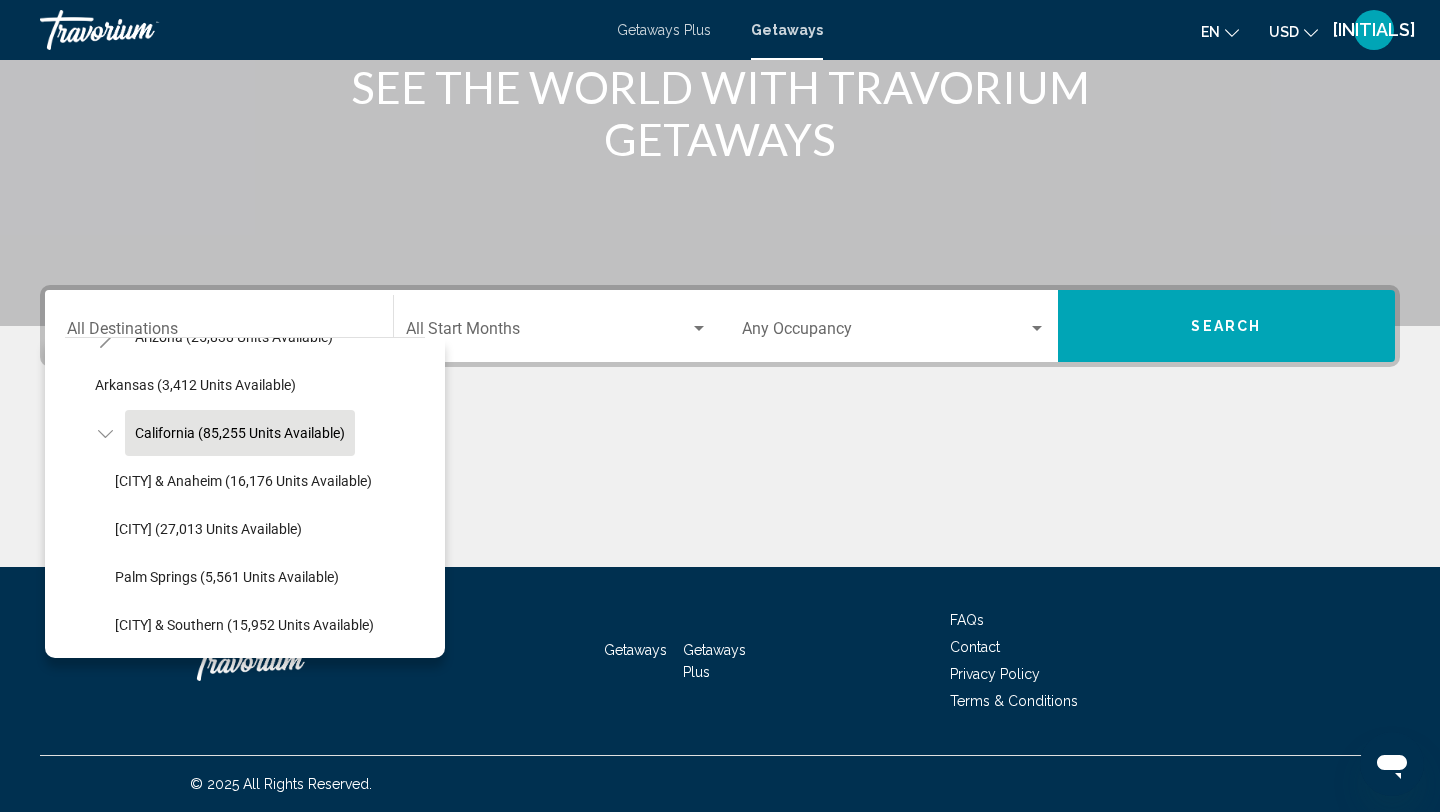scroll, scrollTop: 134, scrollLeft: 0, axis: vertical 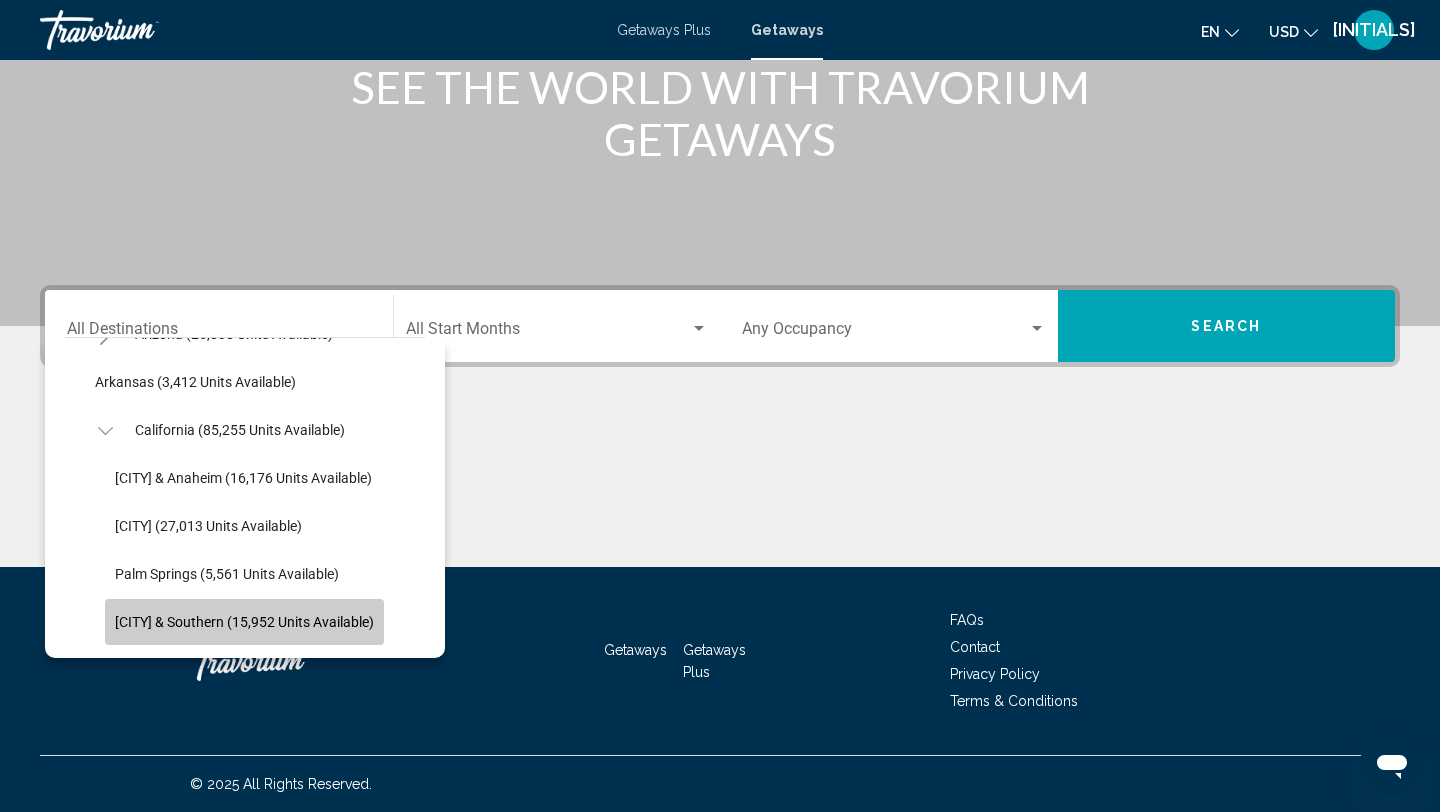 click on "[CITY] & Southern (15,952 units available)" 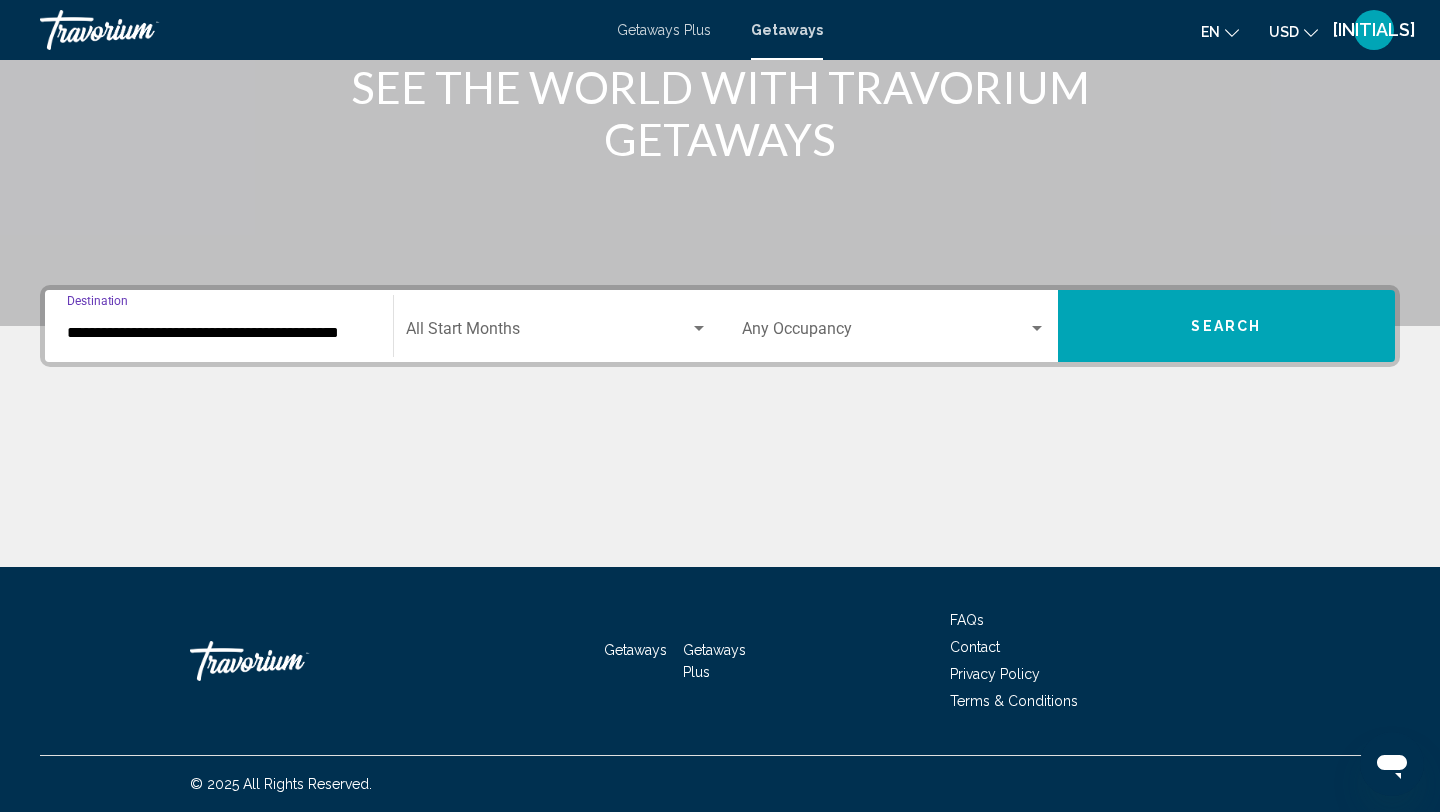 click at bounding box center [548, 333] 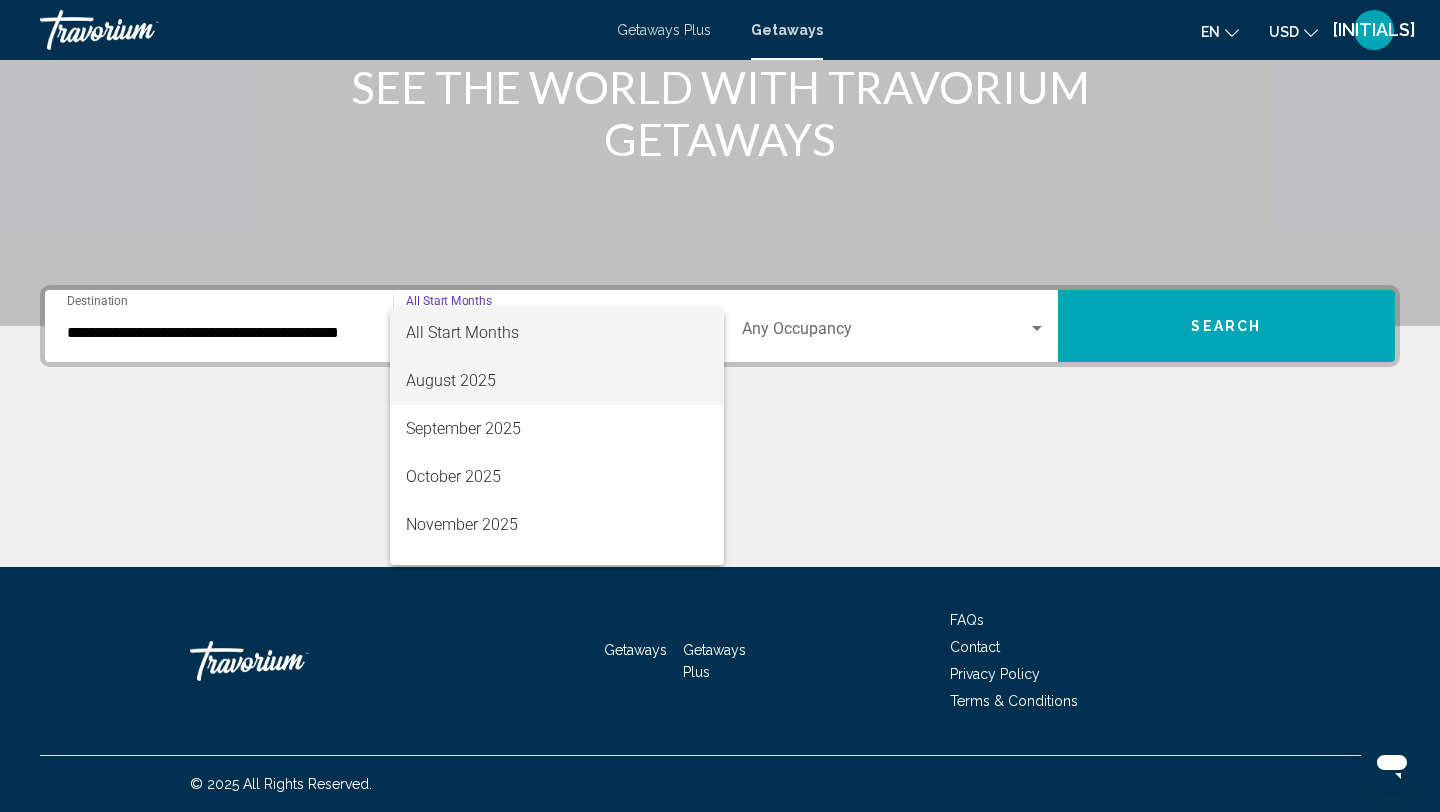 click on "August 2025" at bounding box center [557, 381] 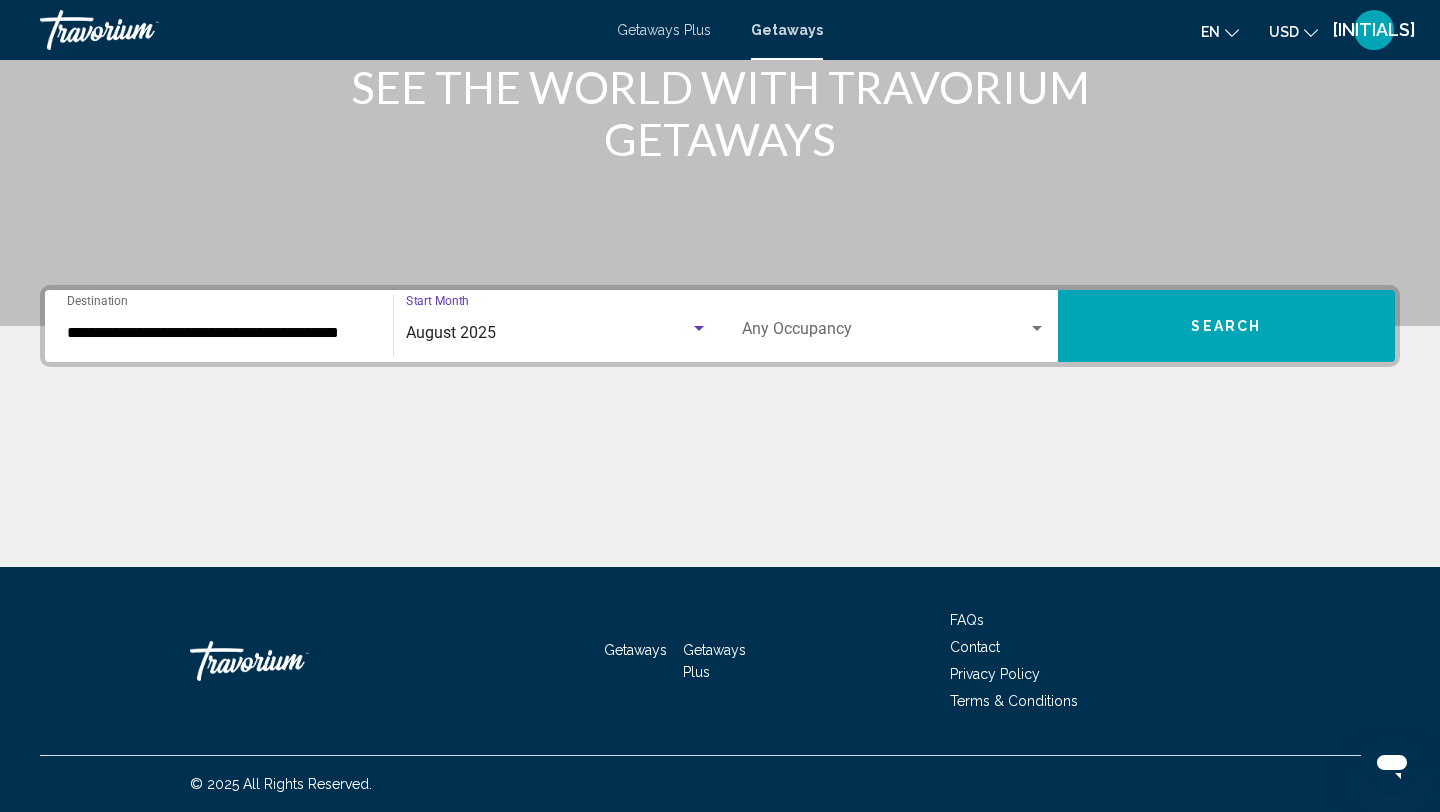 click at bounding box center (885, 333) 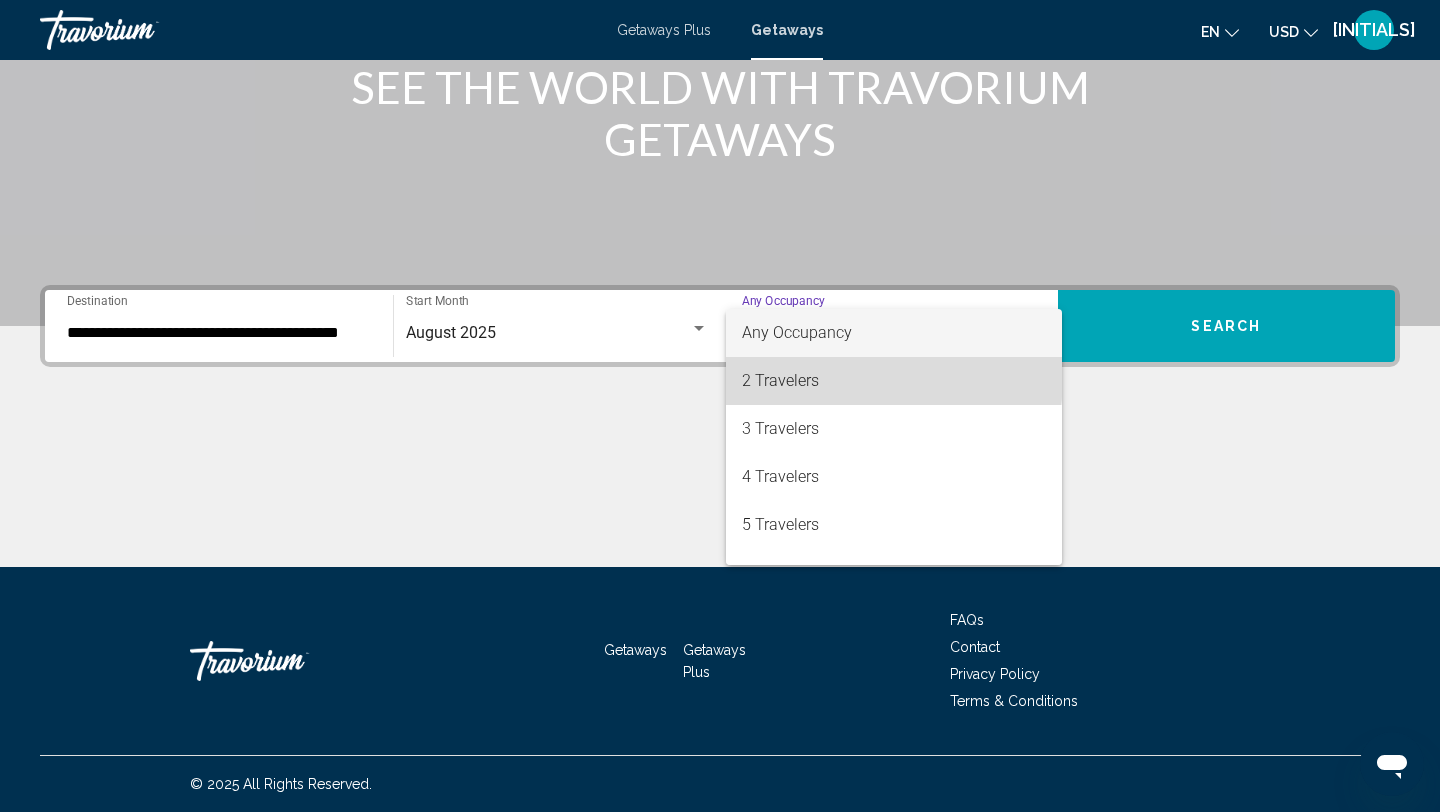 click on "2 Travelers" at bounding box center (894, 381) 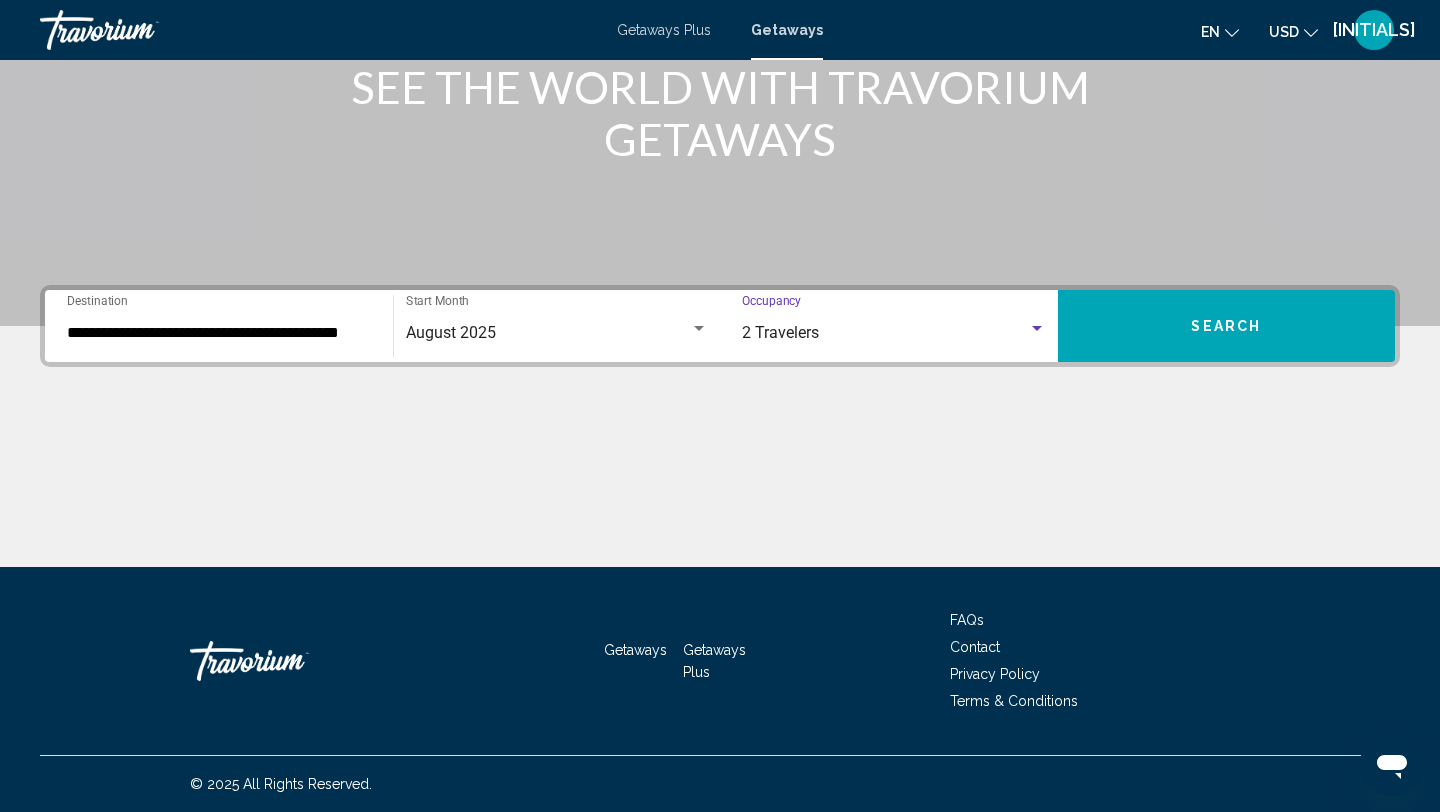 click on "Search" at bounding box center [1227, 326] 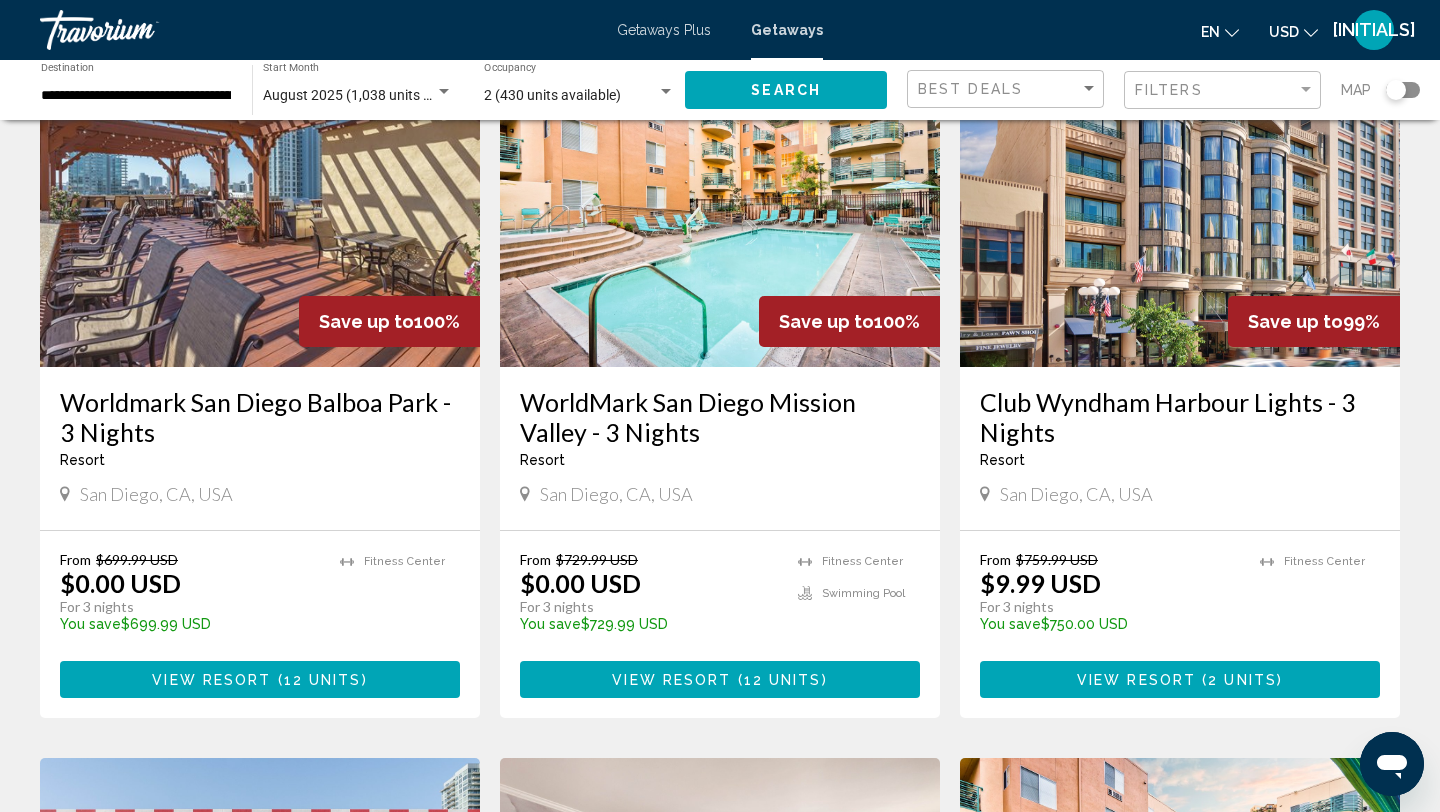 scroll, scrollTop: 160, scrollLeft: 0, axis: vertical 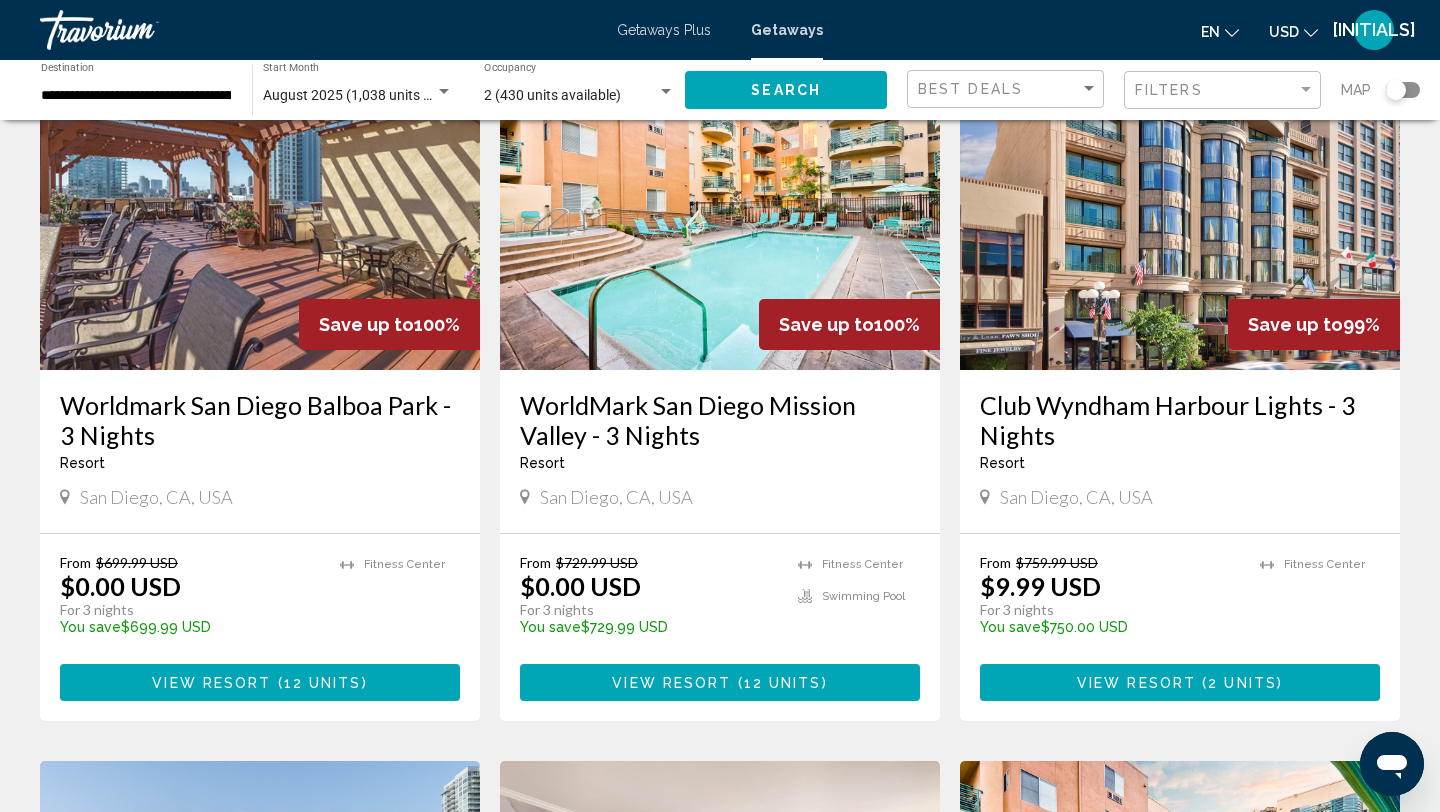 click at bounding box center [1180, 210] 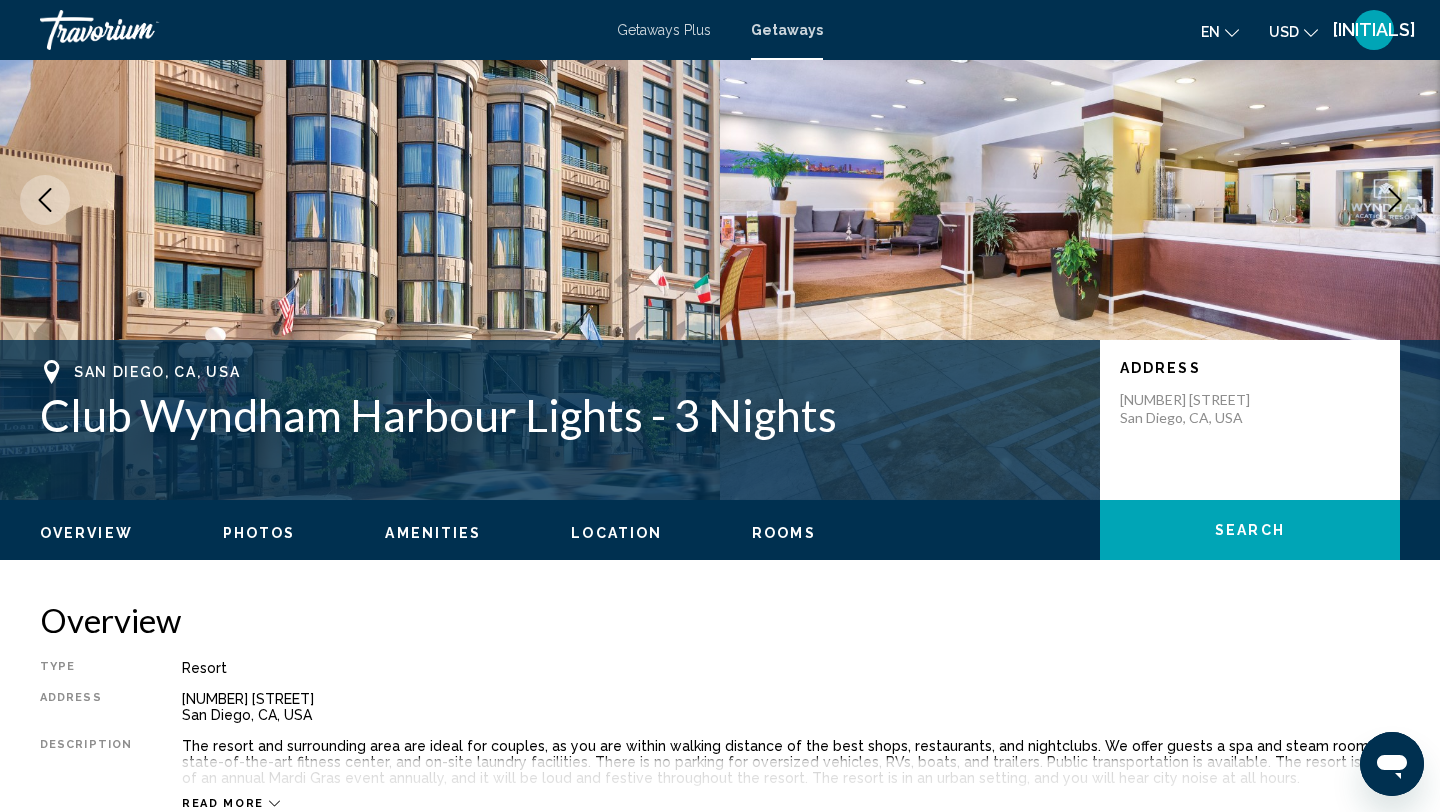 scroll, scrollTop: 0, scrollLeft: 0, axis: both 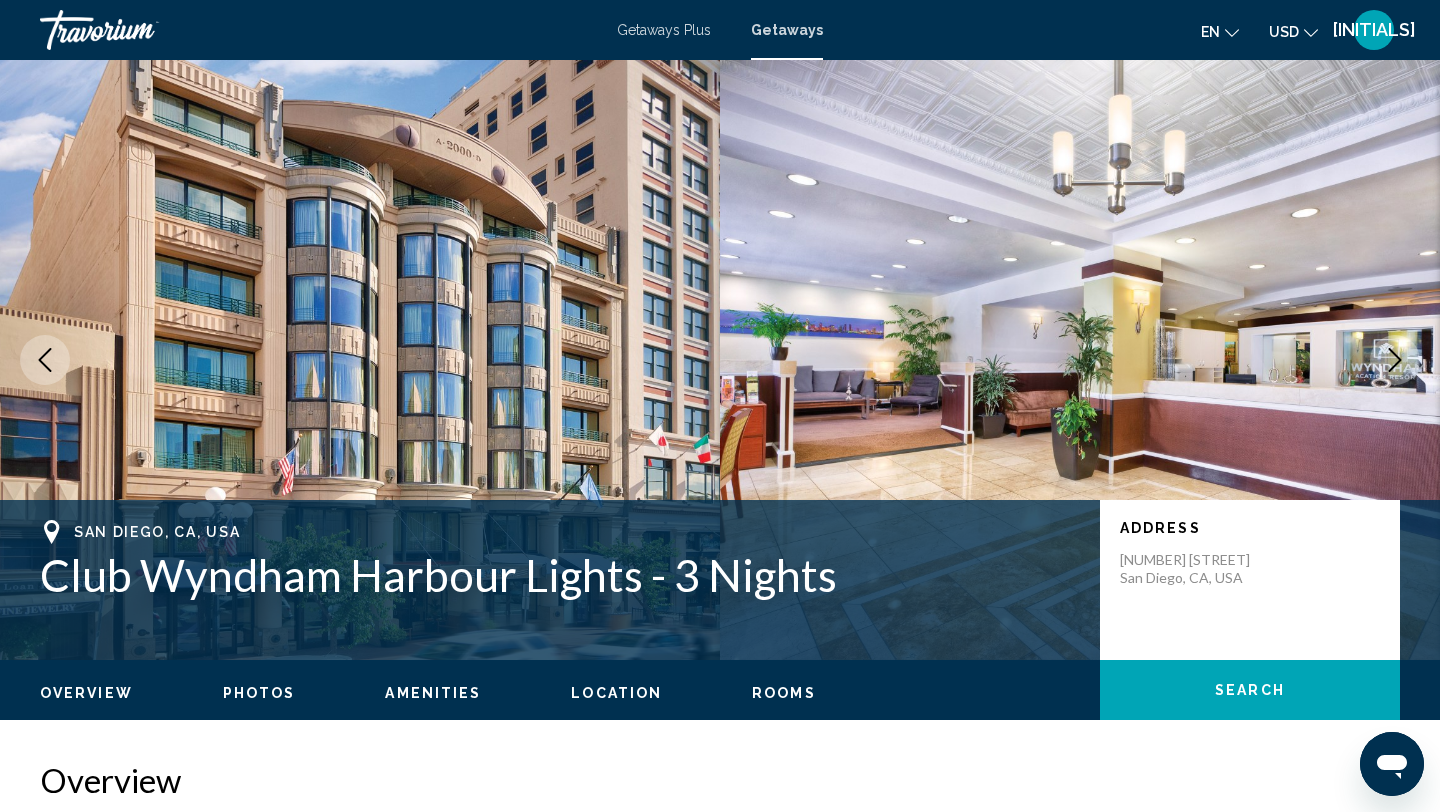 type 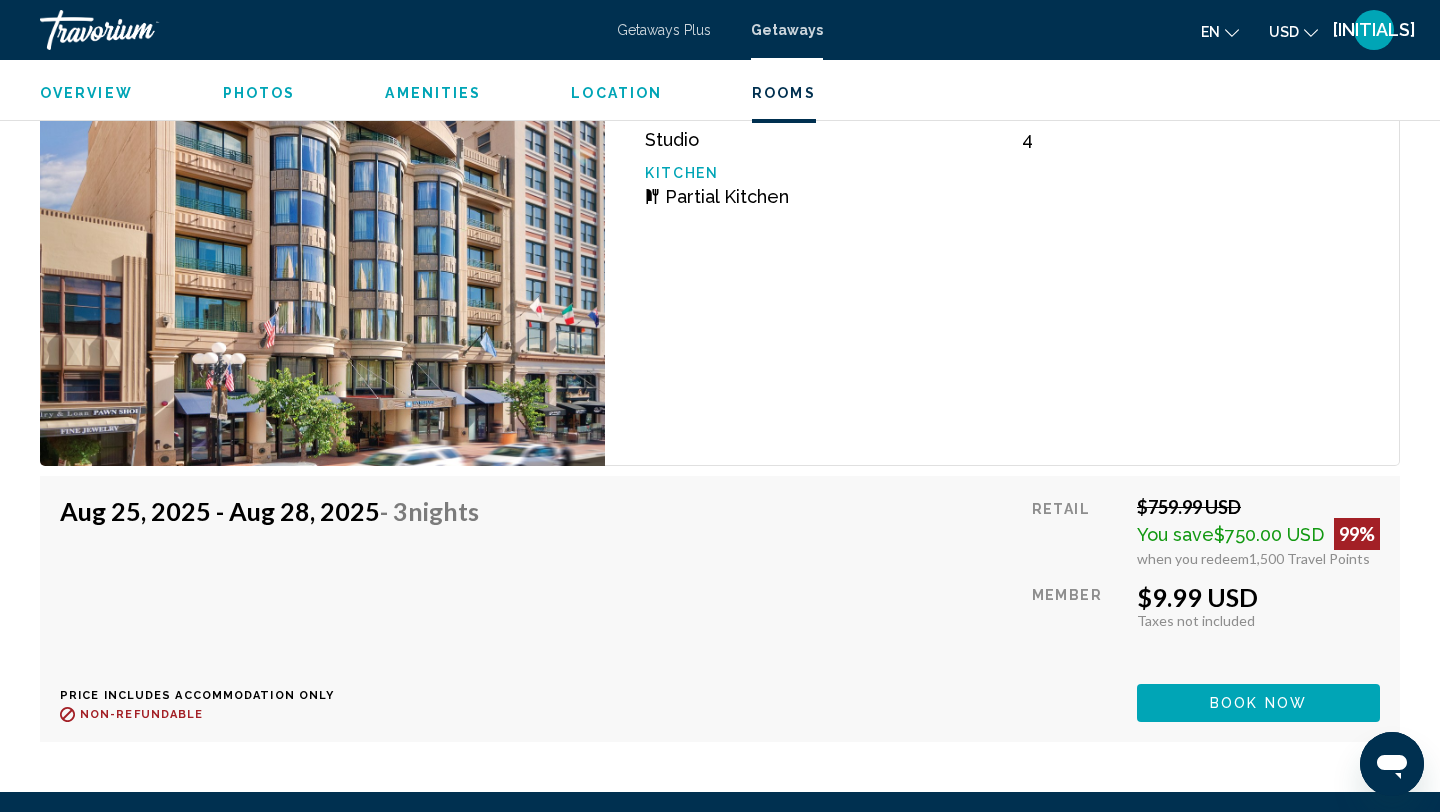 scroll, scrollTop: 3760, scrollLeft: 0, axis: vertical 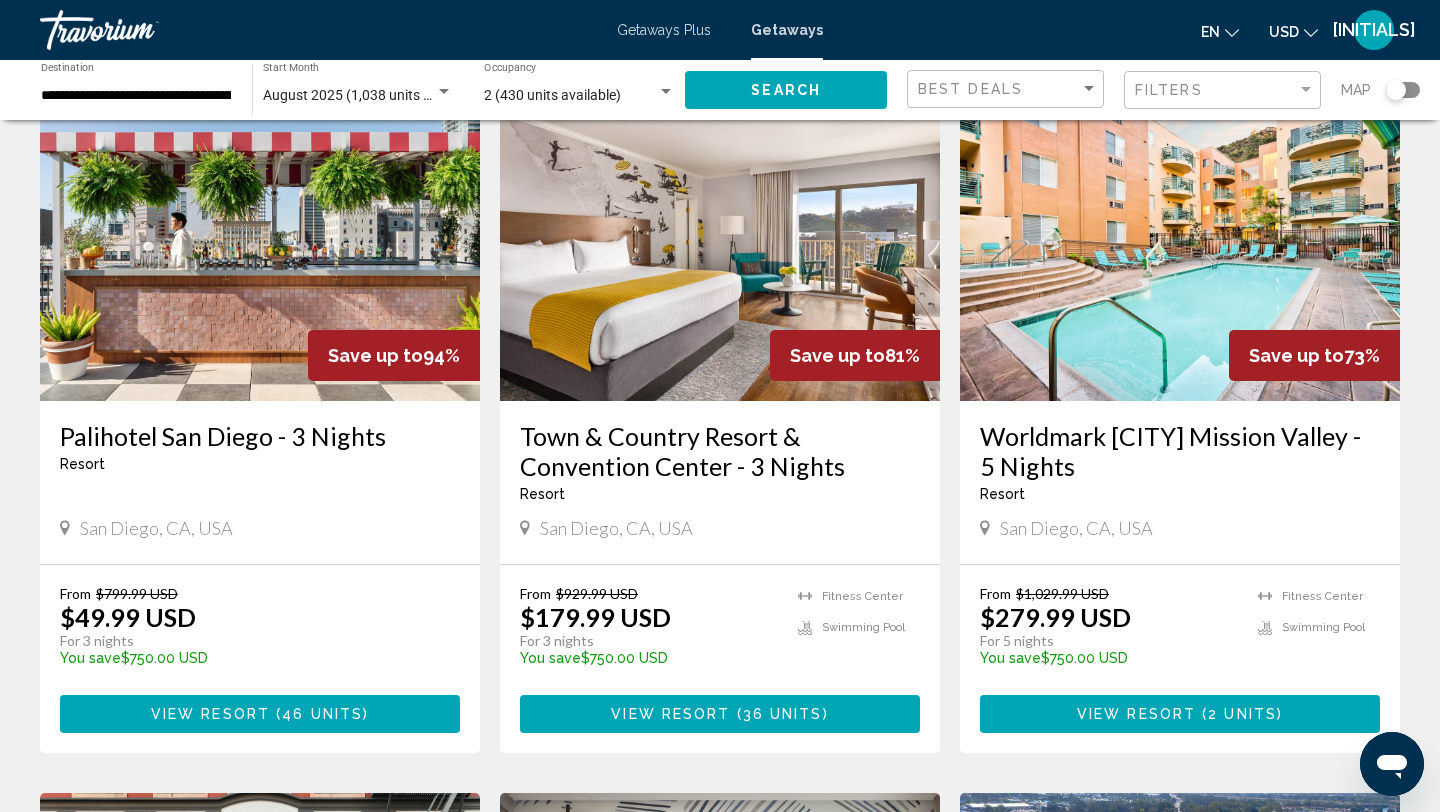 click at bounding box center [260, 241] 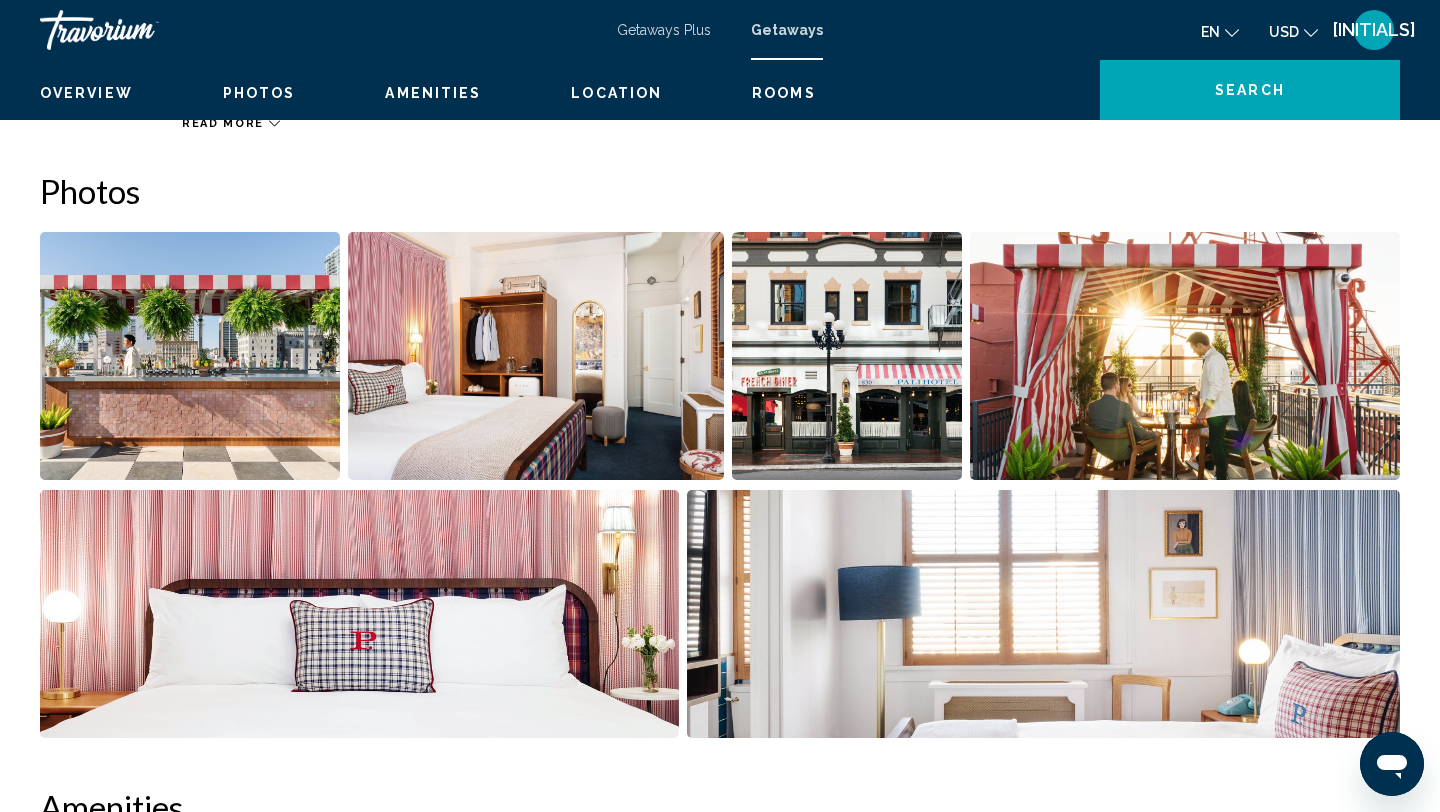 scroll, scrollTop: 0, scrollLeft: 0, axis: both 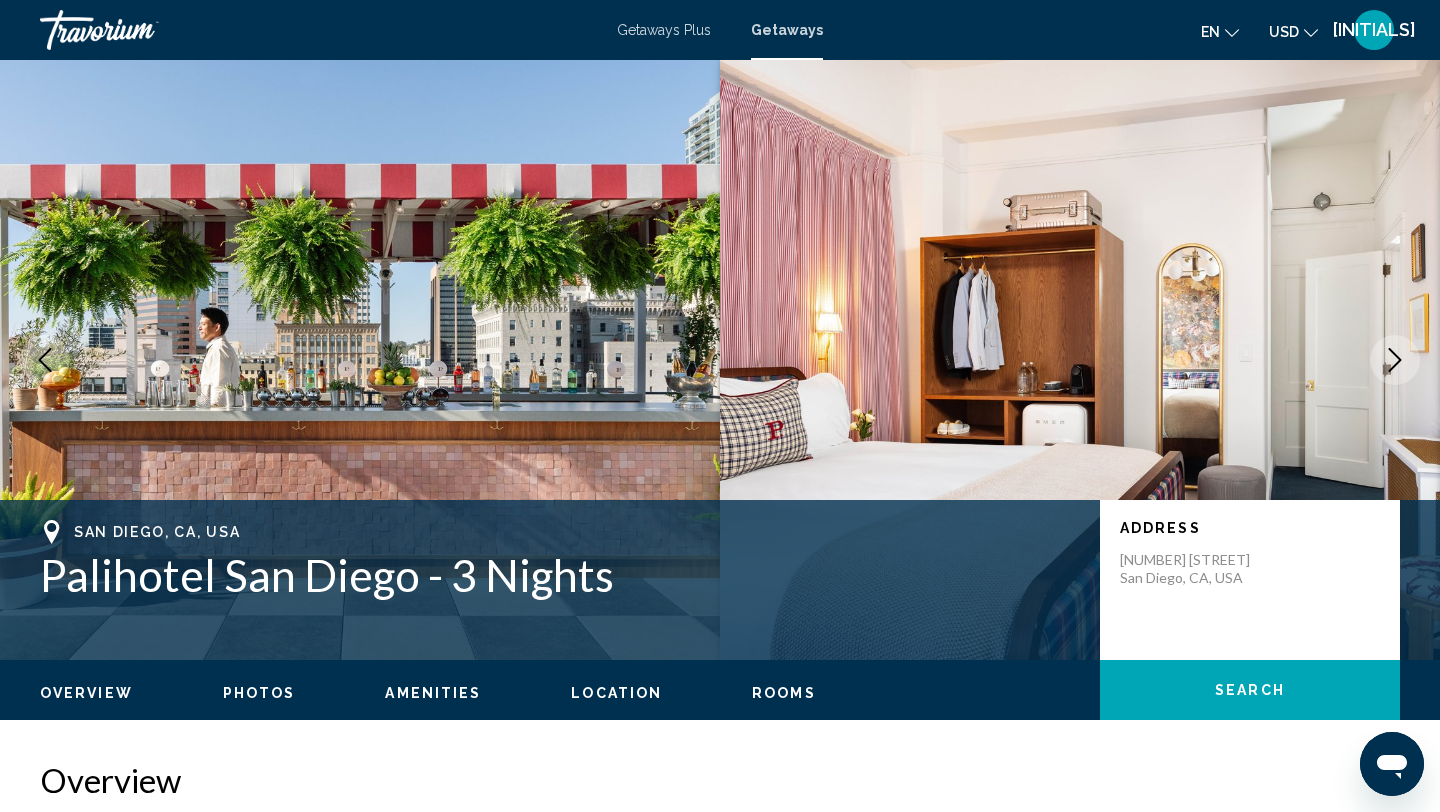 type 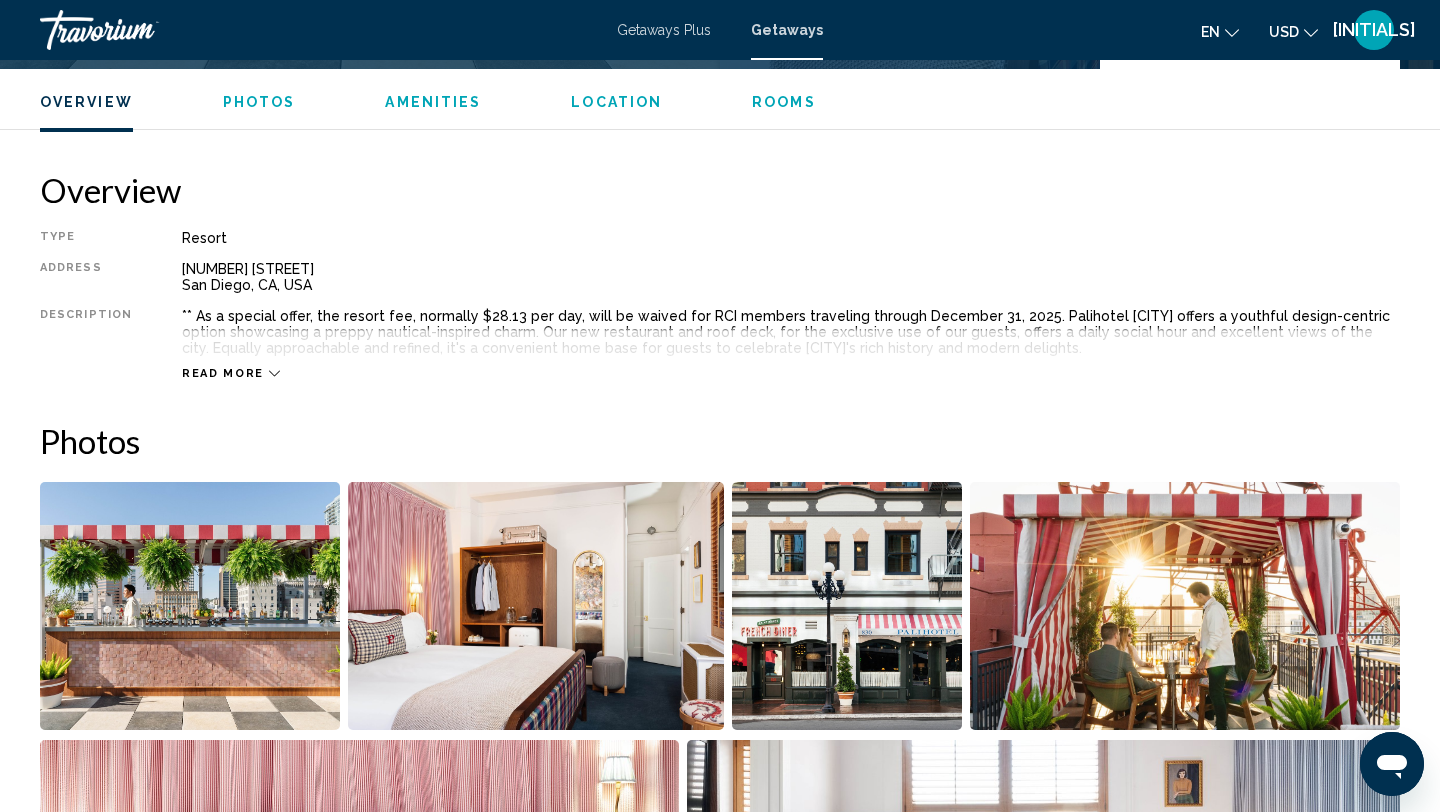 scroll, scrollTop: 520, scrollLeft: 0, axis: vertical 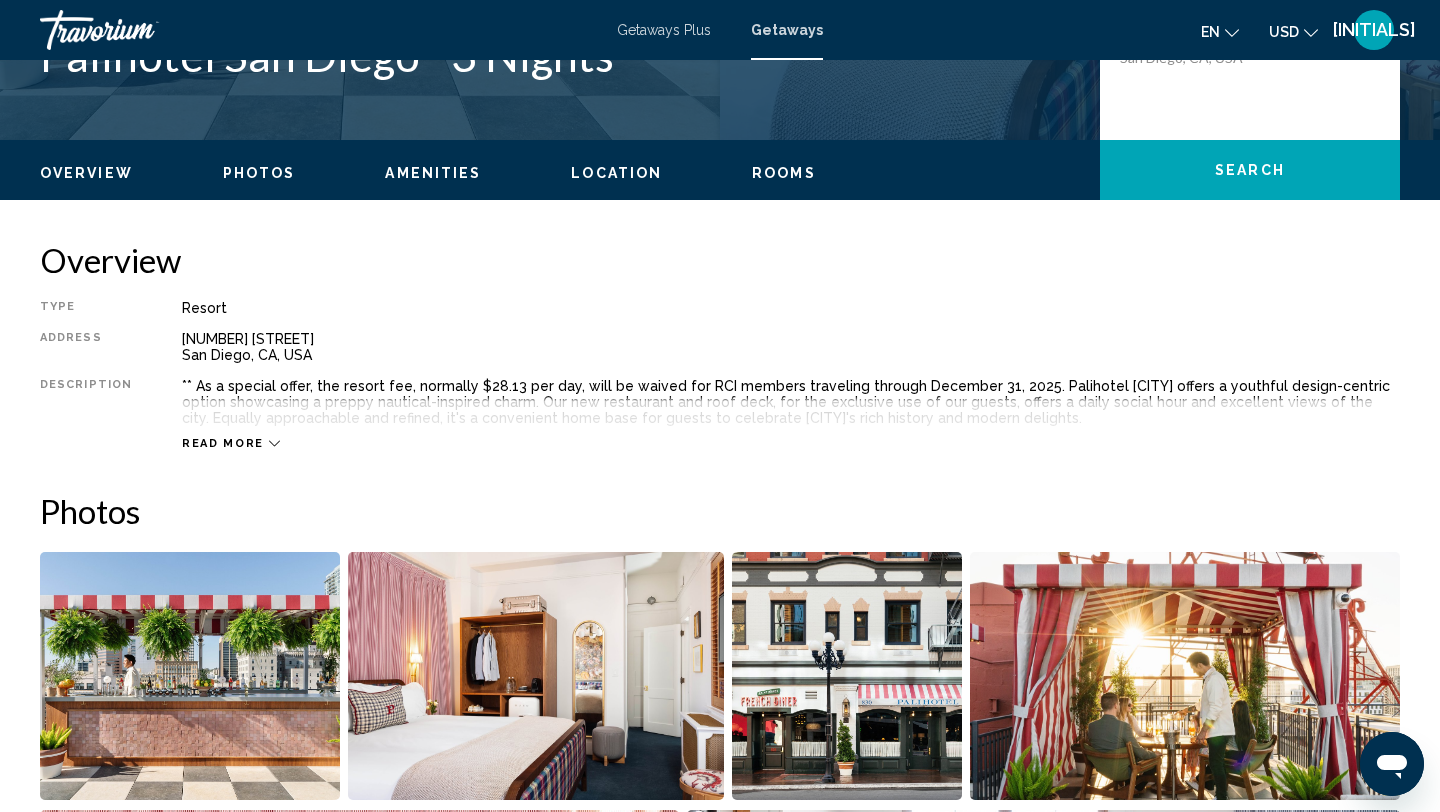 click on "Read more" at bounding box center (231, 443) 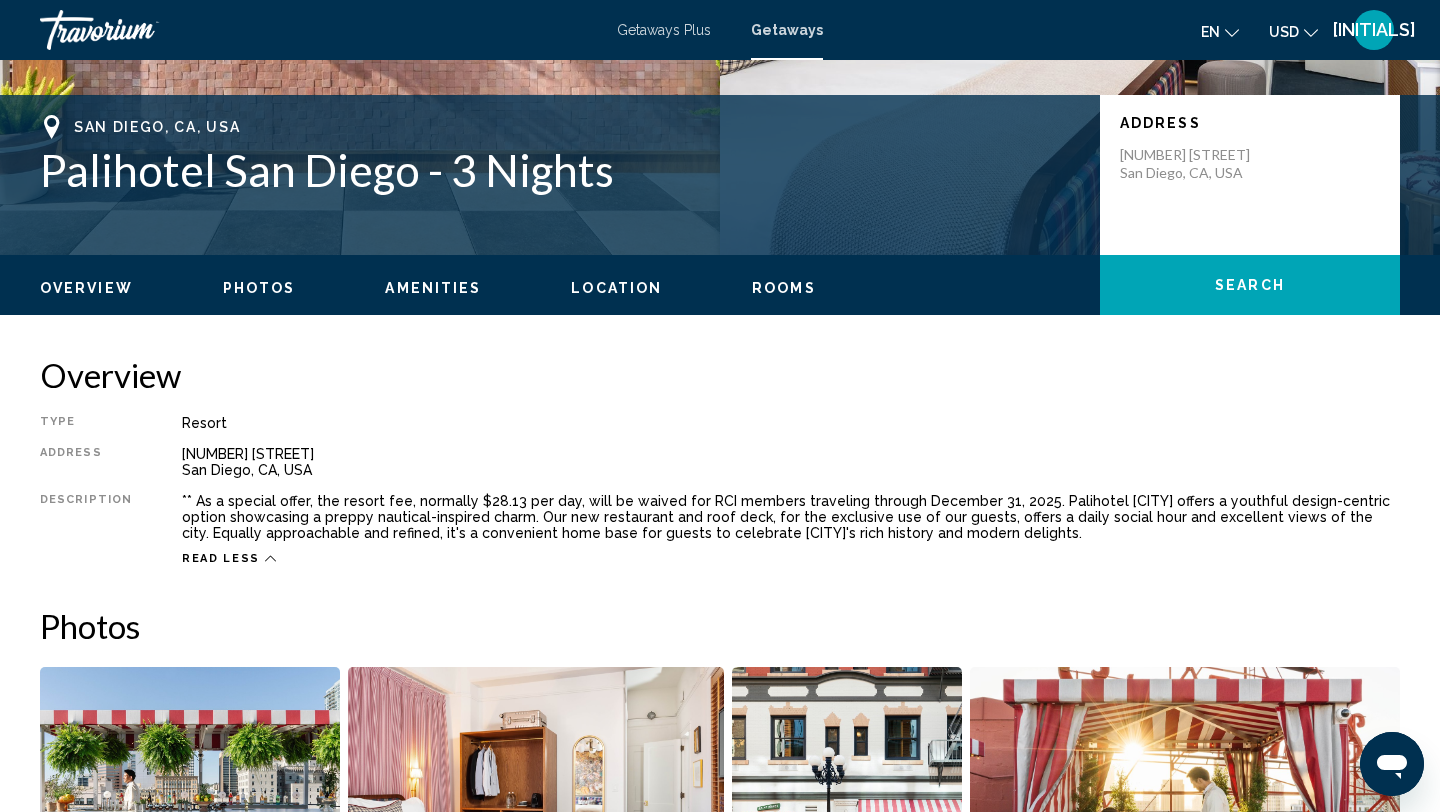 scroll, scrollTop: 400, scrollLeft: 0, axis: vertical 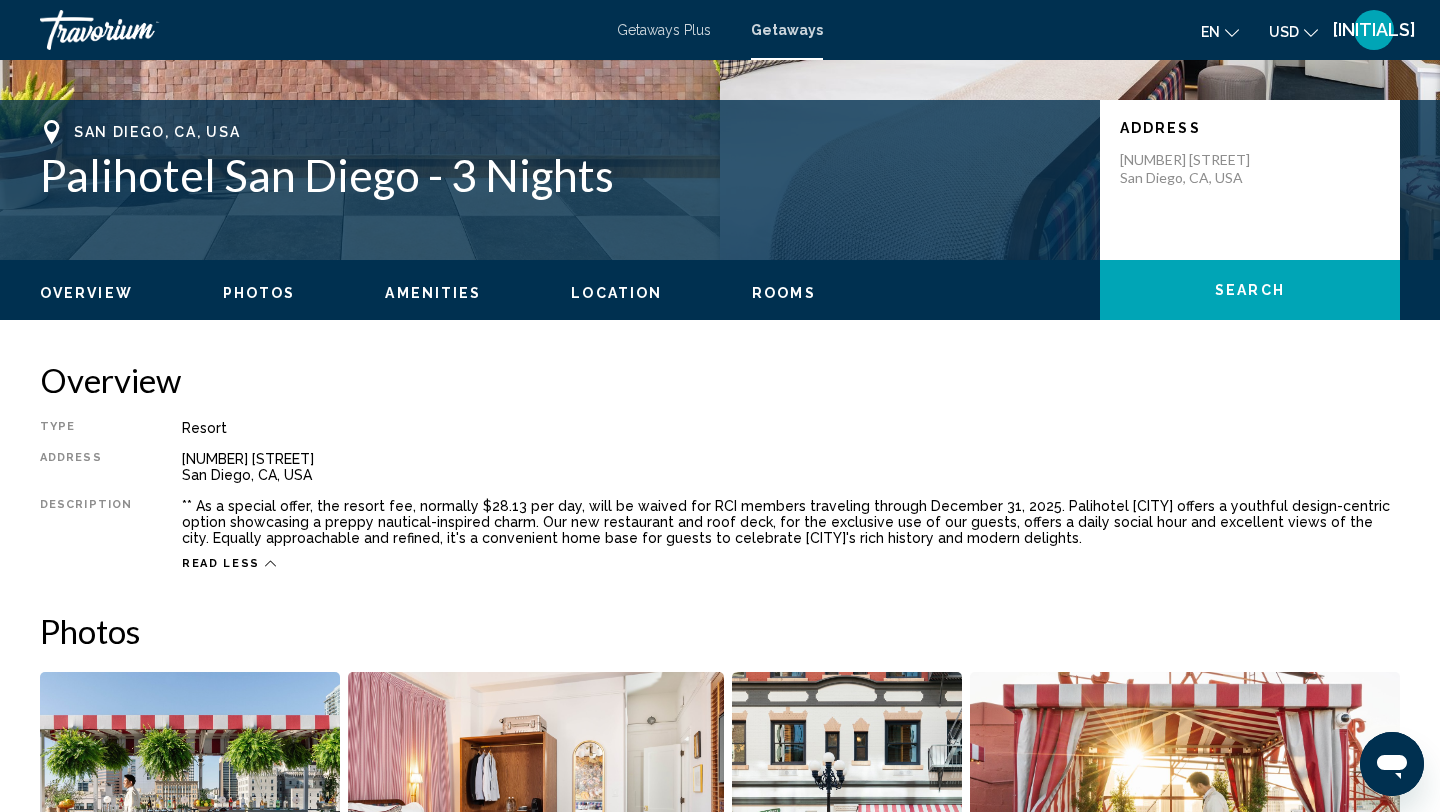 click on "Amenities" at bounding box center [433, 293] 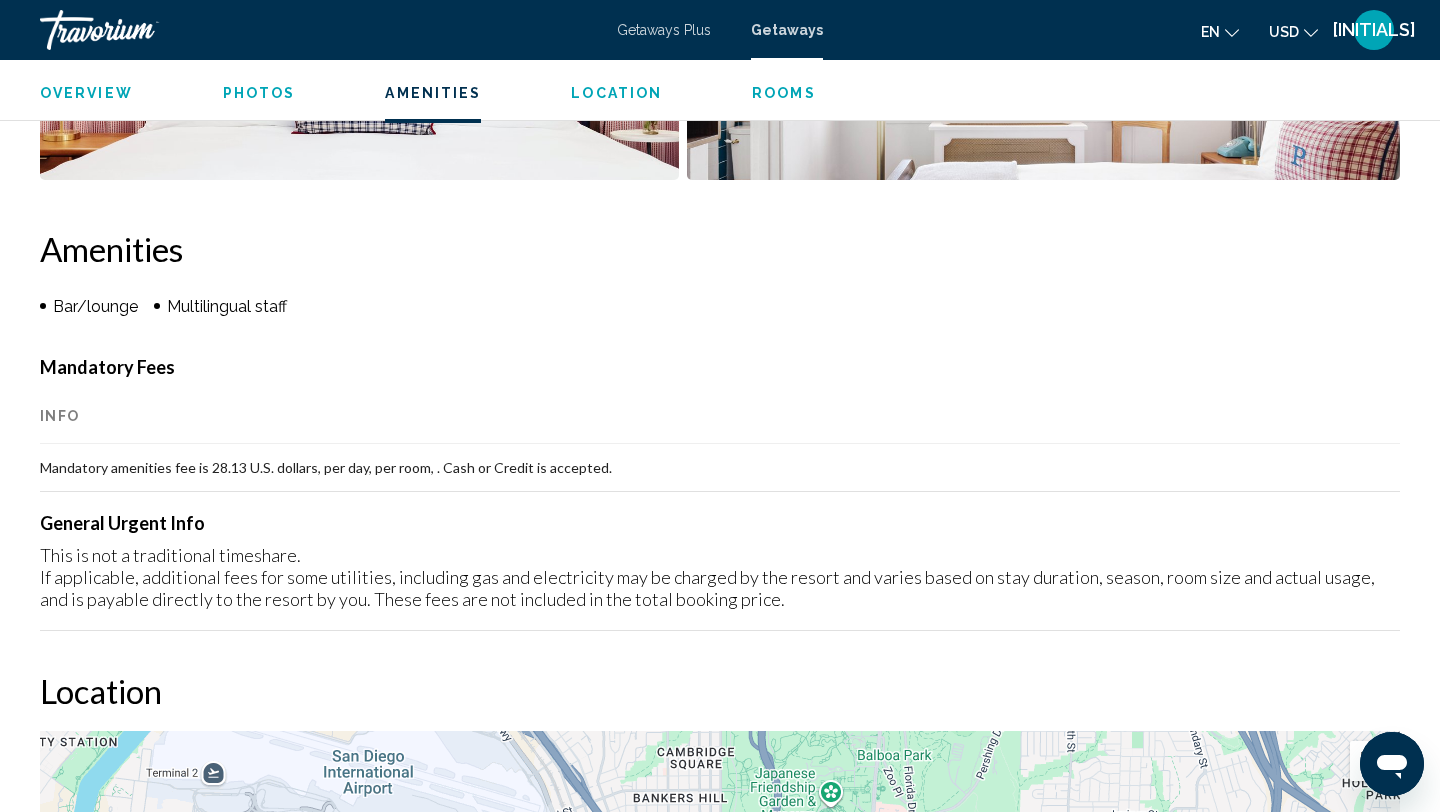 scroll, scrollTop: 1507, scrollLeft: 0, axis: vertical 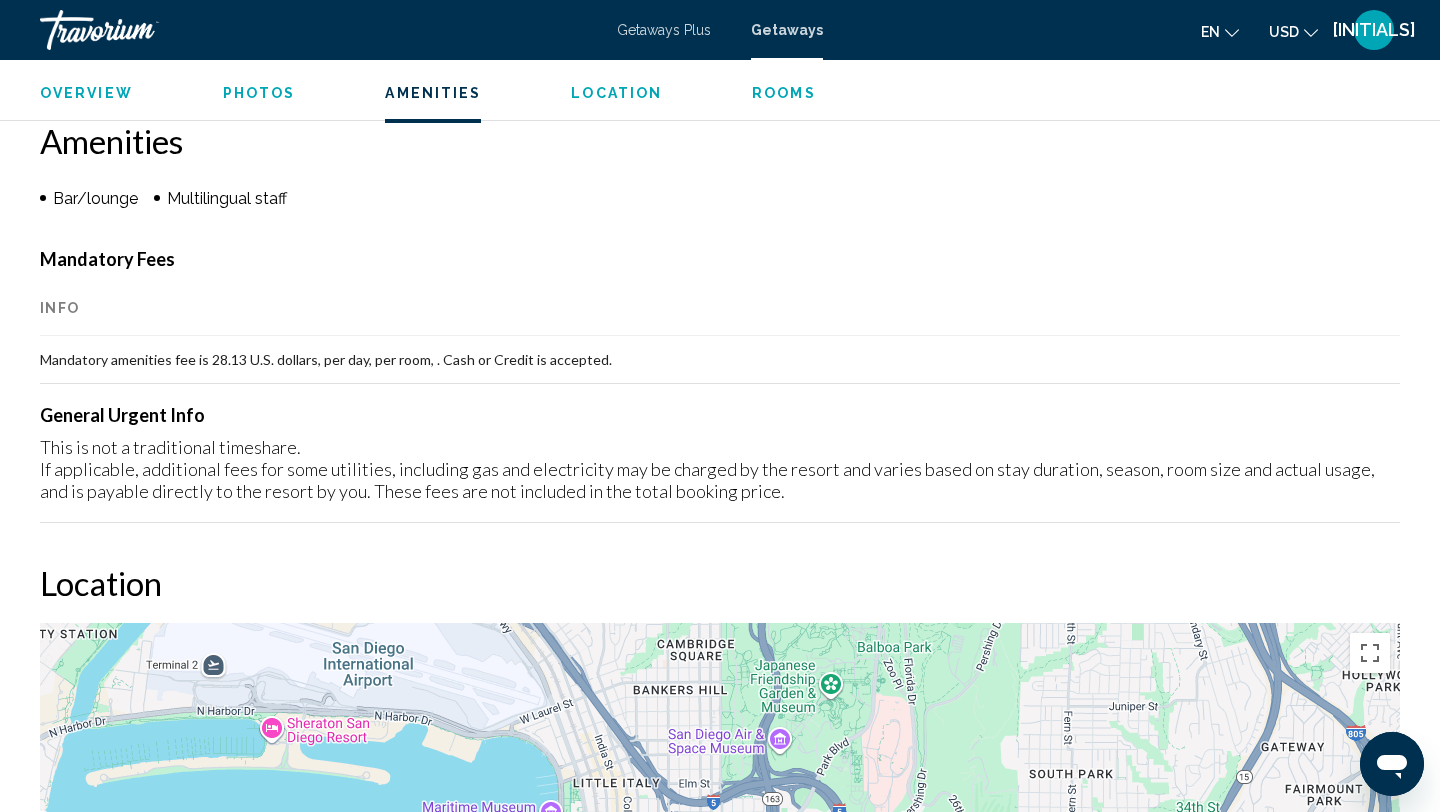 type 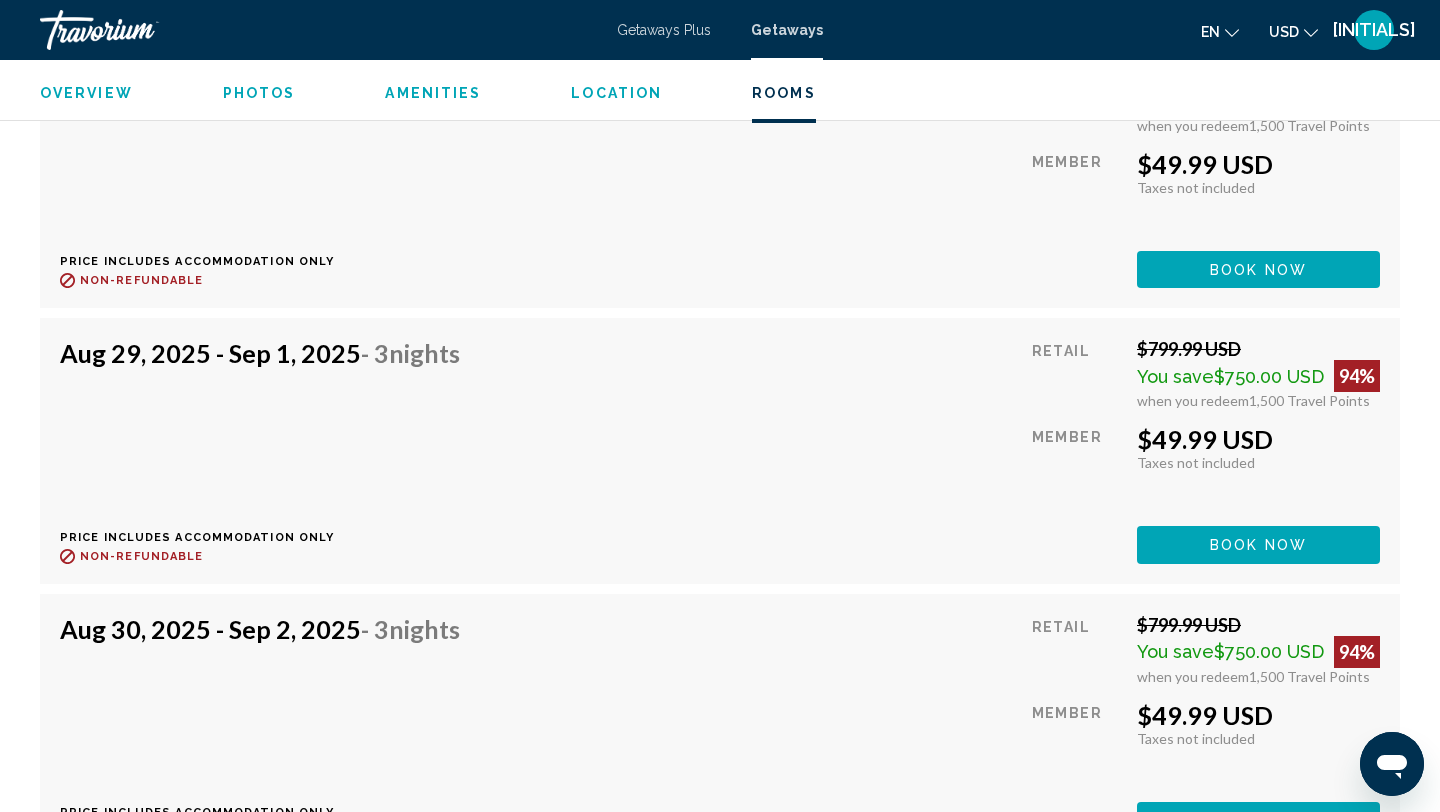 scroll, scrollTop: 5227, scrollLeft: 0, axis: vertical 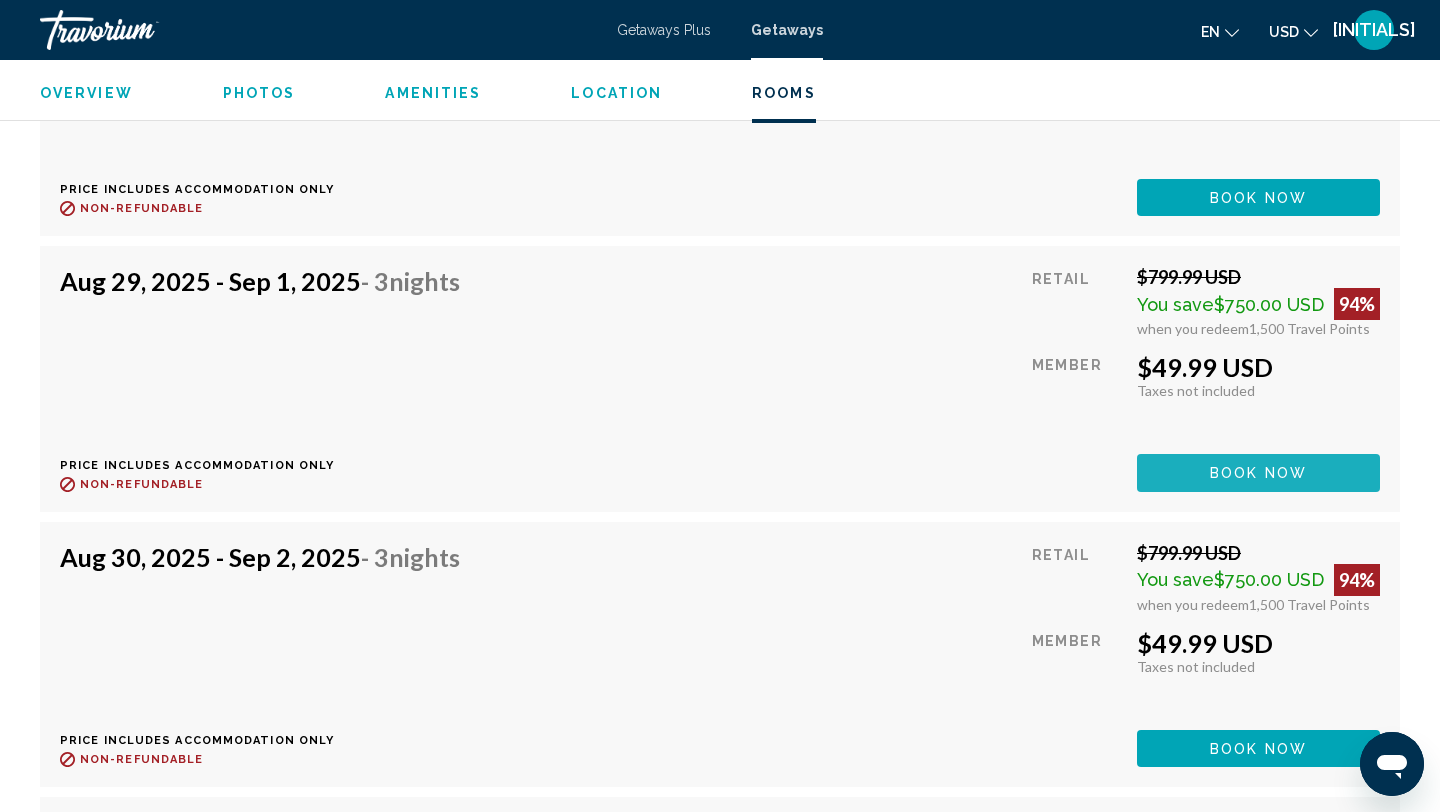 click on "Book now" at bounding box center (1258, 472) 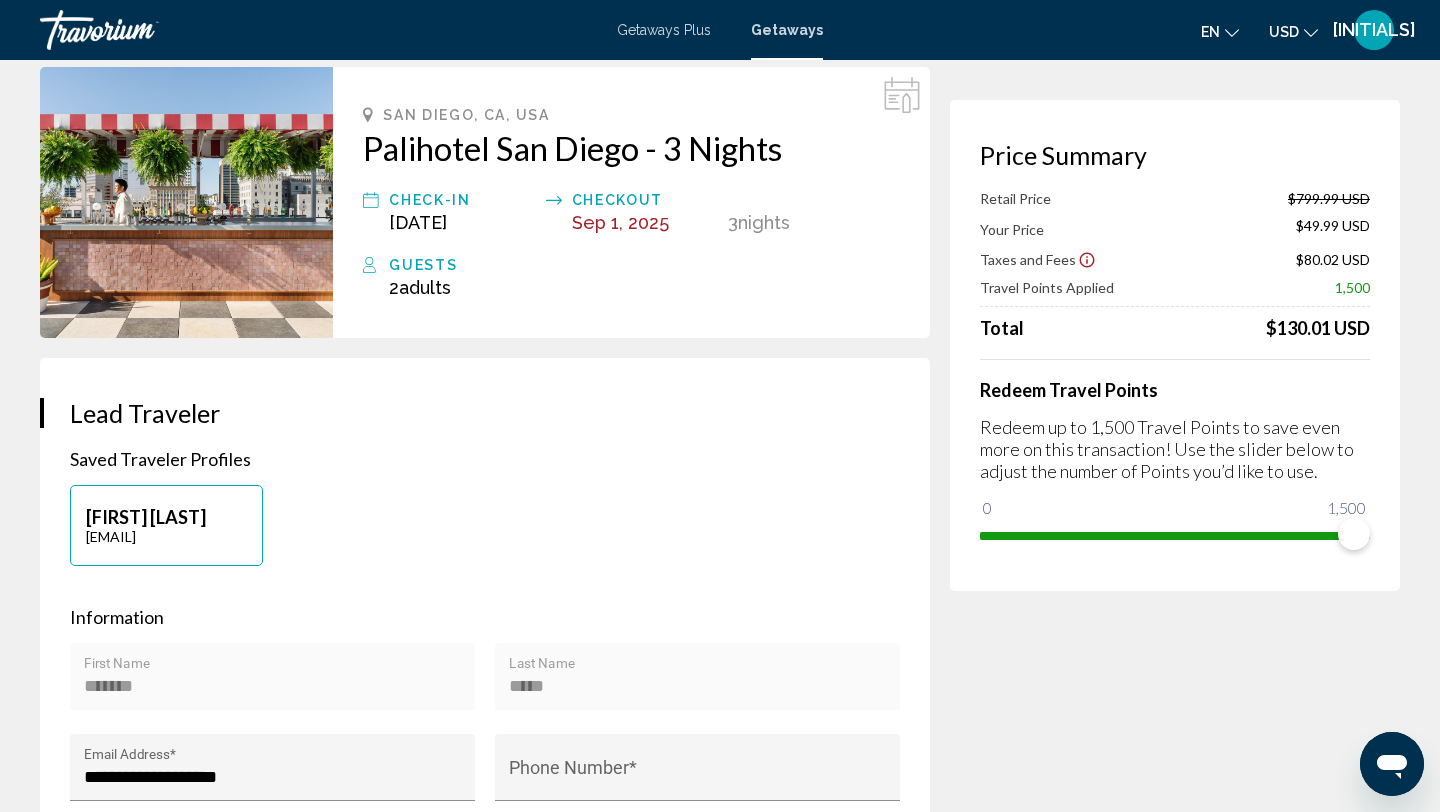 scroll, scrollTop: 80, scrollLeft: 0, axis: vertical 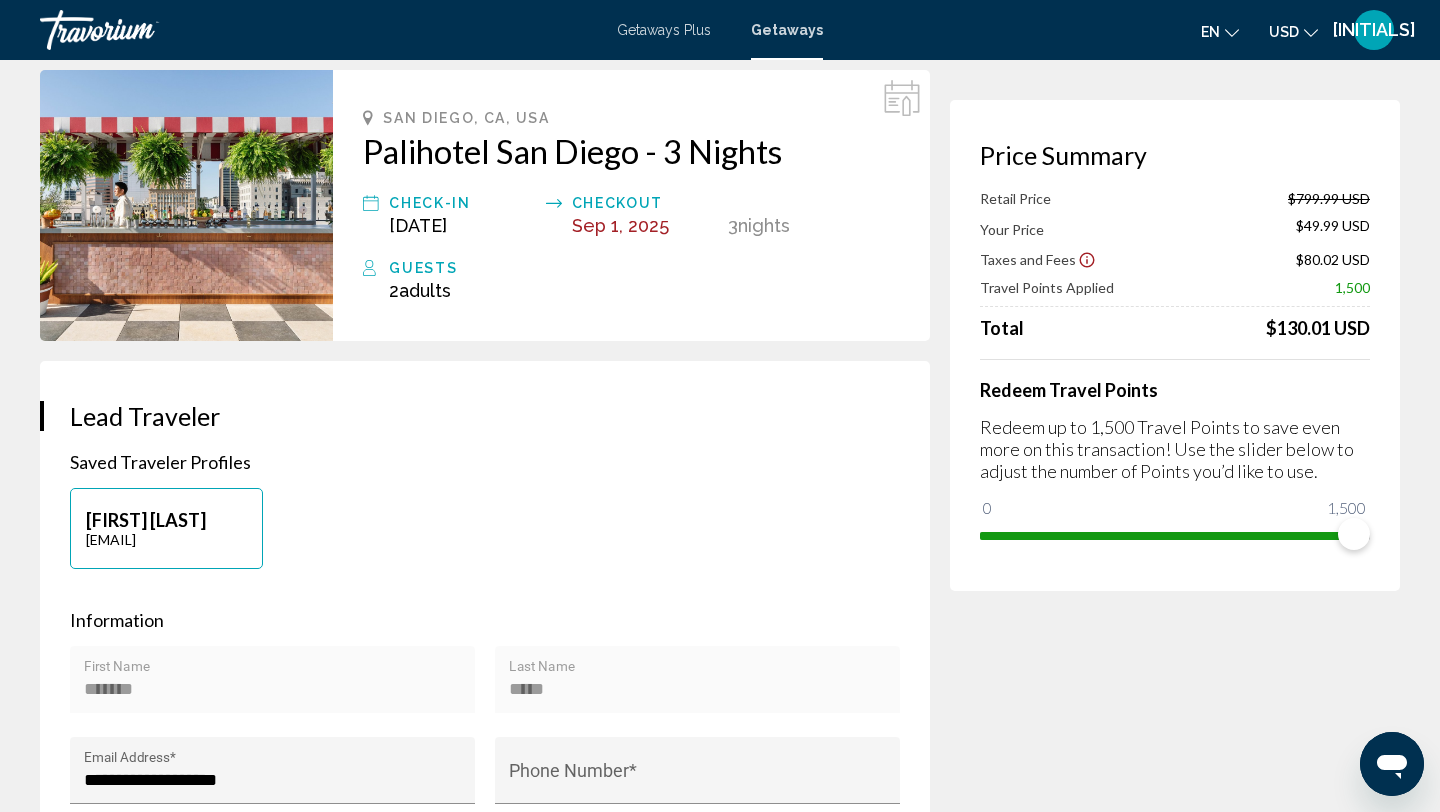 click on "[FIRST] [LAST]" at bounding box center [166, 520] 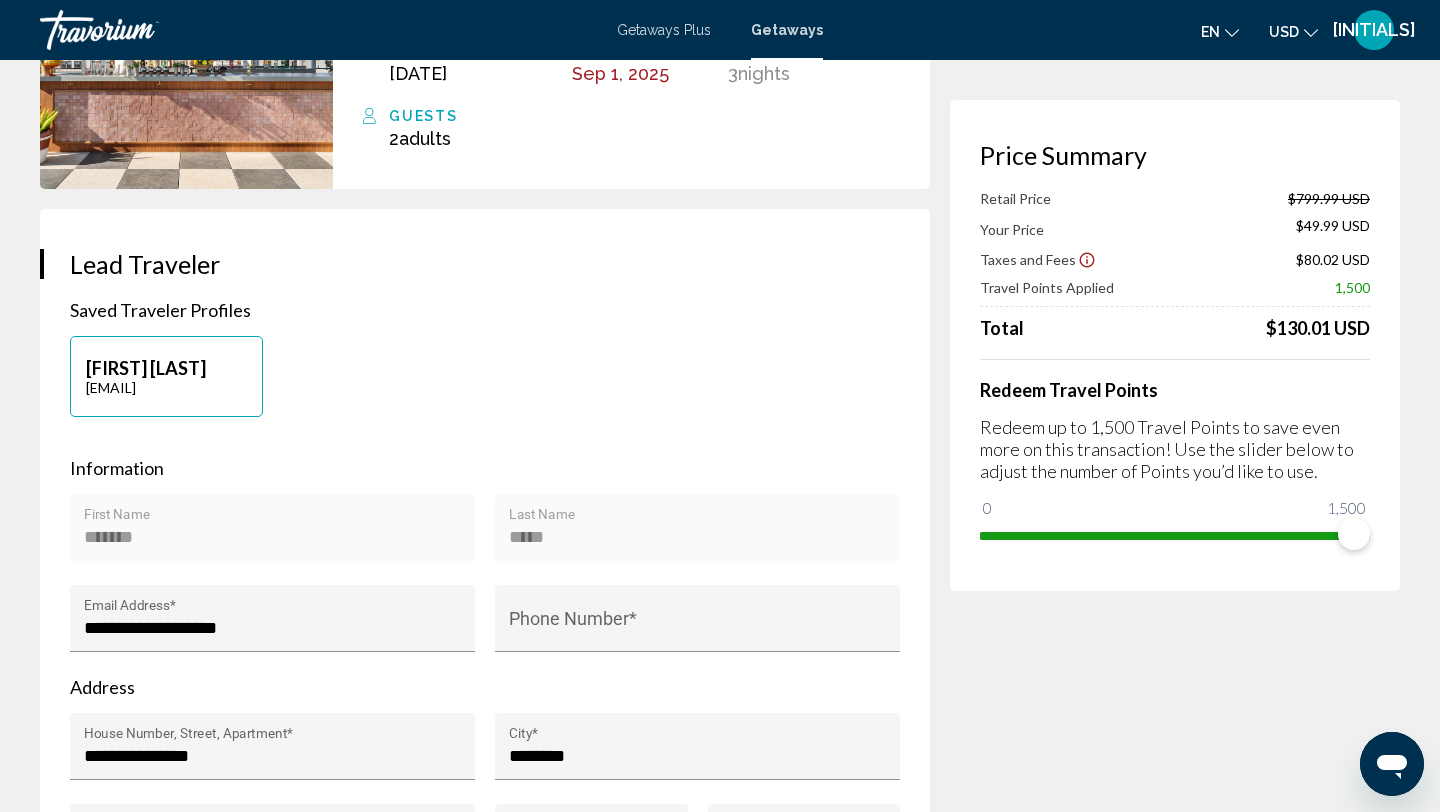 scroll, scrollTop: 240, scrollLeft: 0, axis: vertical 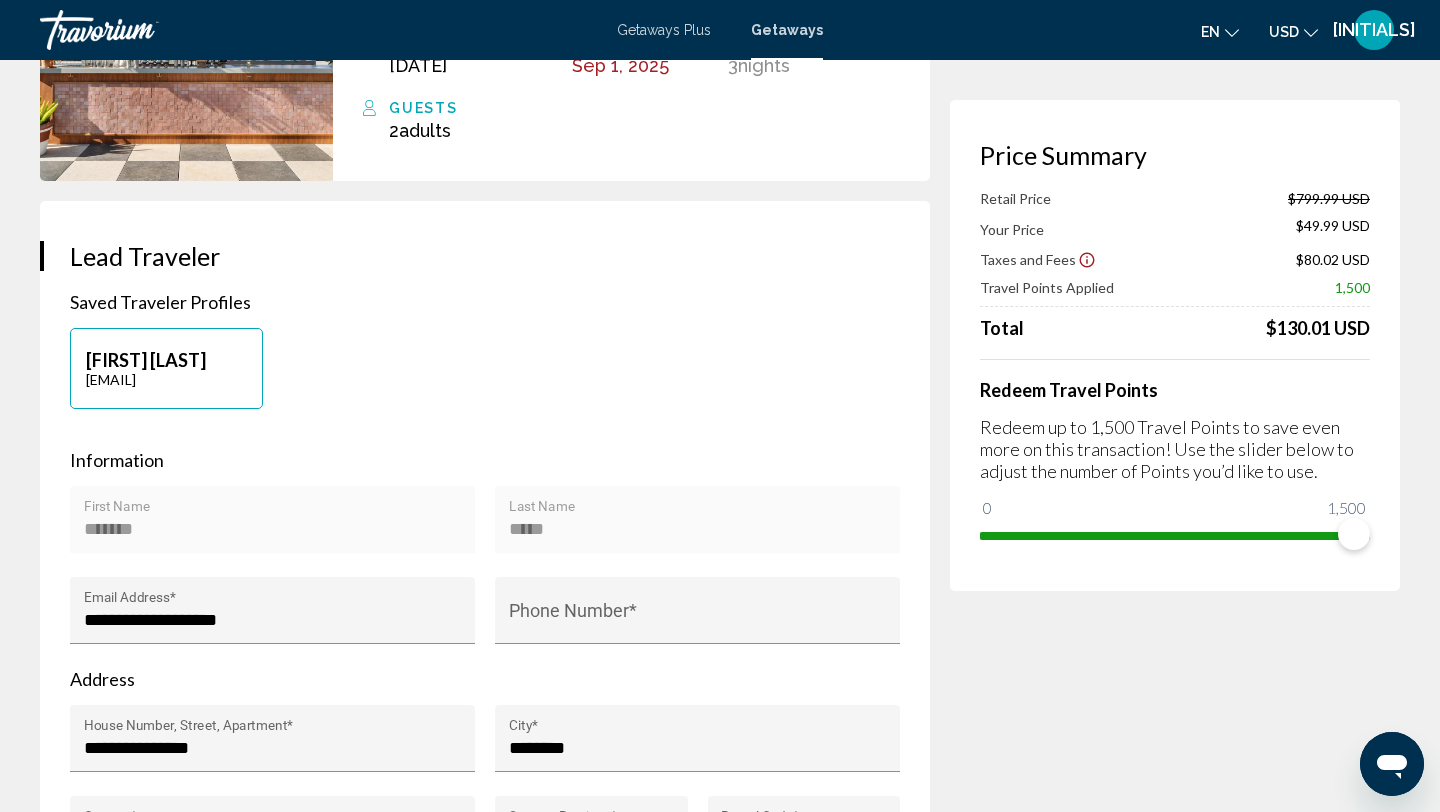 click on "[FIRST] [LAST]" at bounding box center [166, 360] 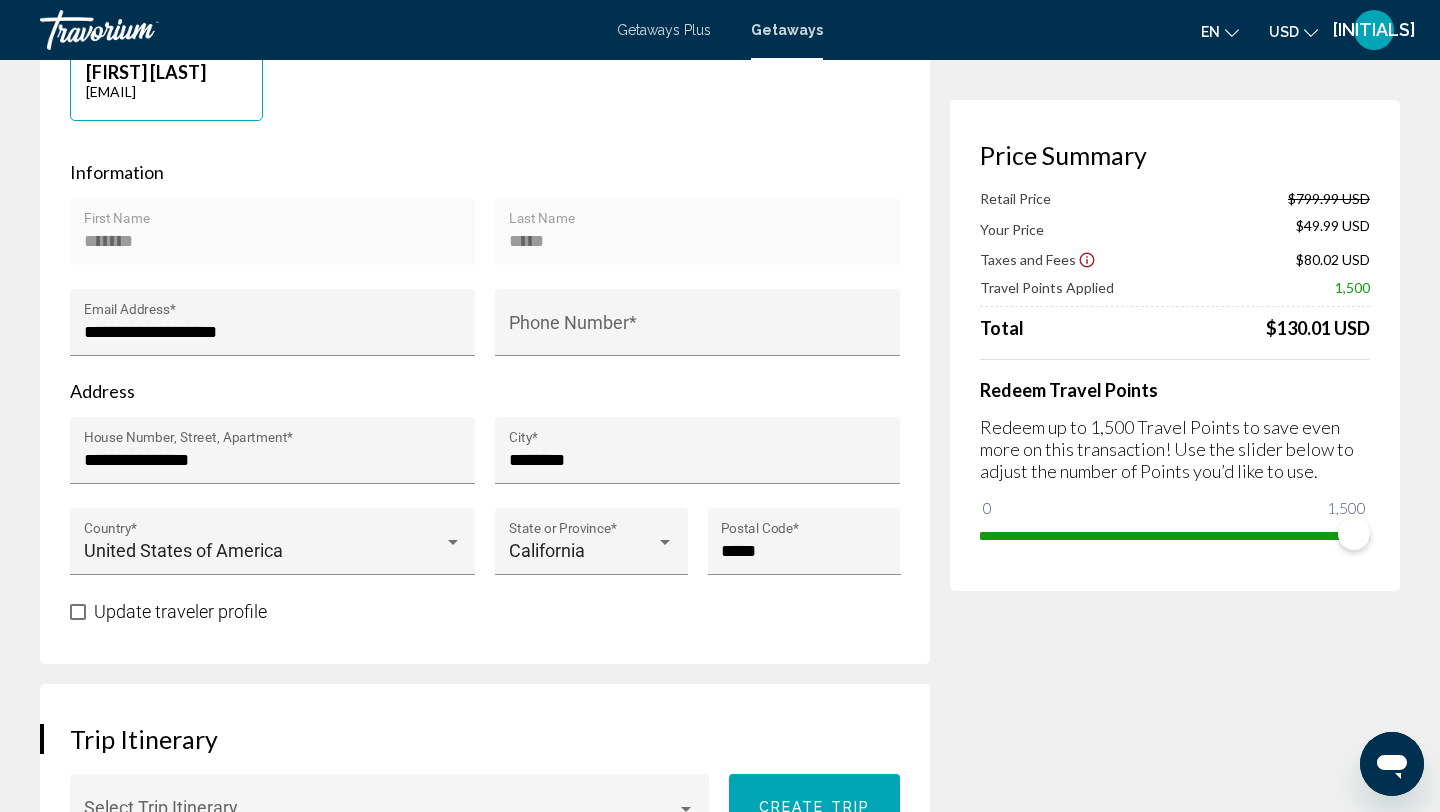 scroll, scrollTop: 560, scrollLeft: 0, axis: vertical 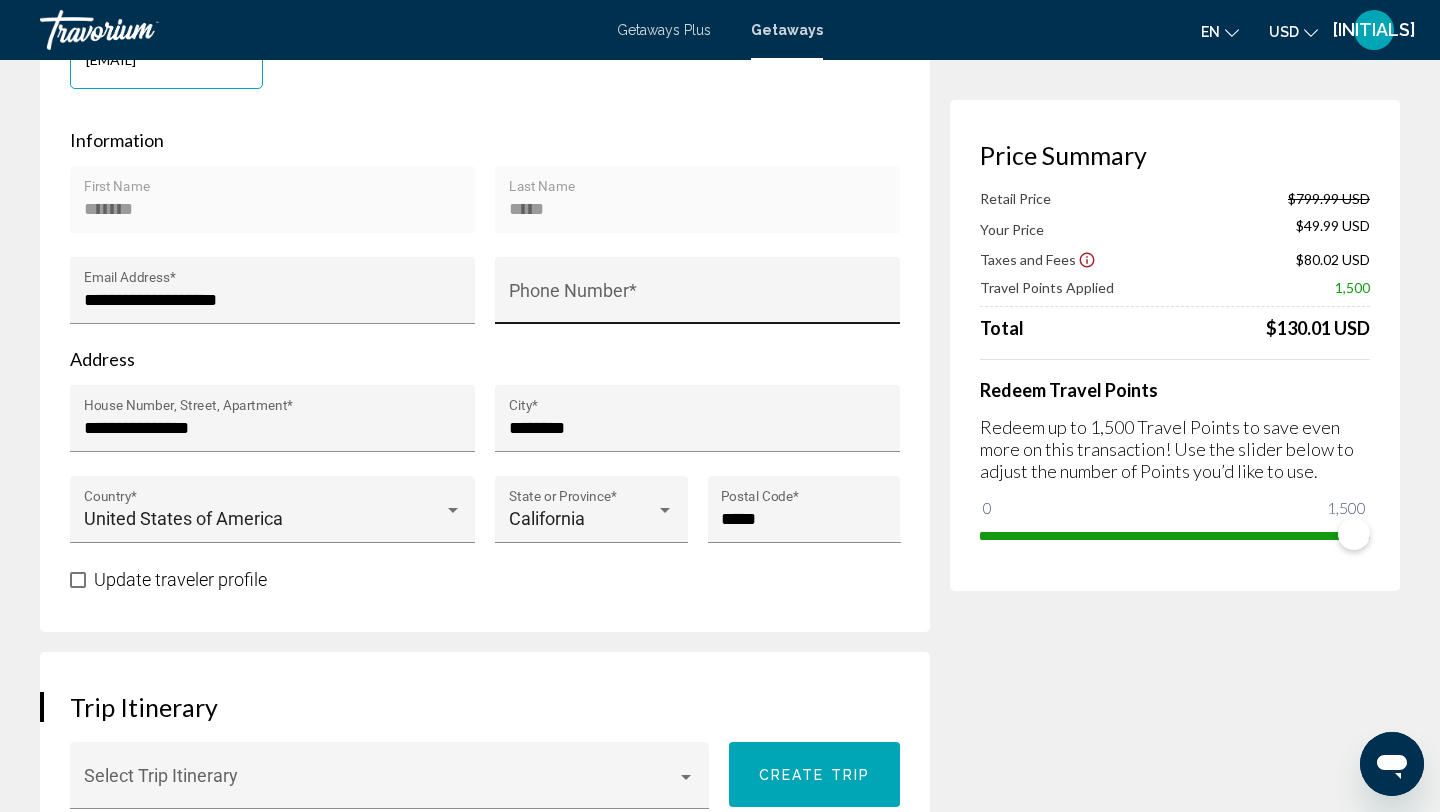 click on "Phone Number  *" at bounding box center [698, 296] 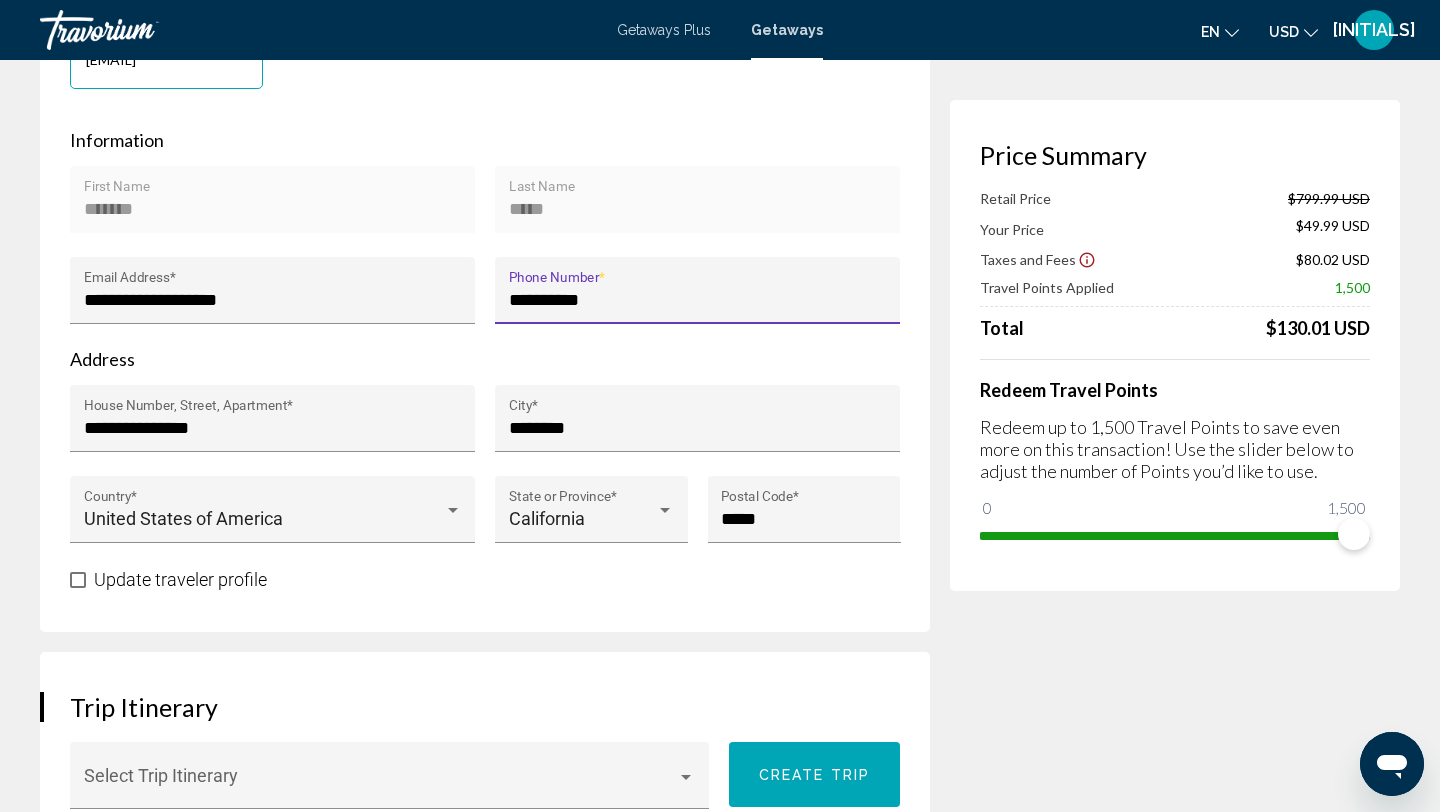 type on "**********" 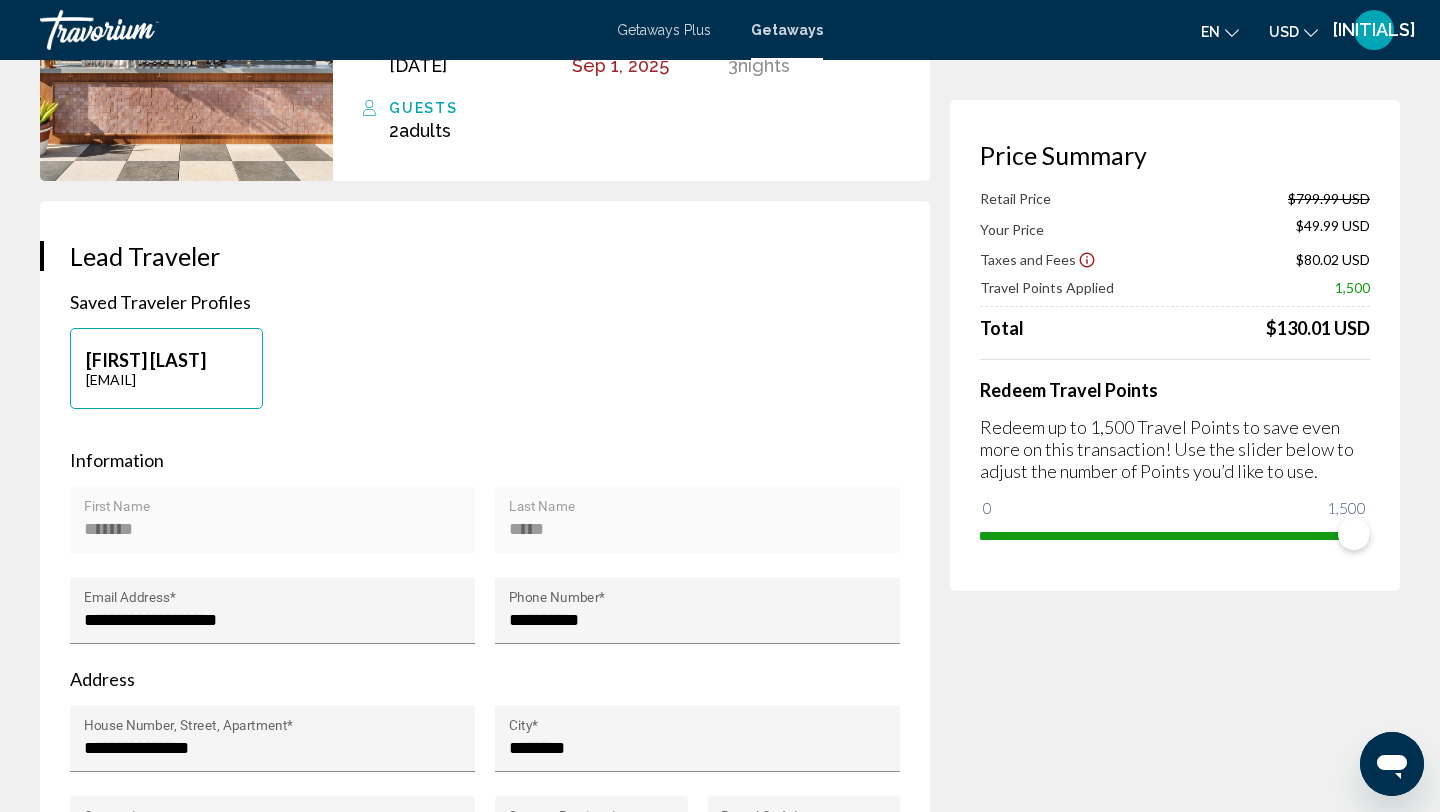 scroll, scrollTop: 320, scrollLeft: 0, axis: vertical 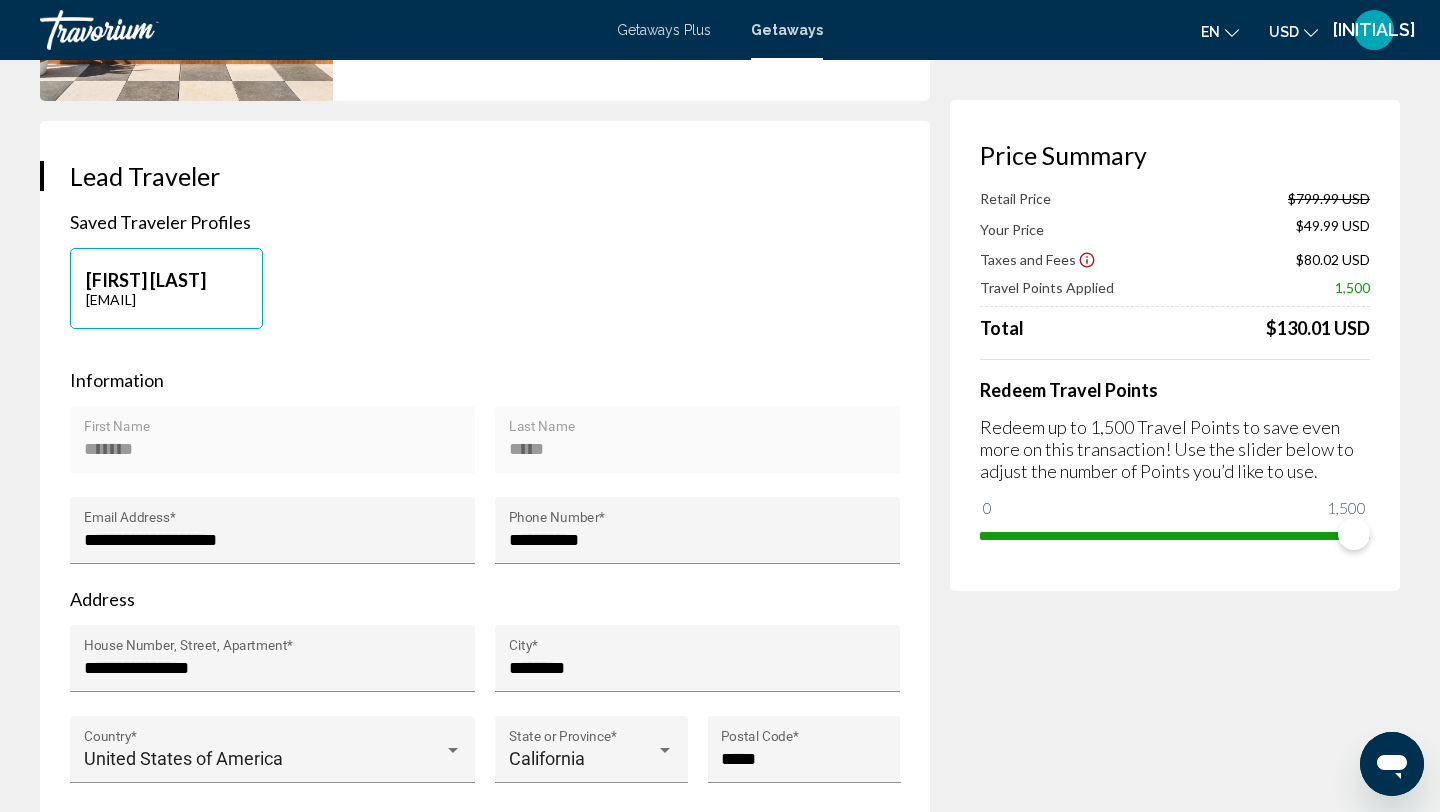 click on "[FIRST] [LAST] [EMAIL]" at bounding box center (166, 288) 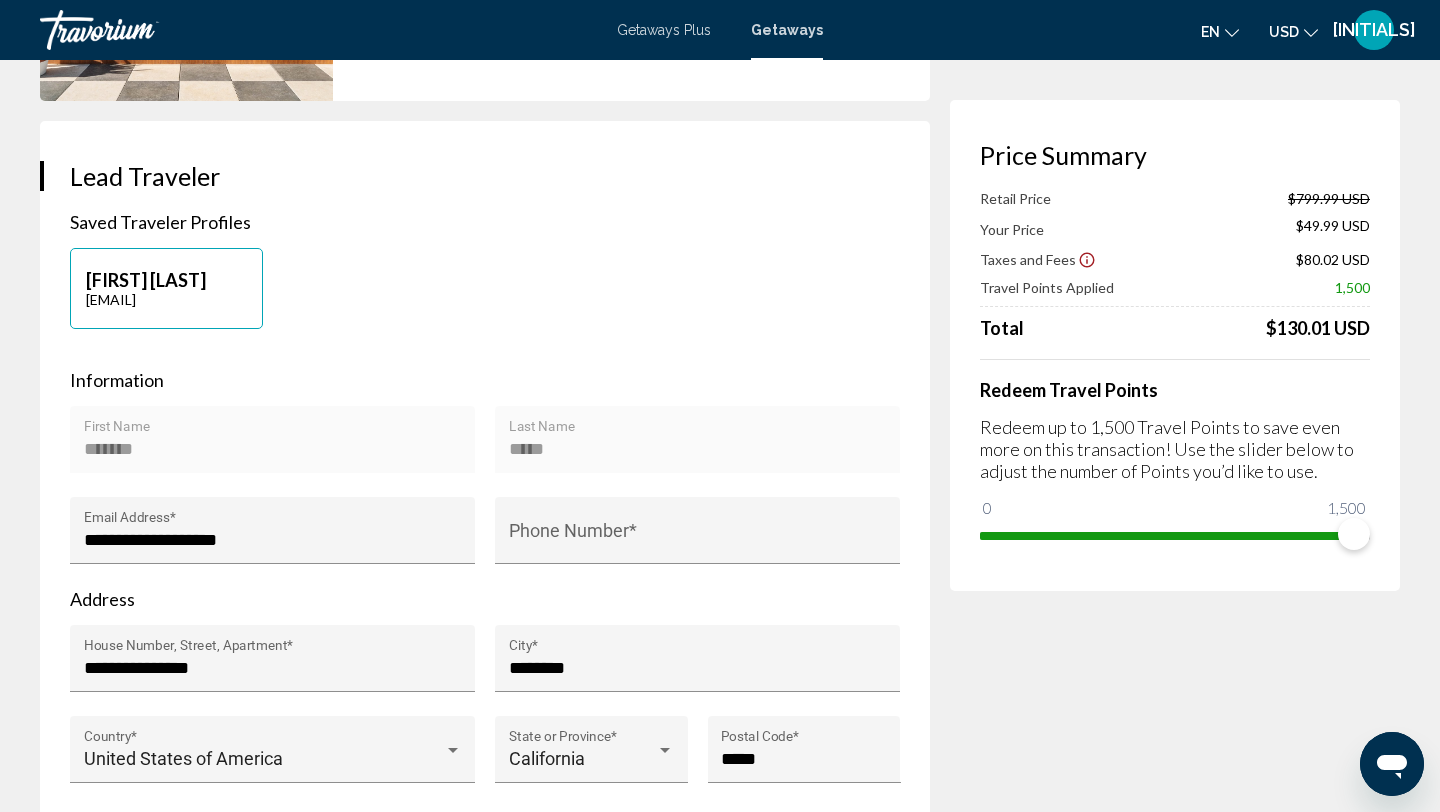 click on "[FIRST] [LAST]" at bounding box center [166, 280] 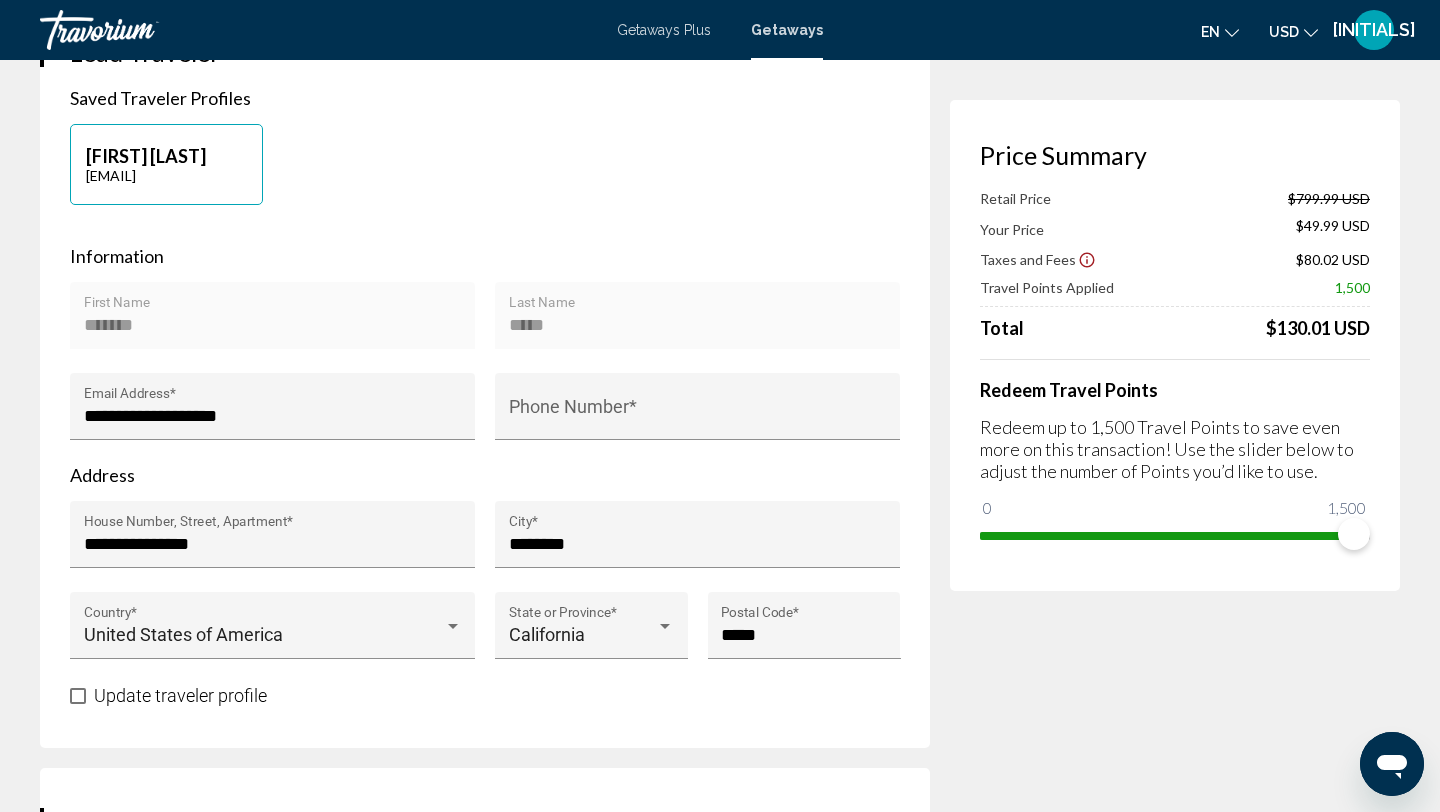 scroll, scrollTop: 440, scrollLeft: 0, axis: vertical 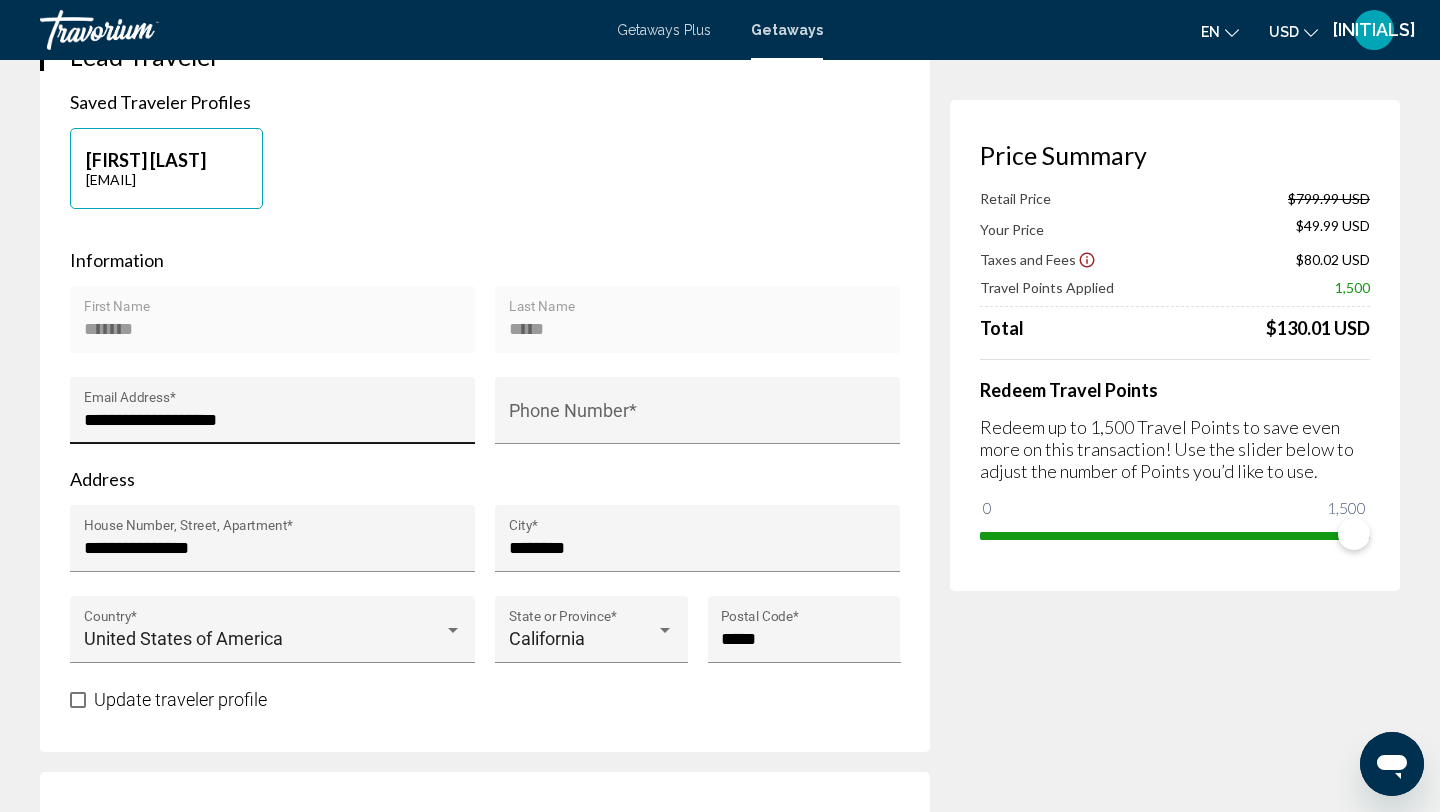 click on "**********" at bounding box center (273, 416) 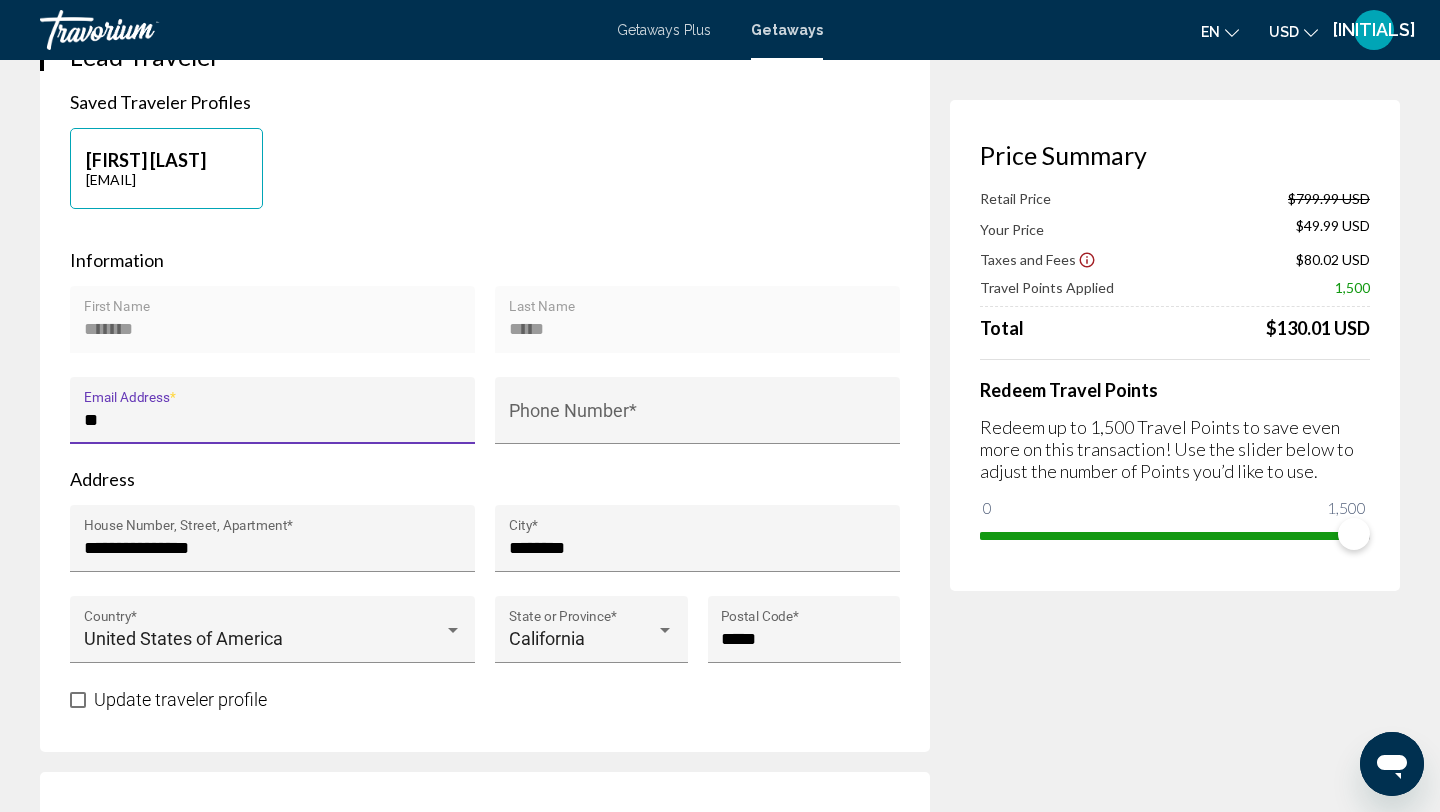 type on "*" 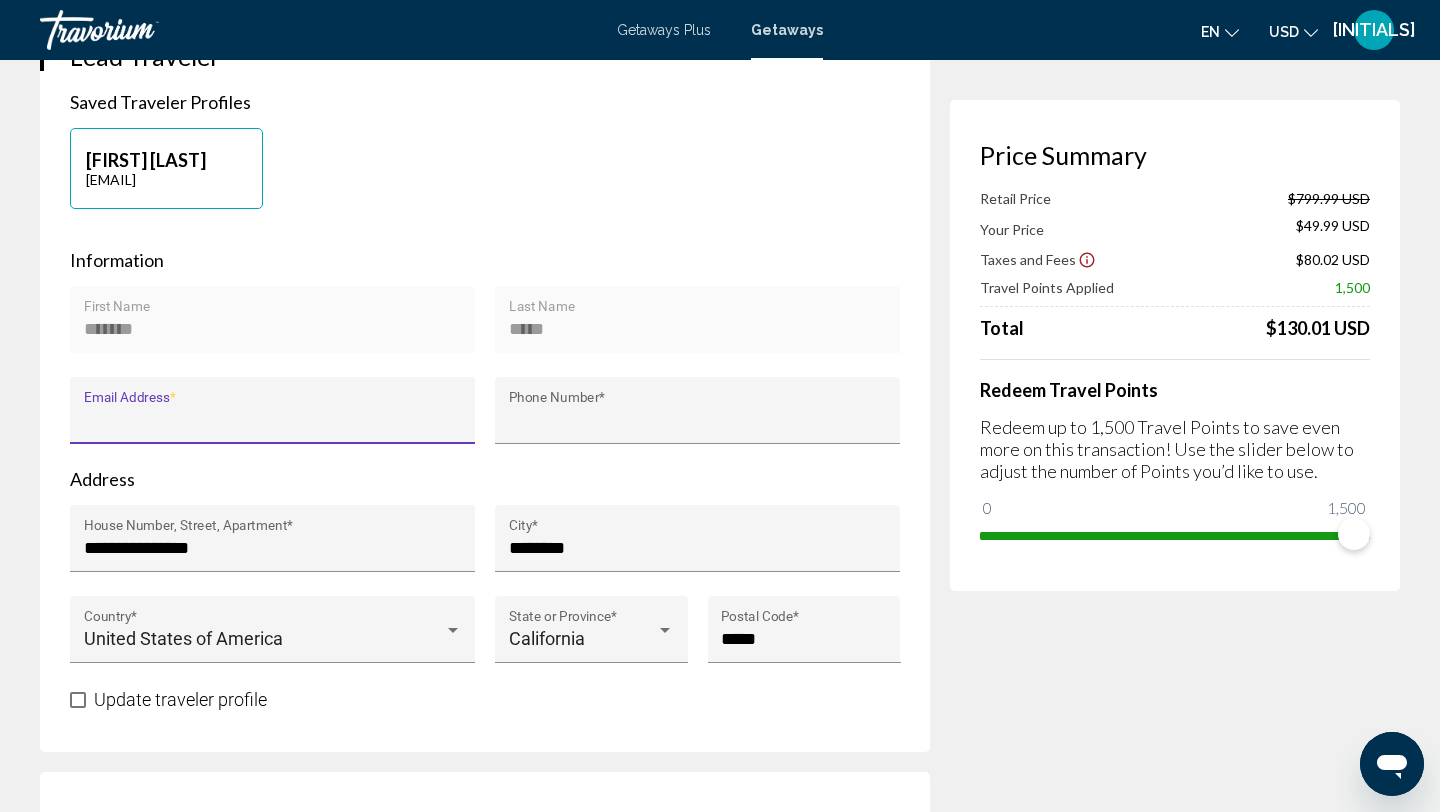 type 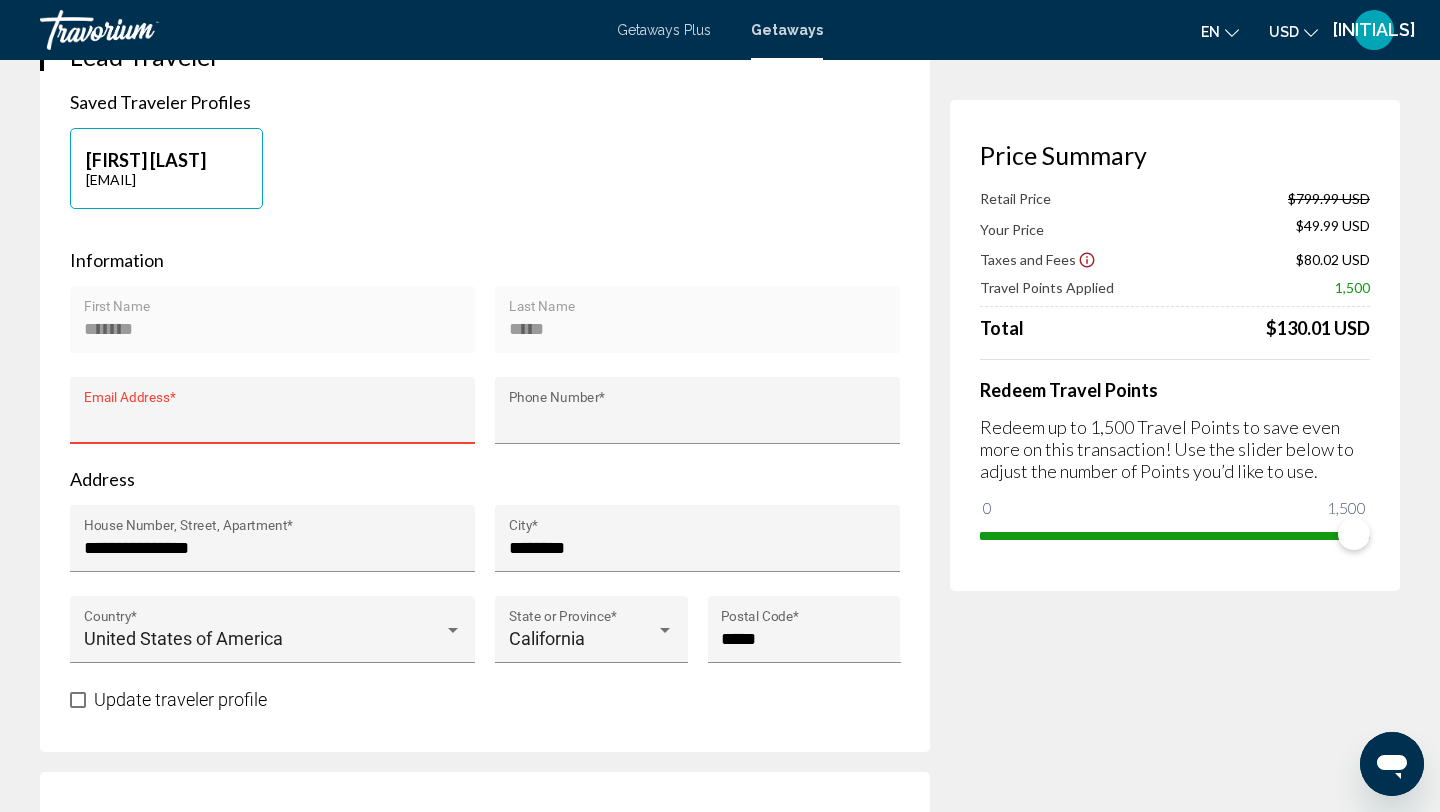 click on "[FIRST] [LAST] [EMAIL]" at bounding box center (485, 178) 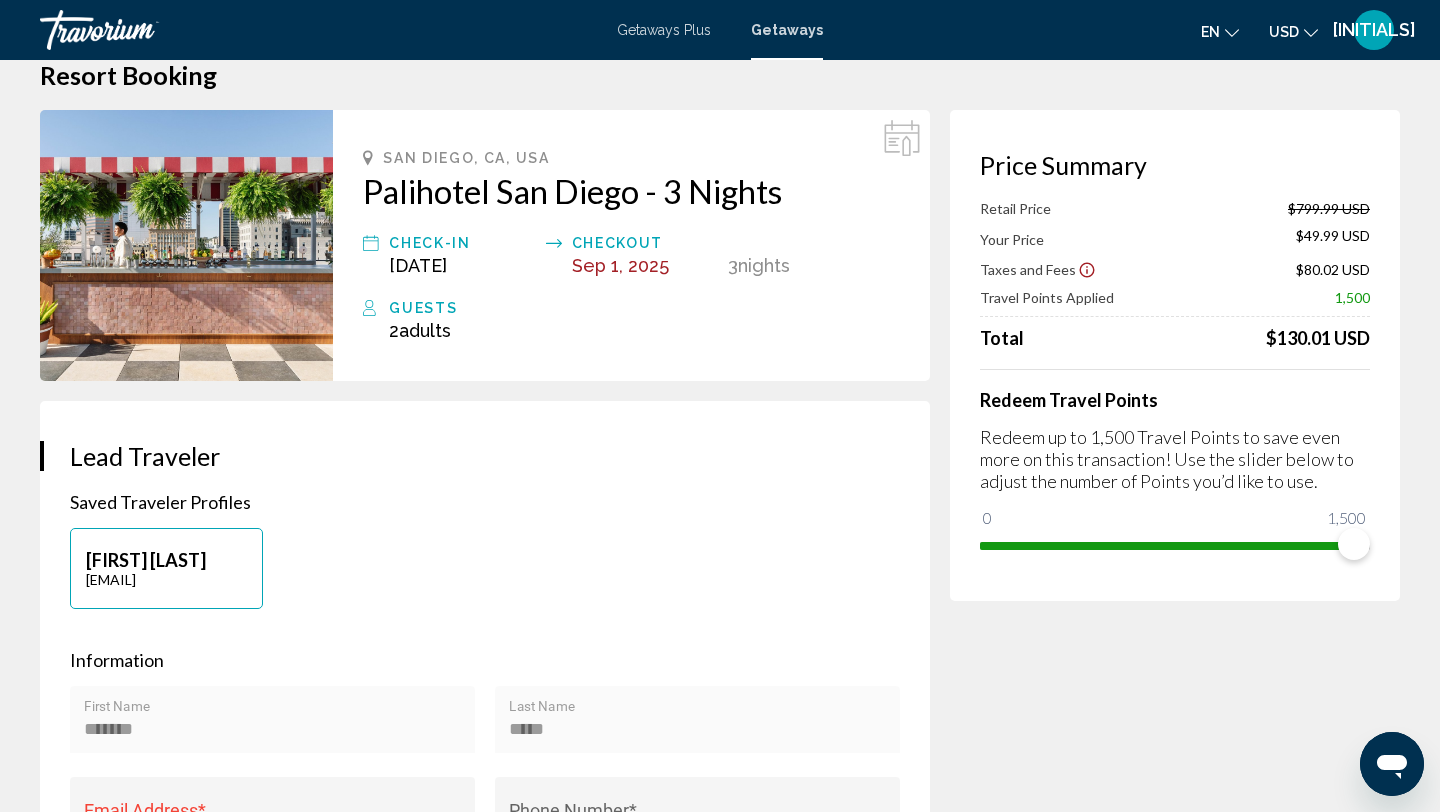 scroll, scrollTop: 0, scrollLeft: 0, axis: both 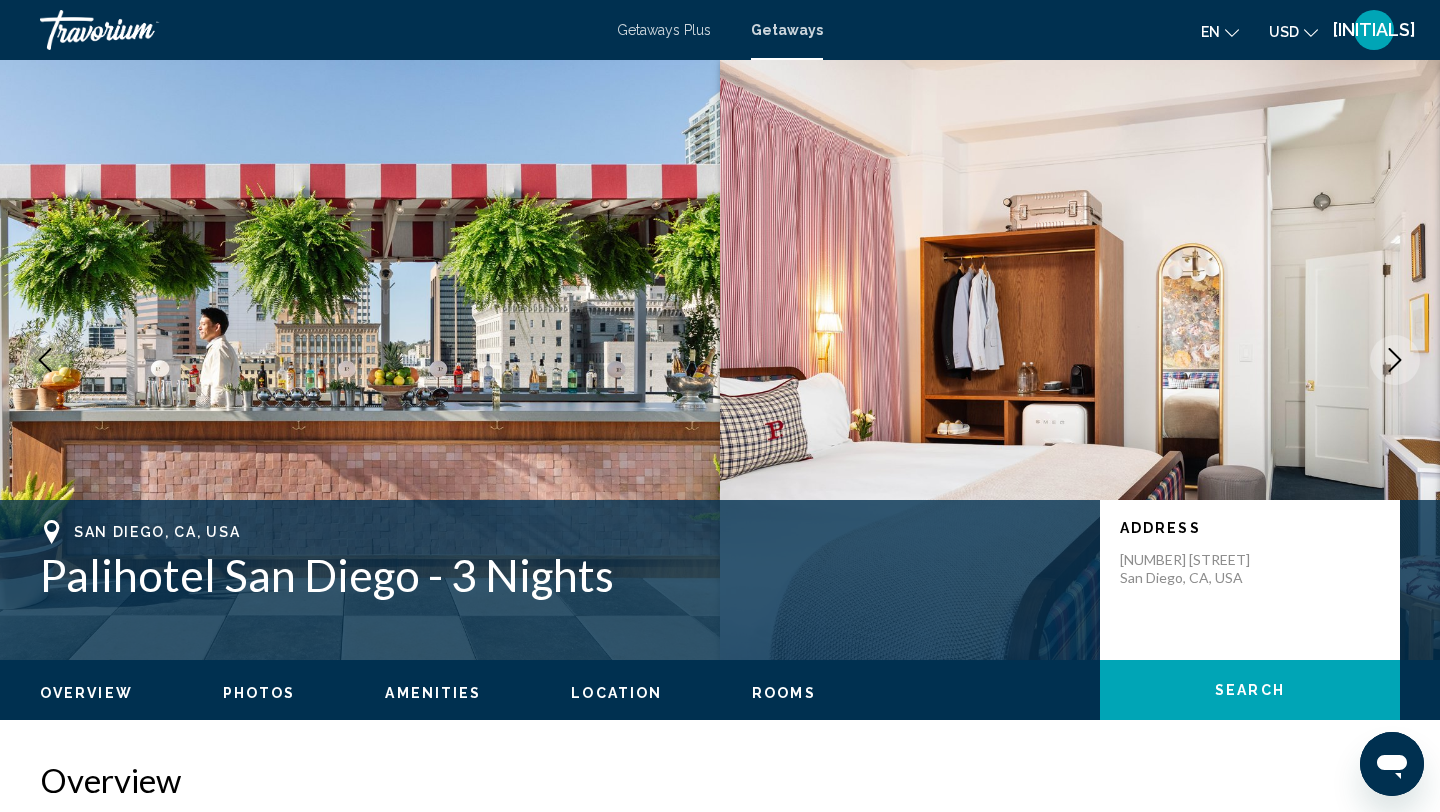 click on "Amenities" at bounding box center [433, 693] 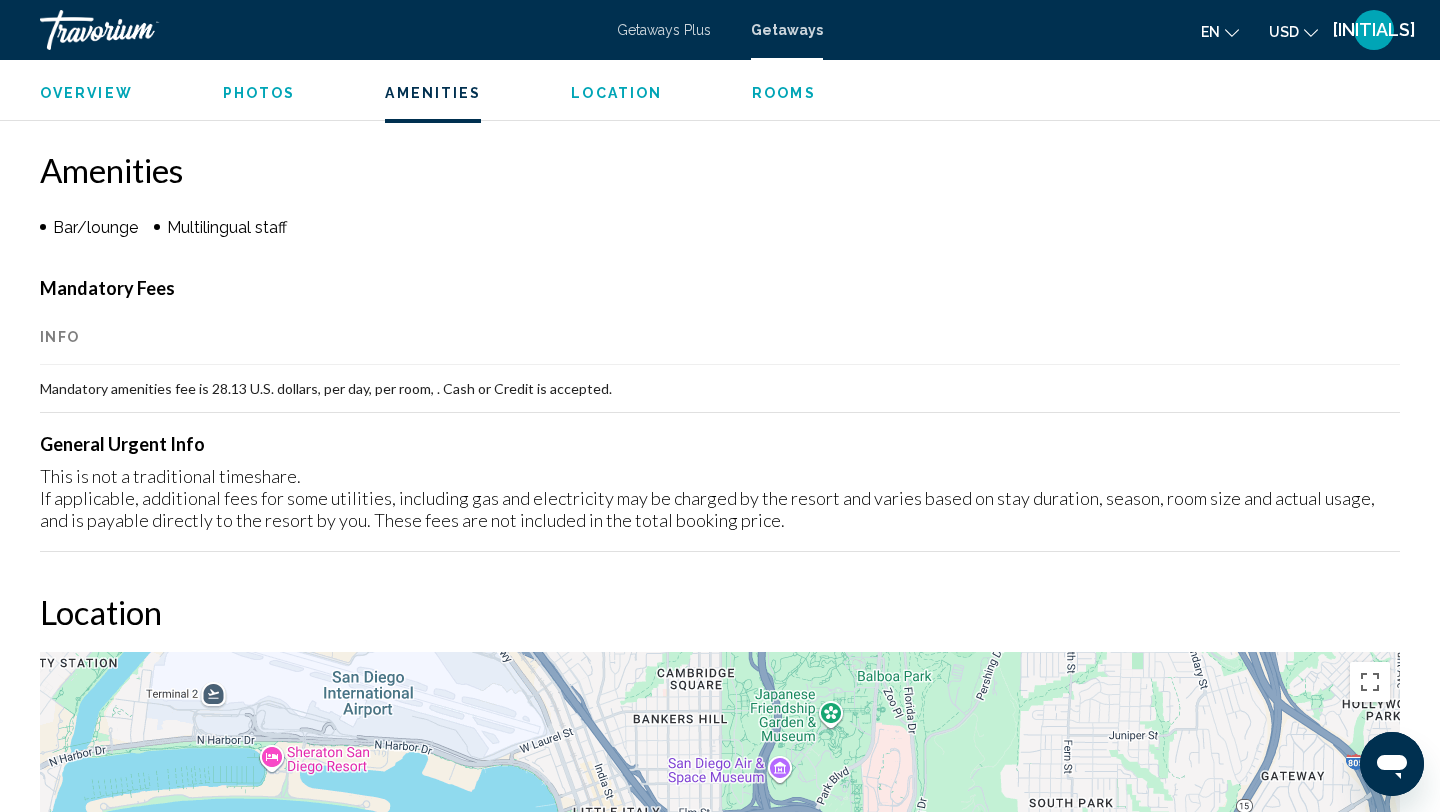 scroll, scrollTop: 1507, scrollLeft: 0, axis: vertical 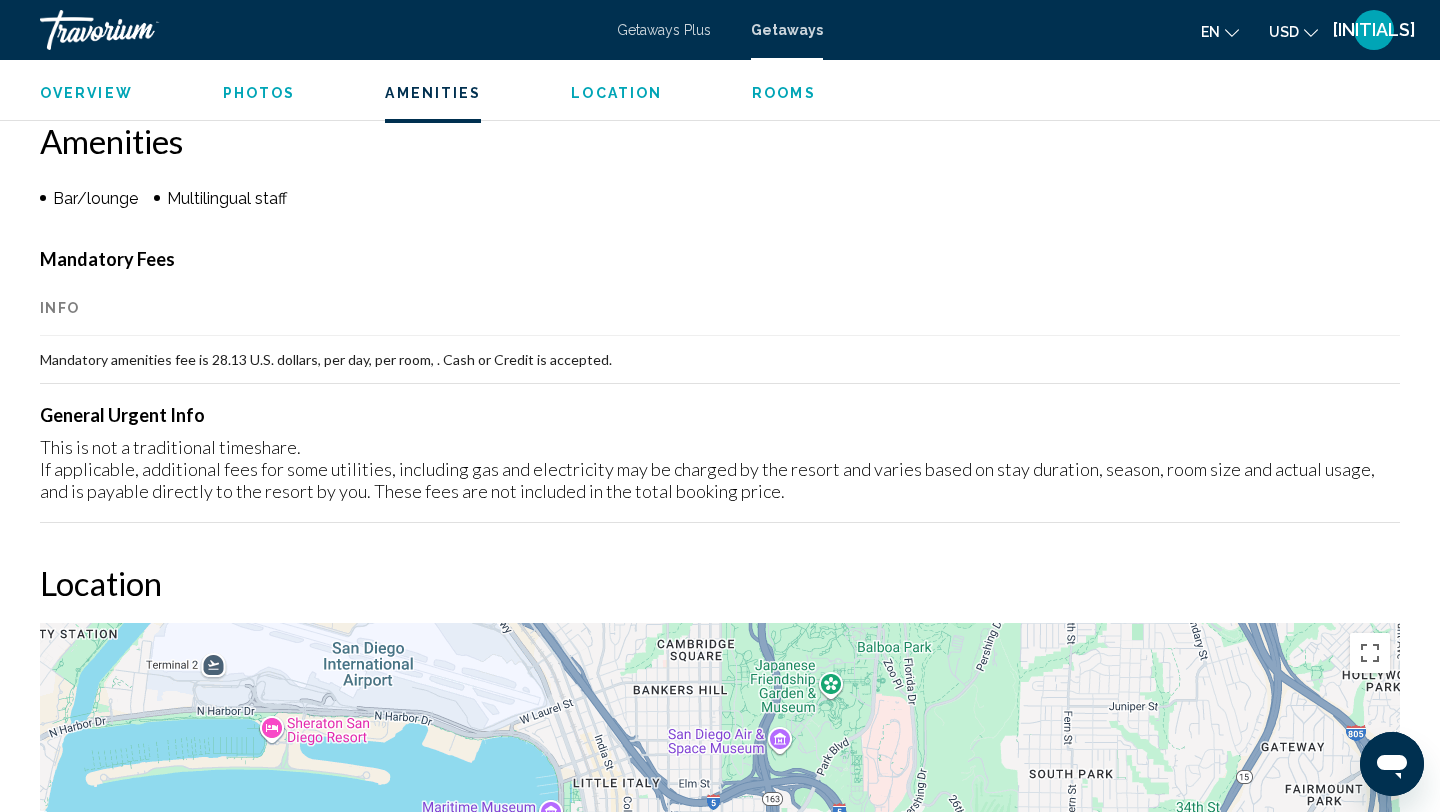 type 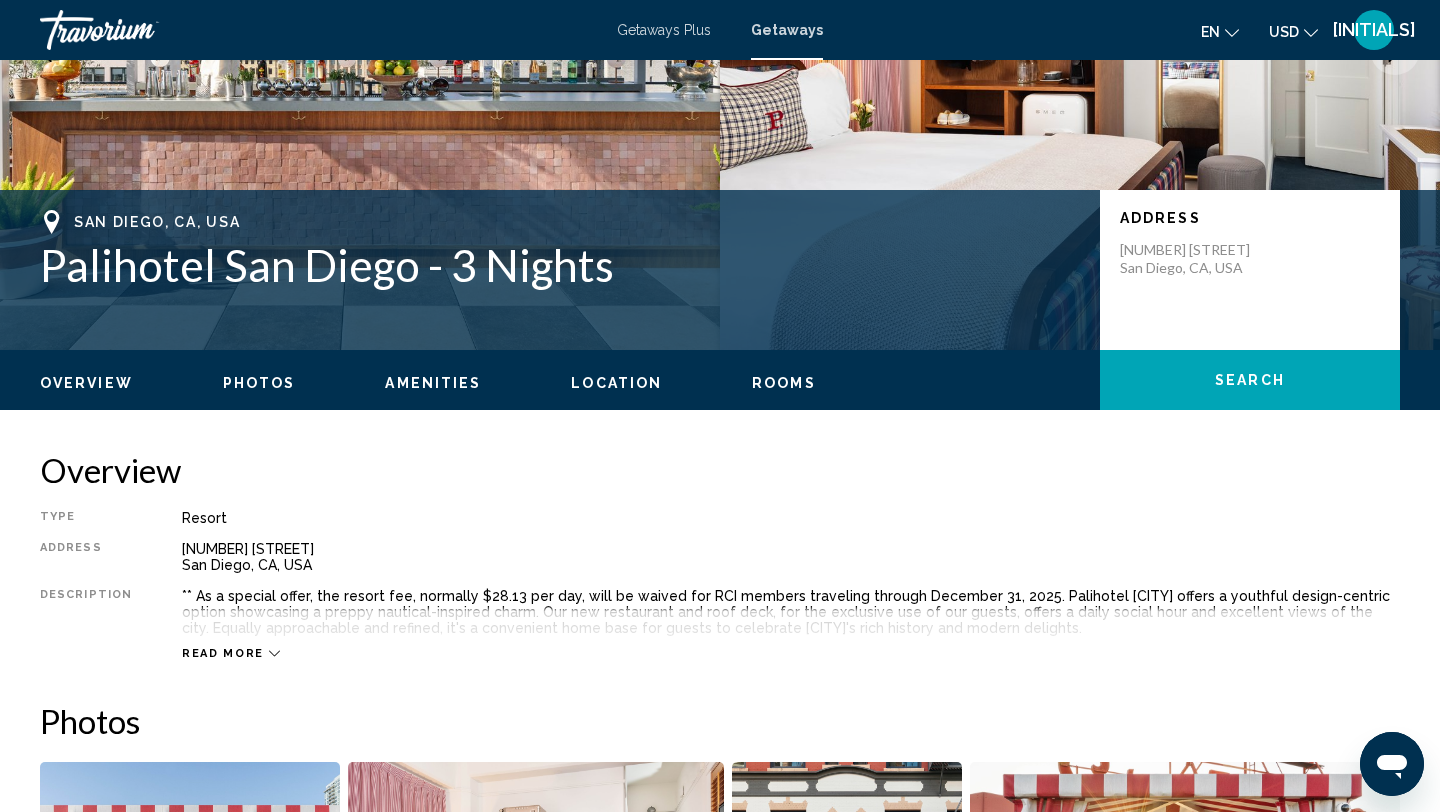 scroll, scrollTop: 307, scrollLeft: 0, axis: vertical 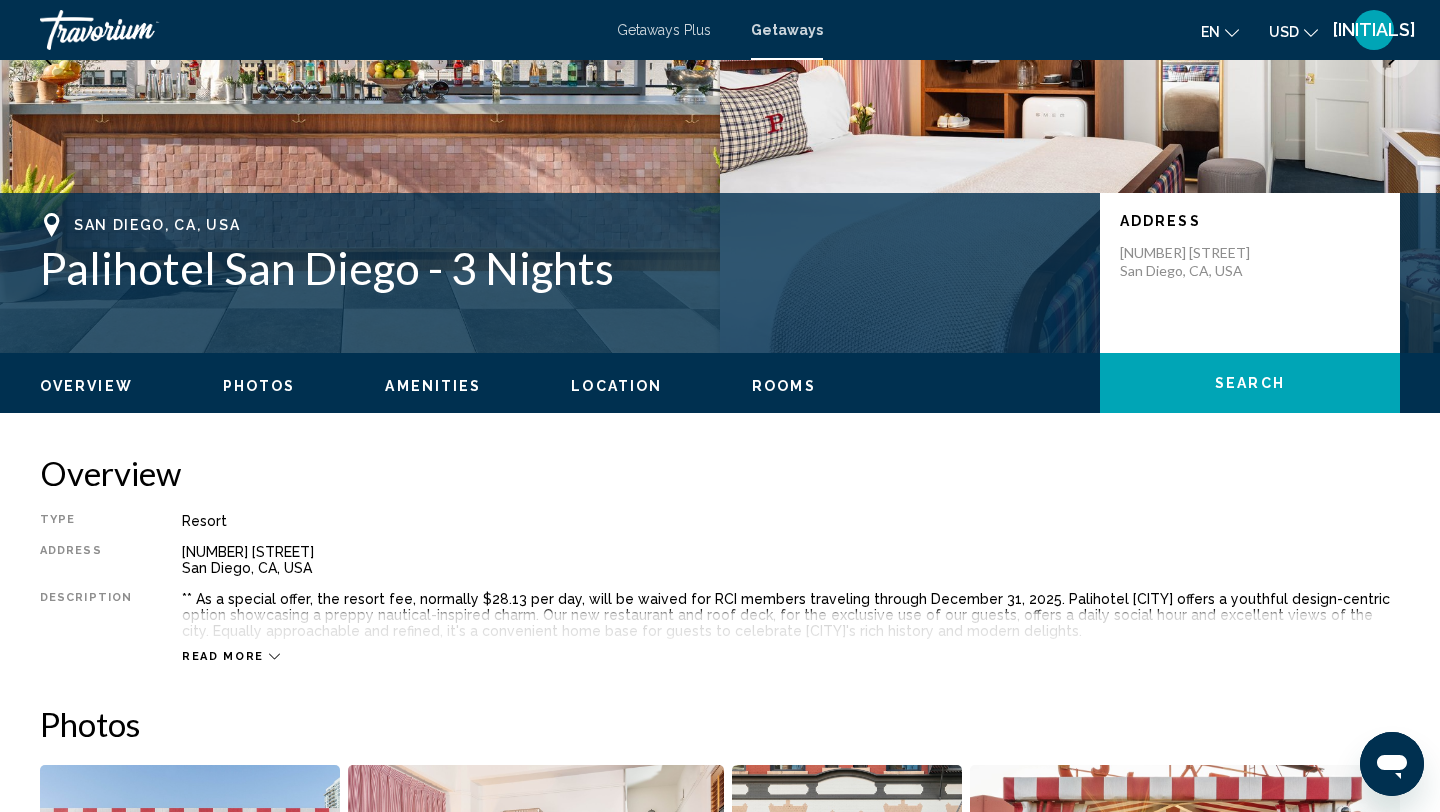 click on "Overview" at bounding box center (86, 386) 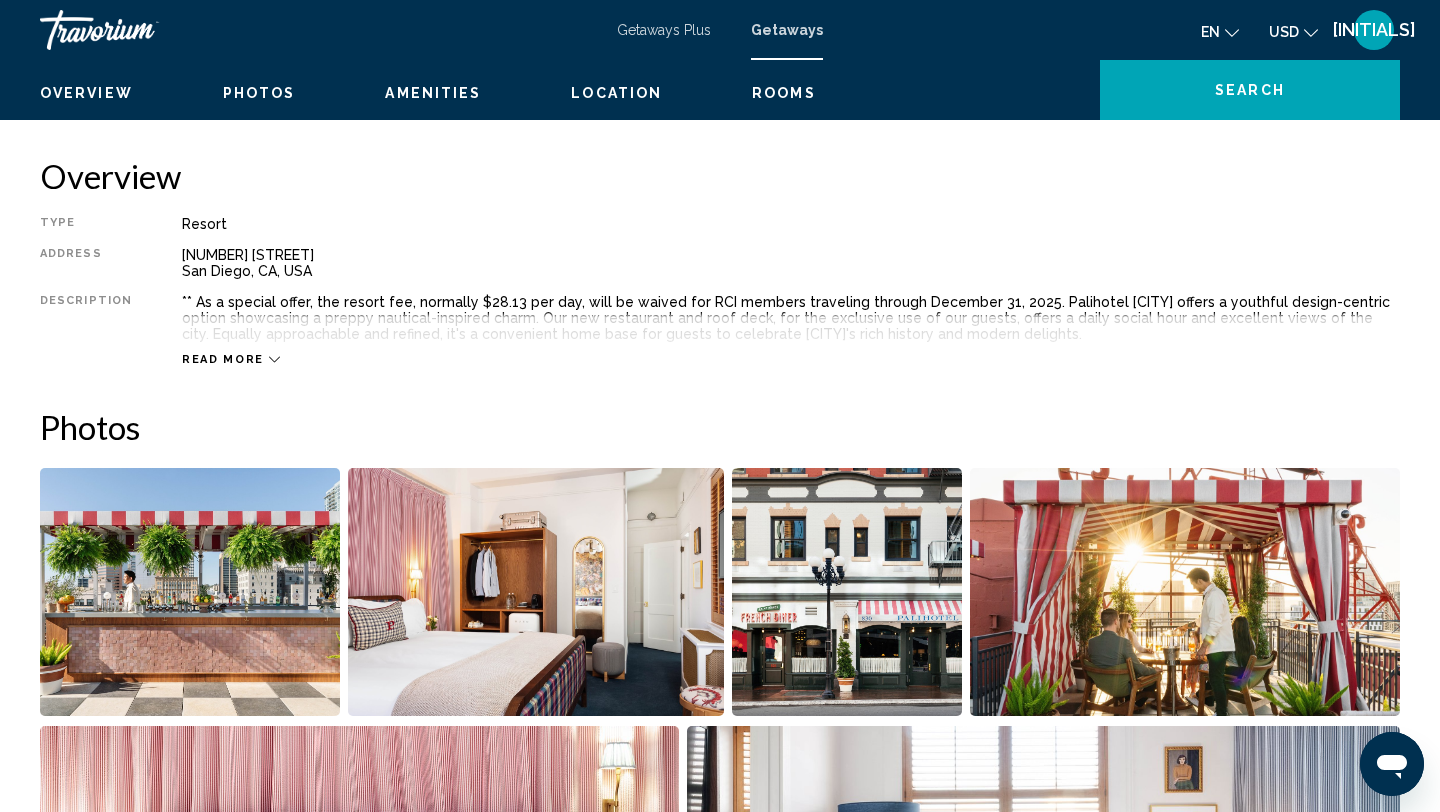 scroll, scrollTop: 640, scrollLeft: 0, axis: vertical 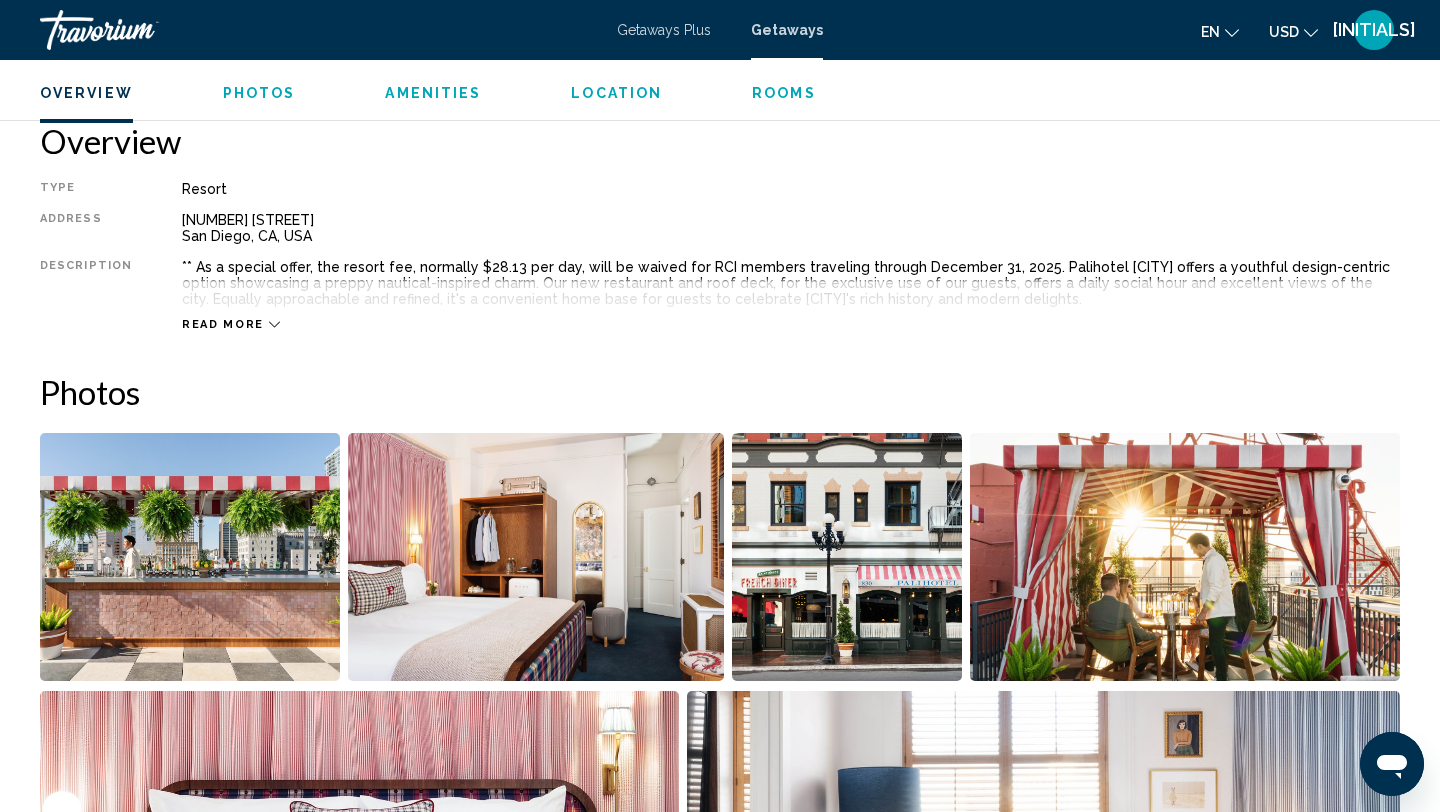 click on "Photos" at bounding box center [259, 93] 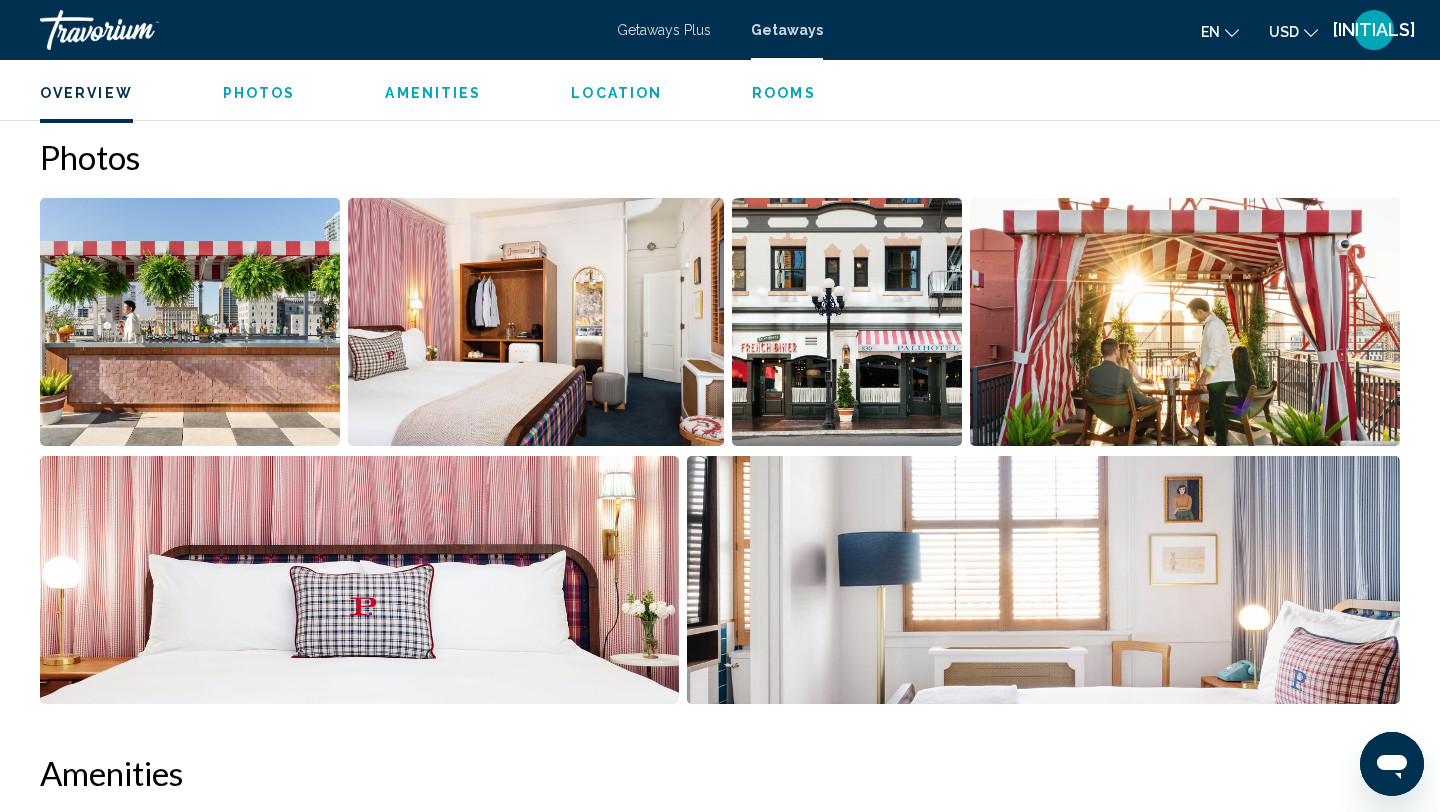 scroll, scrollTop: 892, scrollLeft: 0, axis: vertical 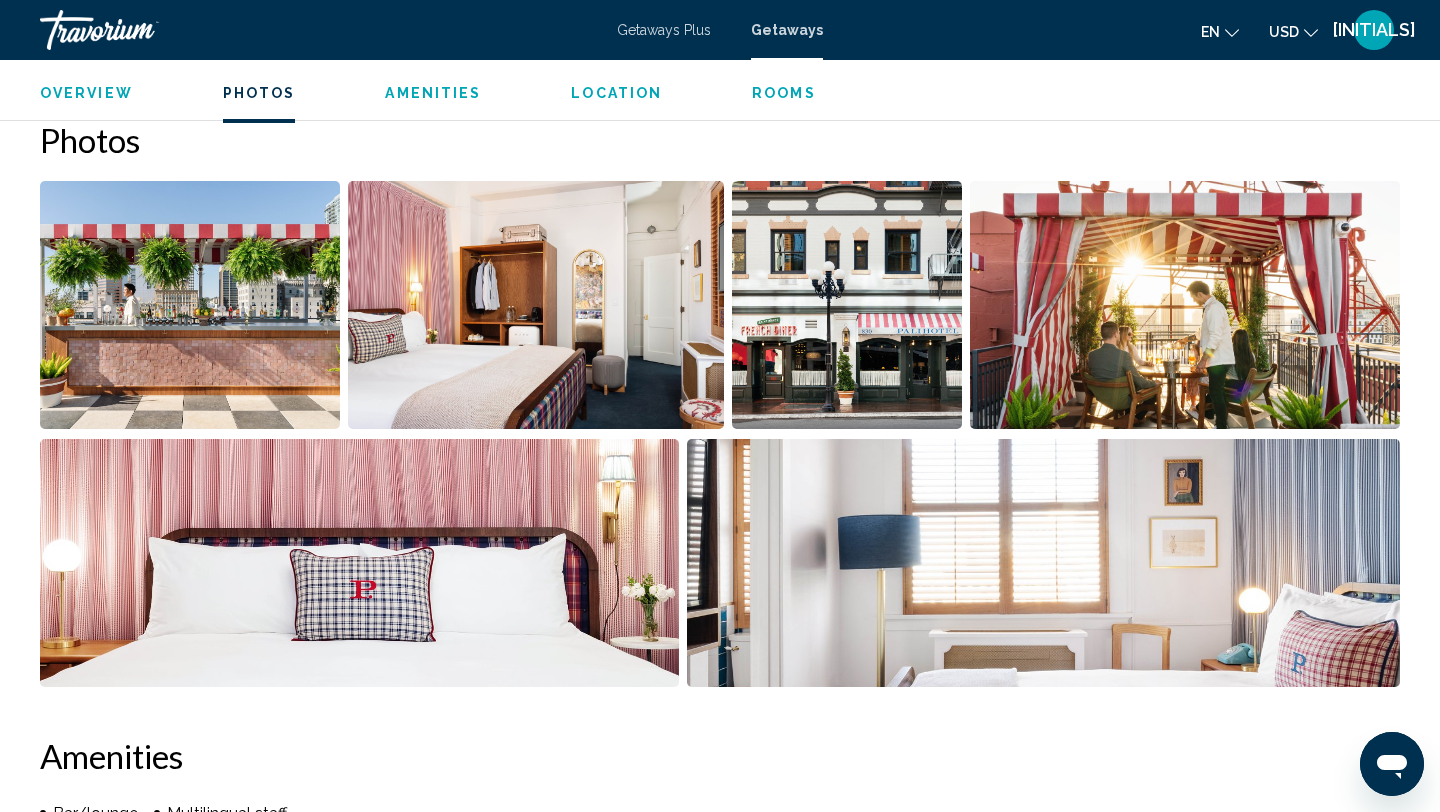 click on "Amenities" at bounding box center [433, 93] 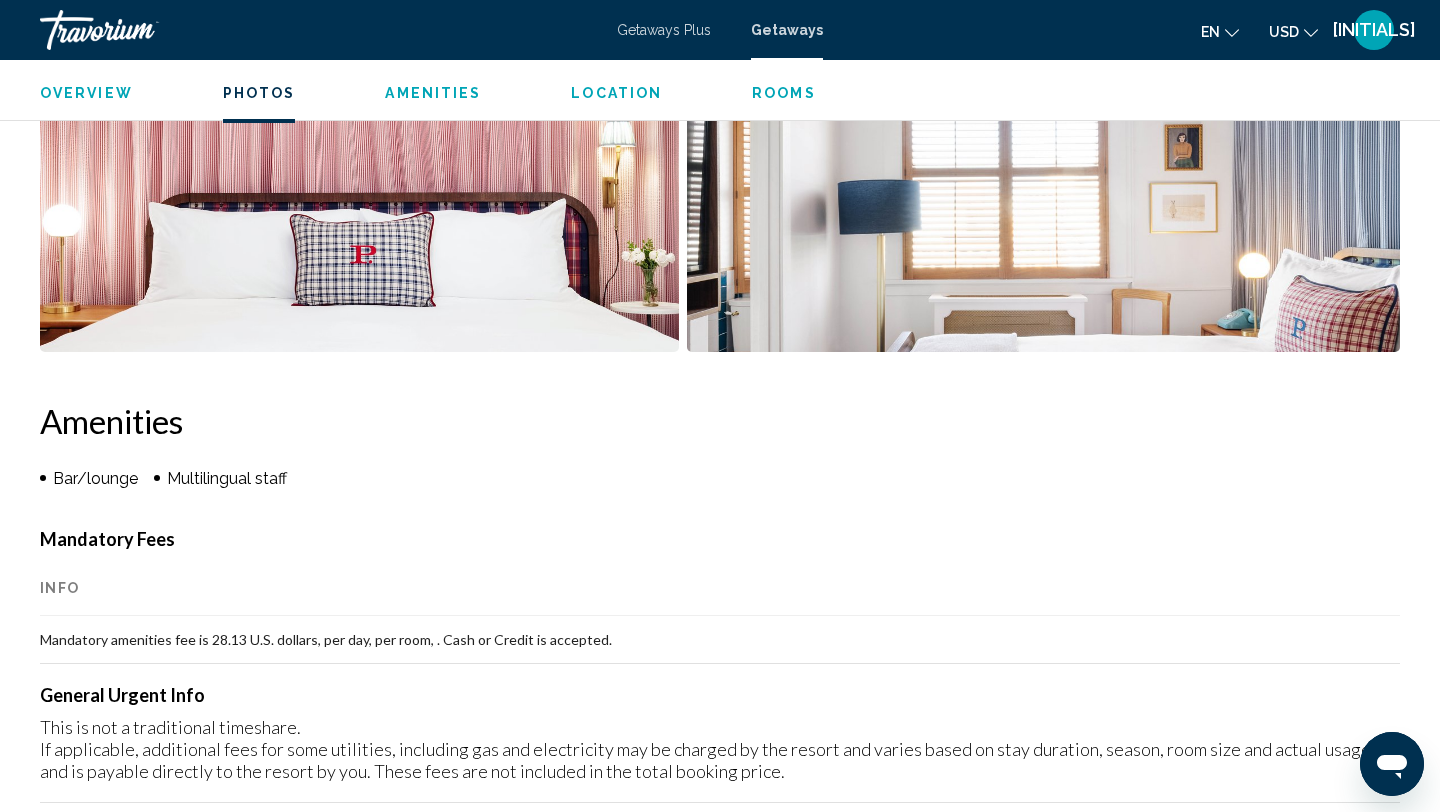 scroll, scrollTop: 1508, scrollLeft: 0, axis: vertical 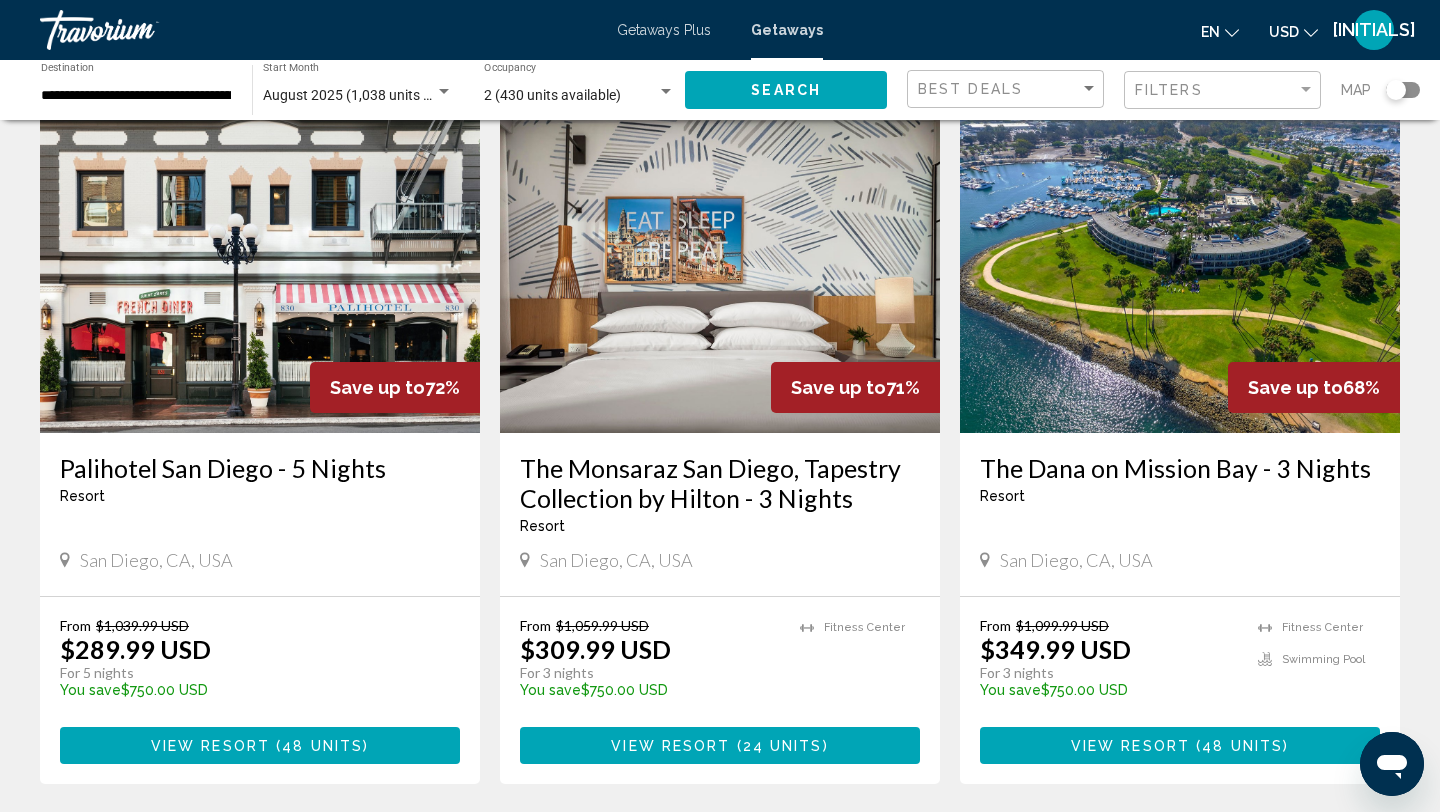 click at bounding box center [720, 273] 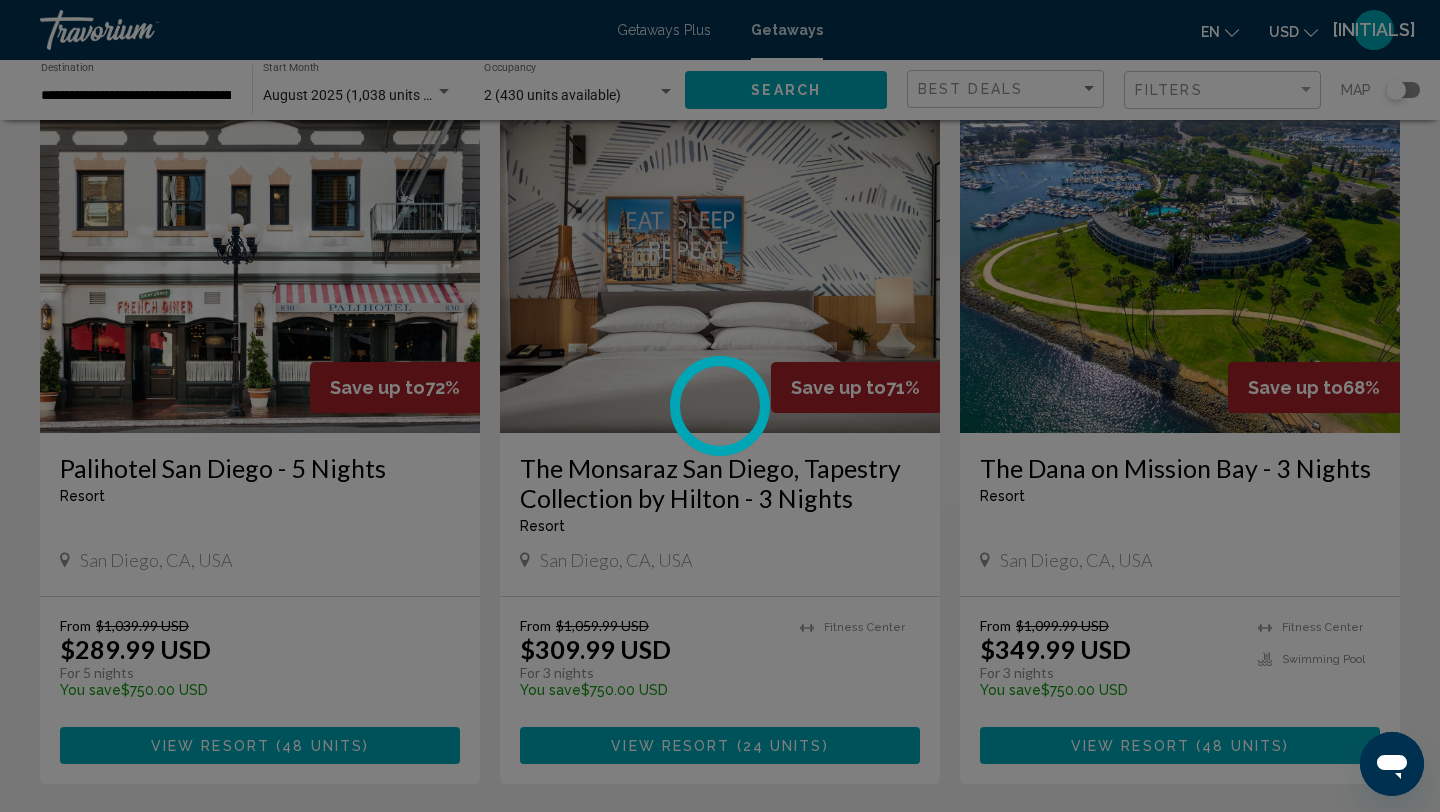 scroll, scrollTop: 0, scrollLeft: 0, axis: both 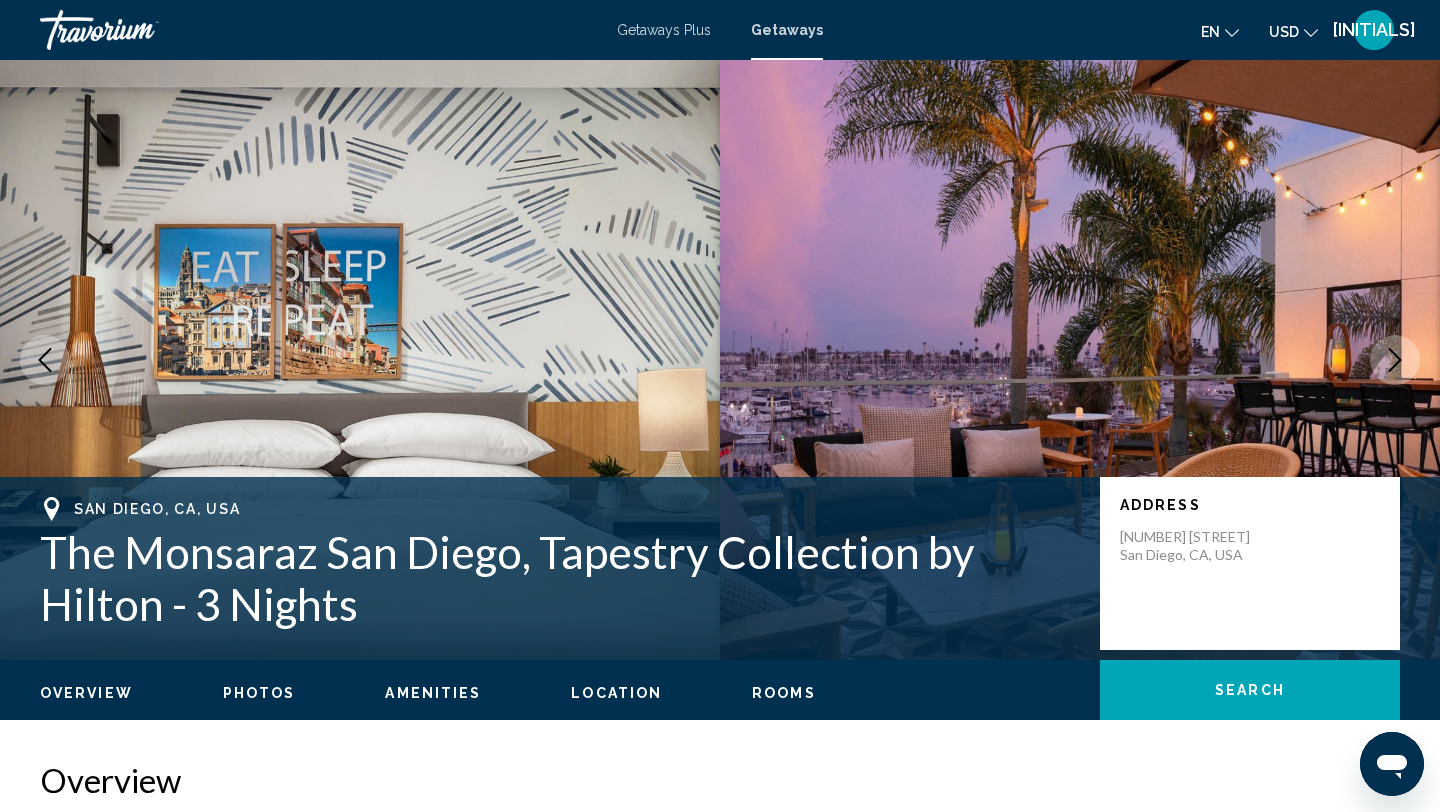 type 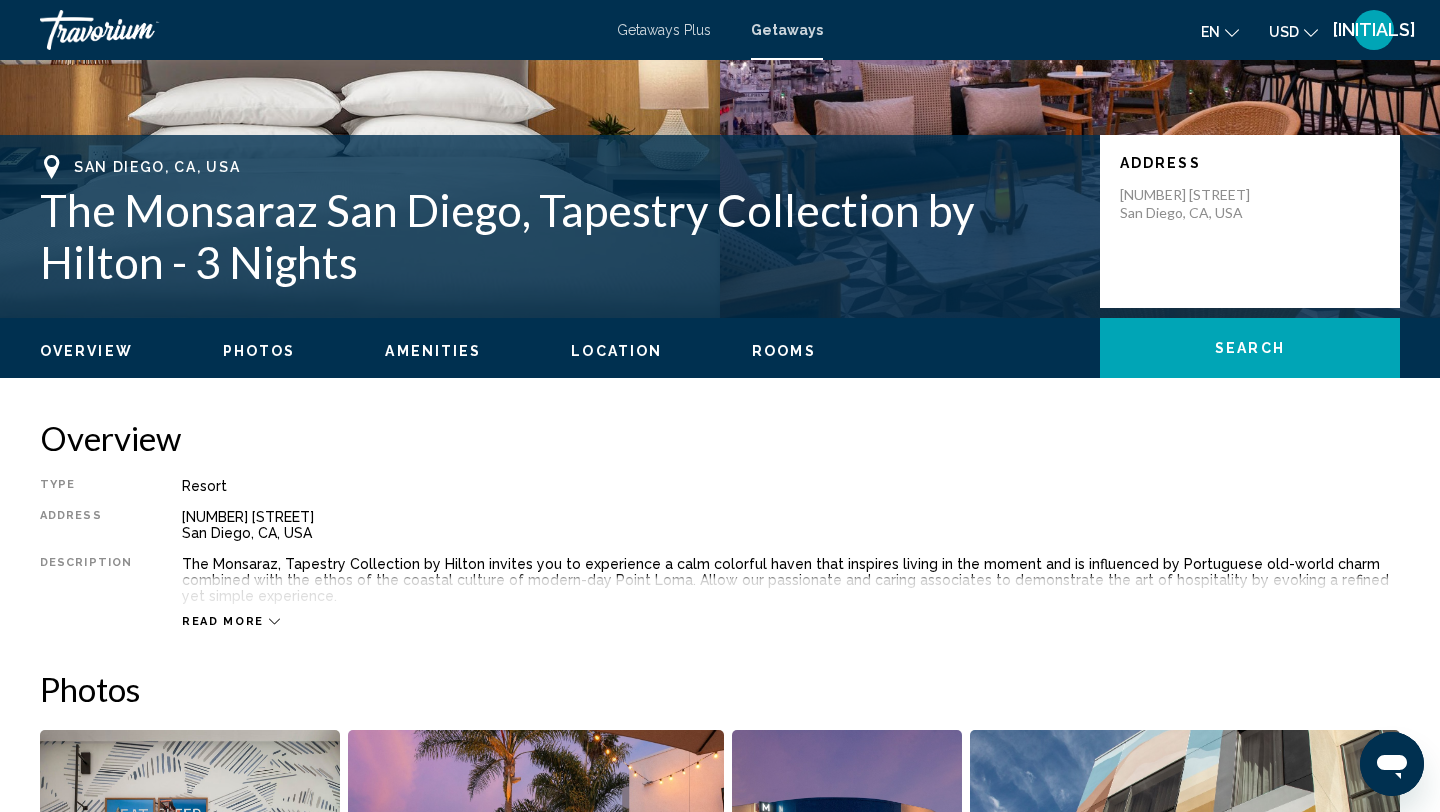 scroll, scrollTop: 320, scrollLeft: 0, axis: vertical 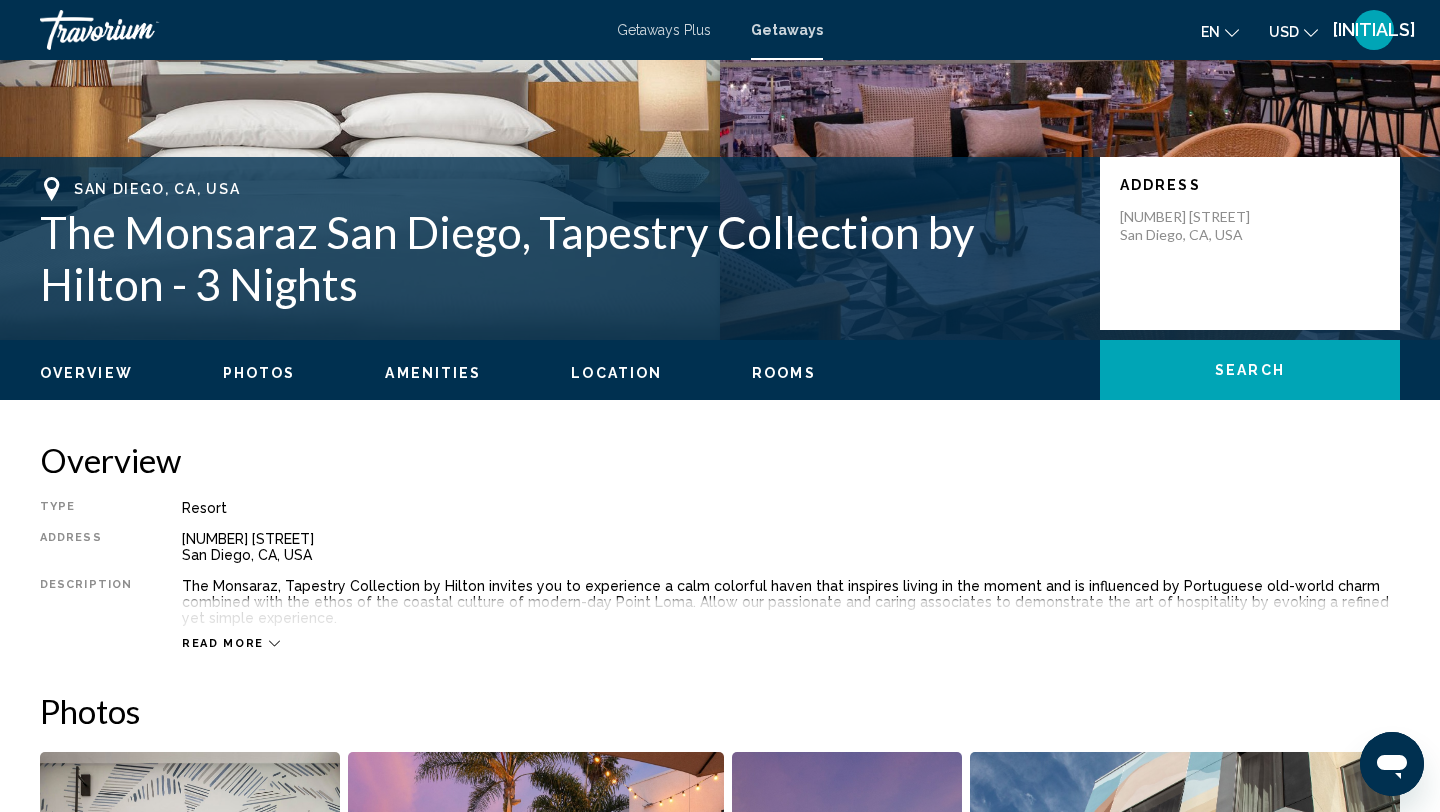 click on "Amenities" at bounding box center (433, 373) 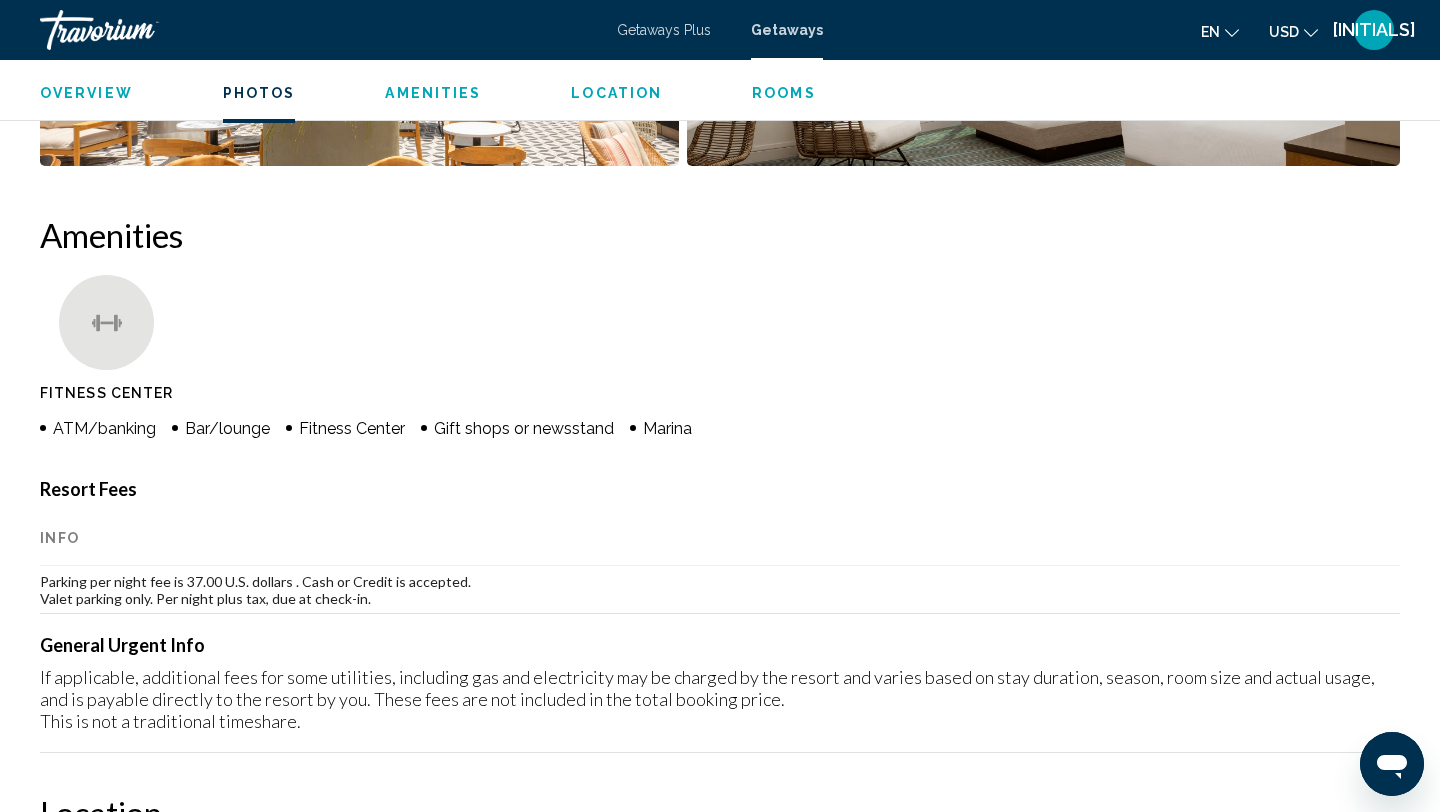 scroll, scrollTop: 1491, scrollLeft: 0, axis: vertical 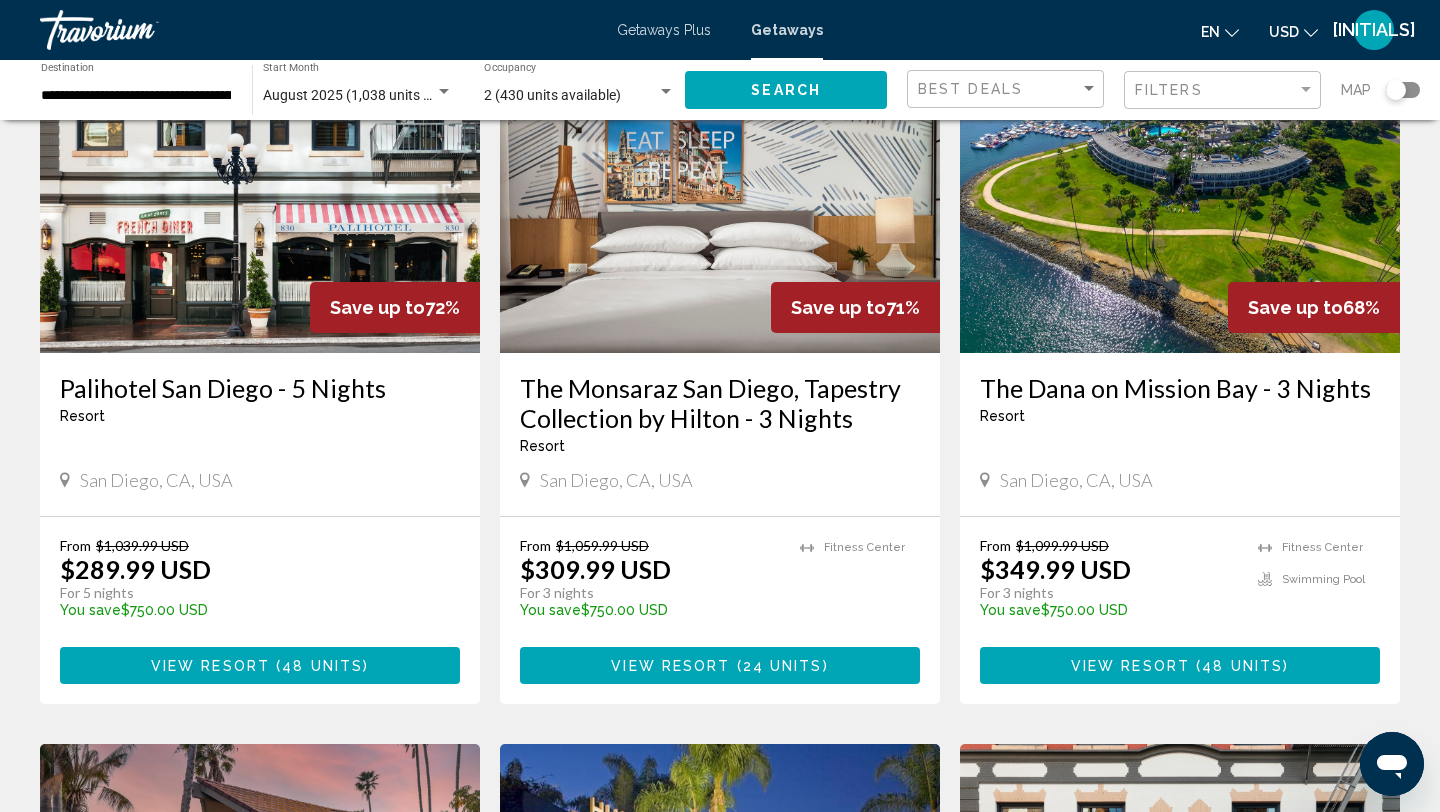 click at bounding box center [1180, 193] 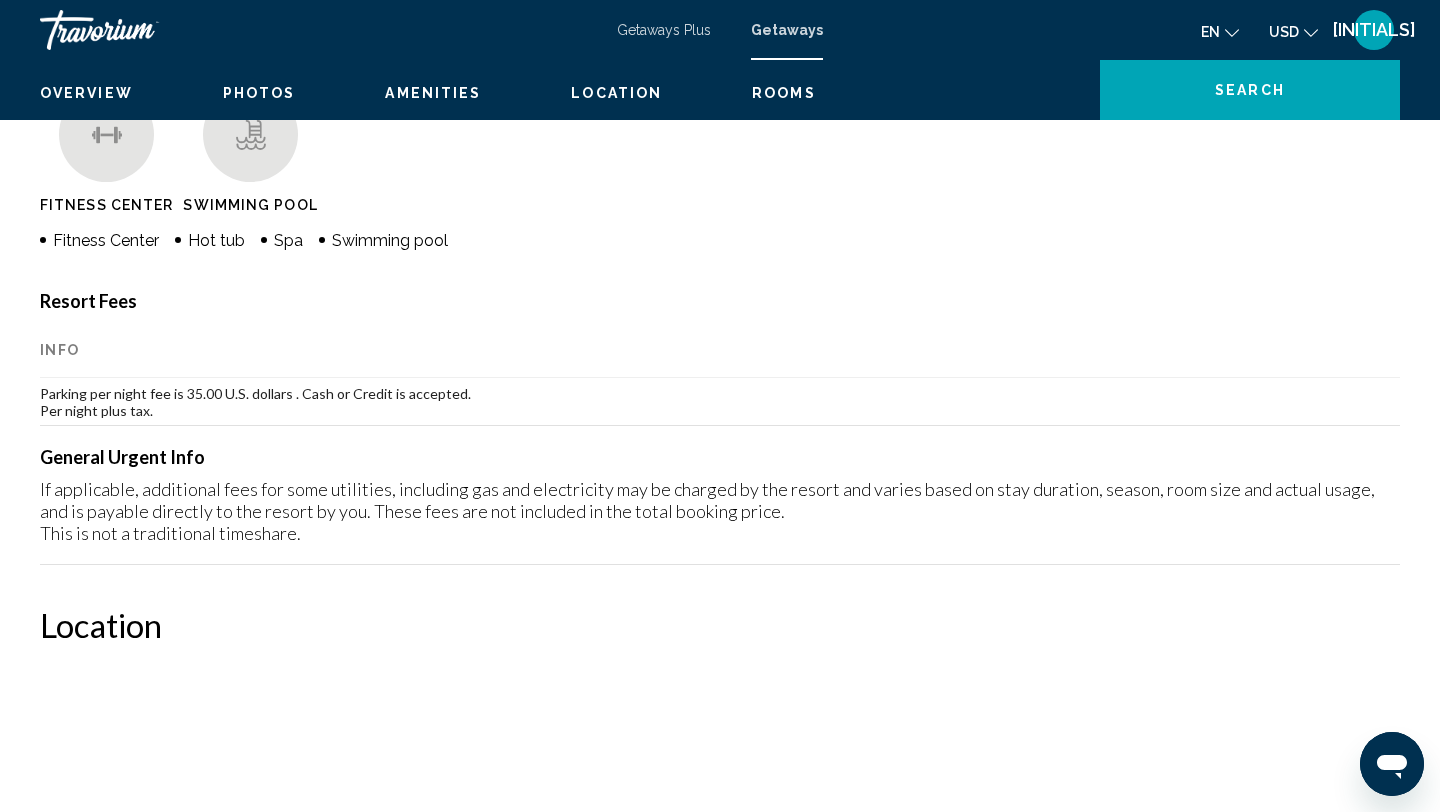 scroll, scrollTop: 0, scrollLeft: 0, axis: both 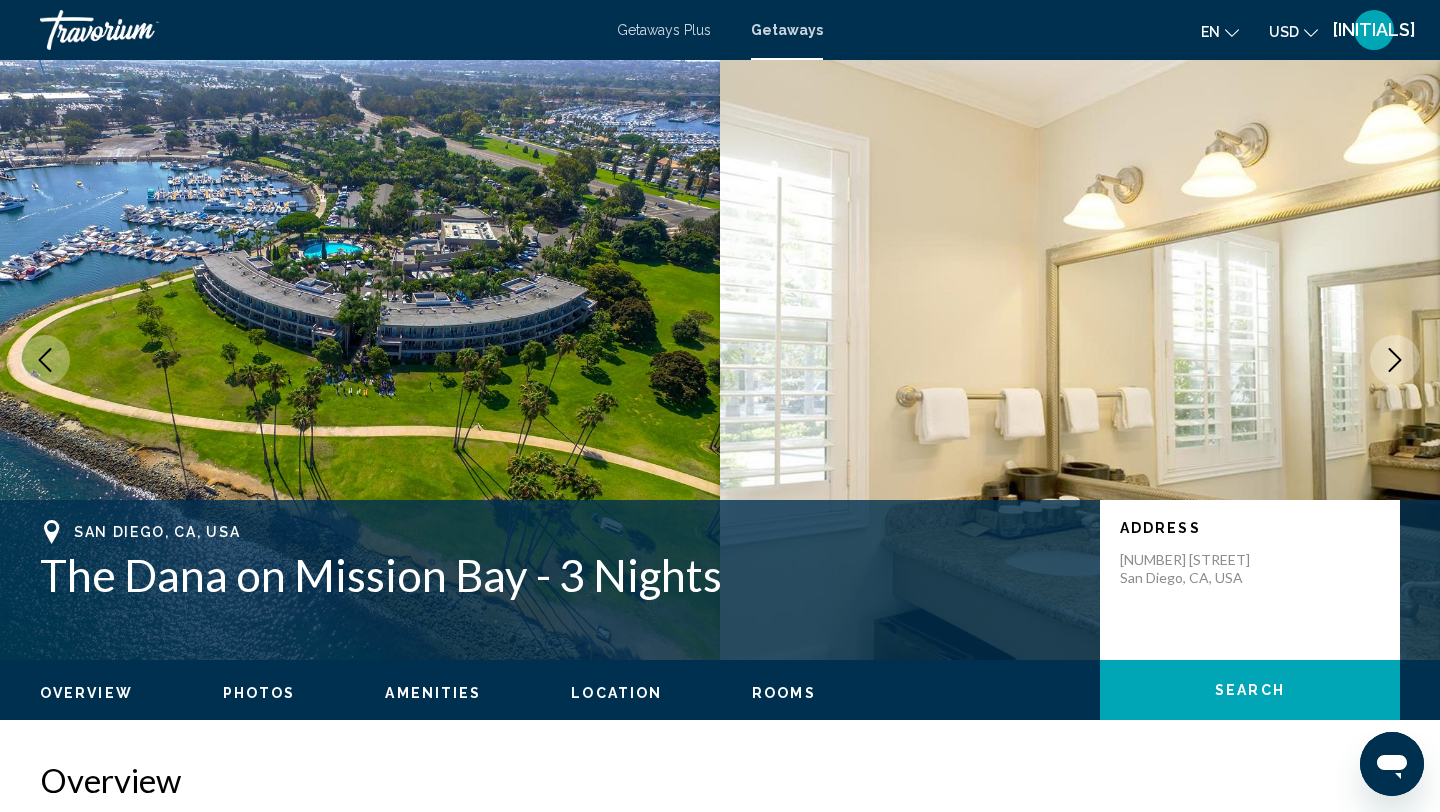 type 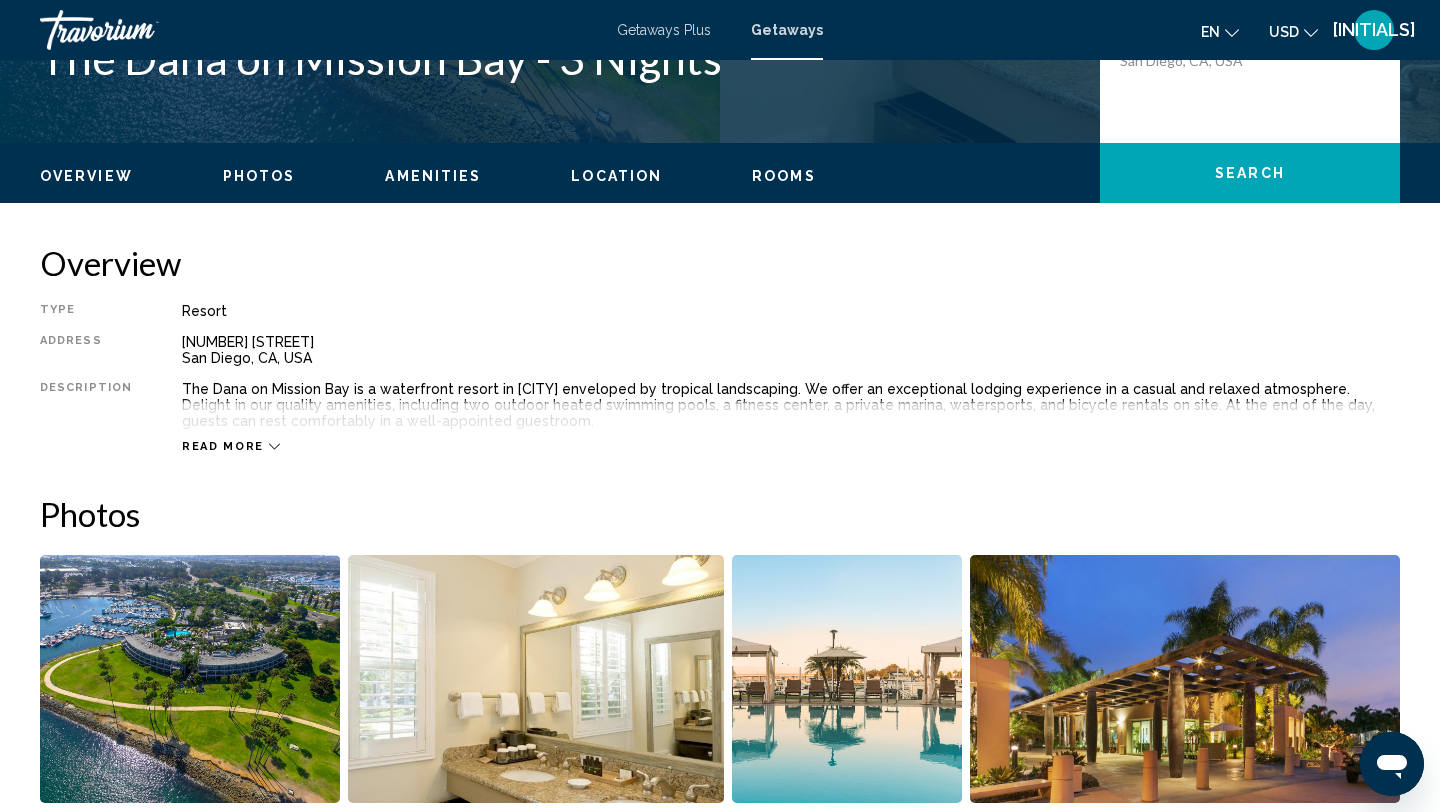 scroll, scrollTop: 520, scrollLeft: 0, axis: vertical 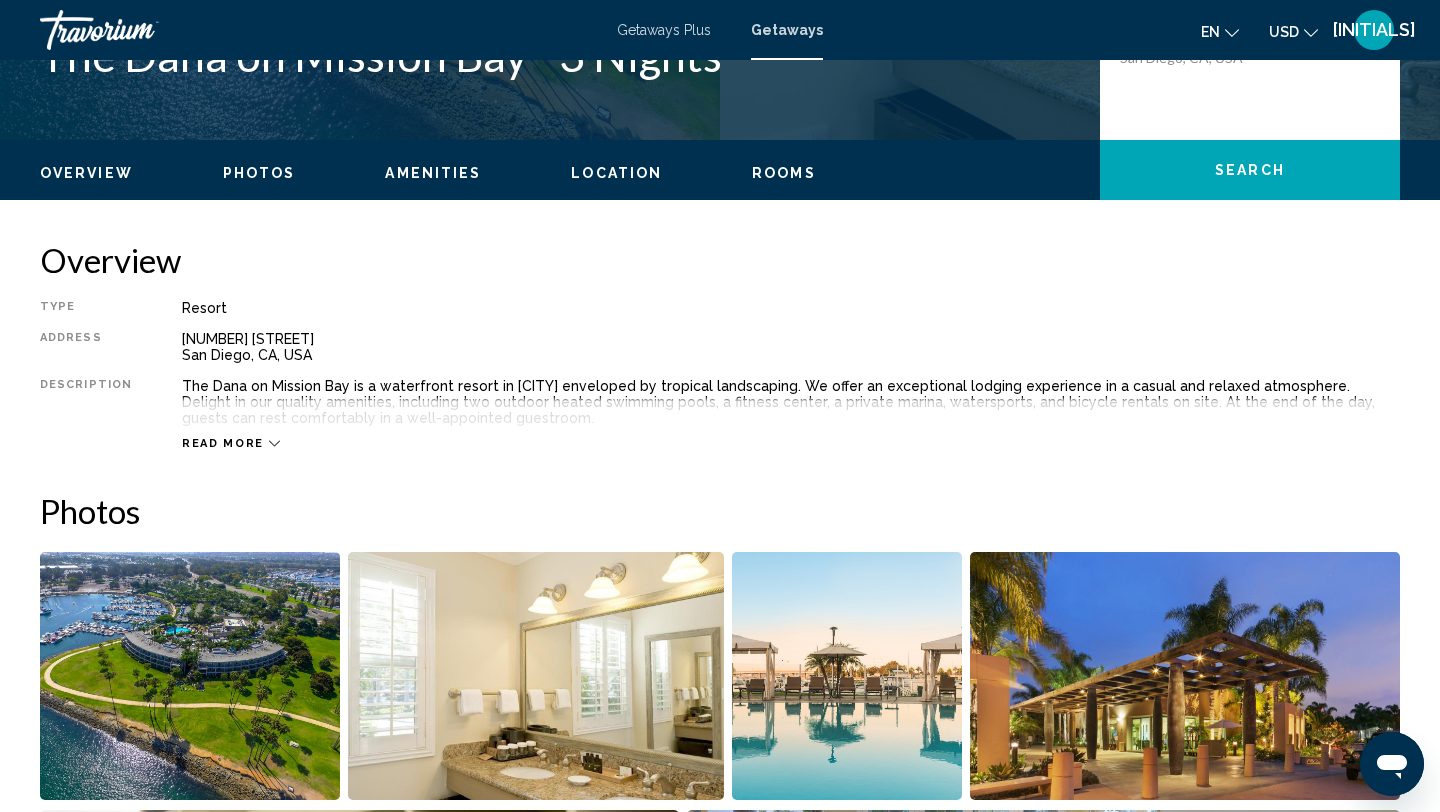 click on "Rooms" at bounding box center (784, 173) 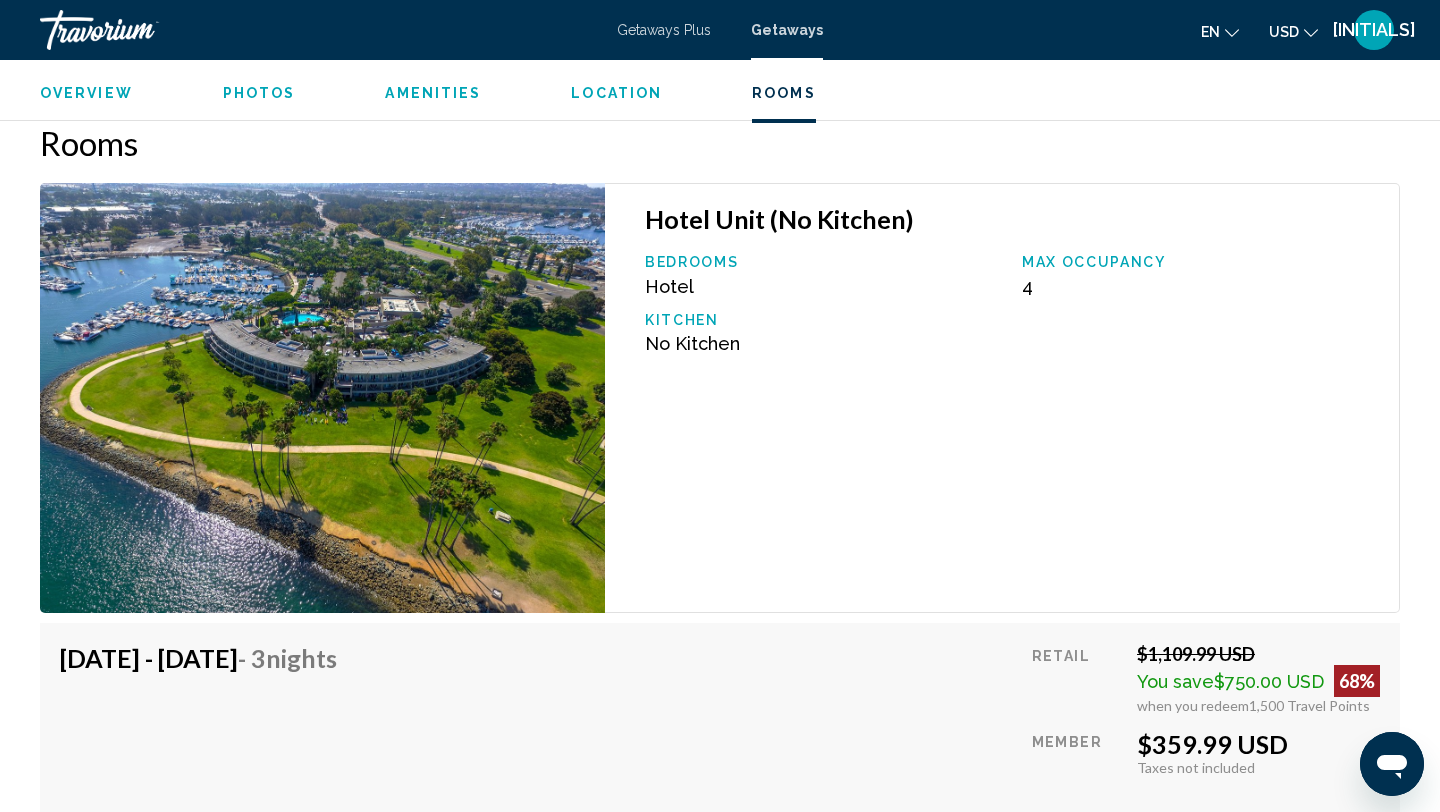scroll, scrollTop: 2785, scrollLeft: 0, axis: vertical 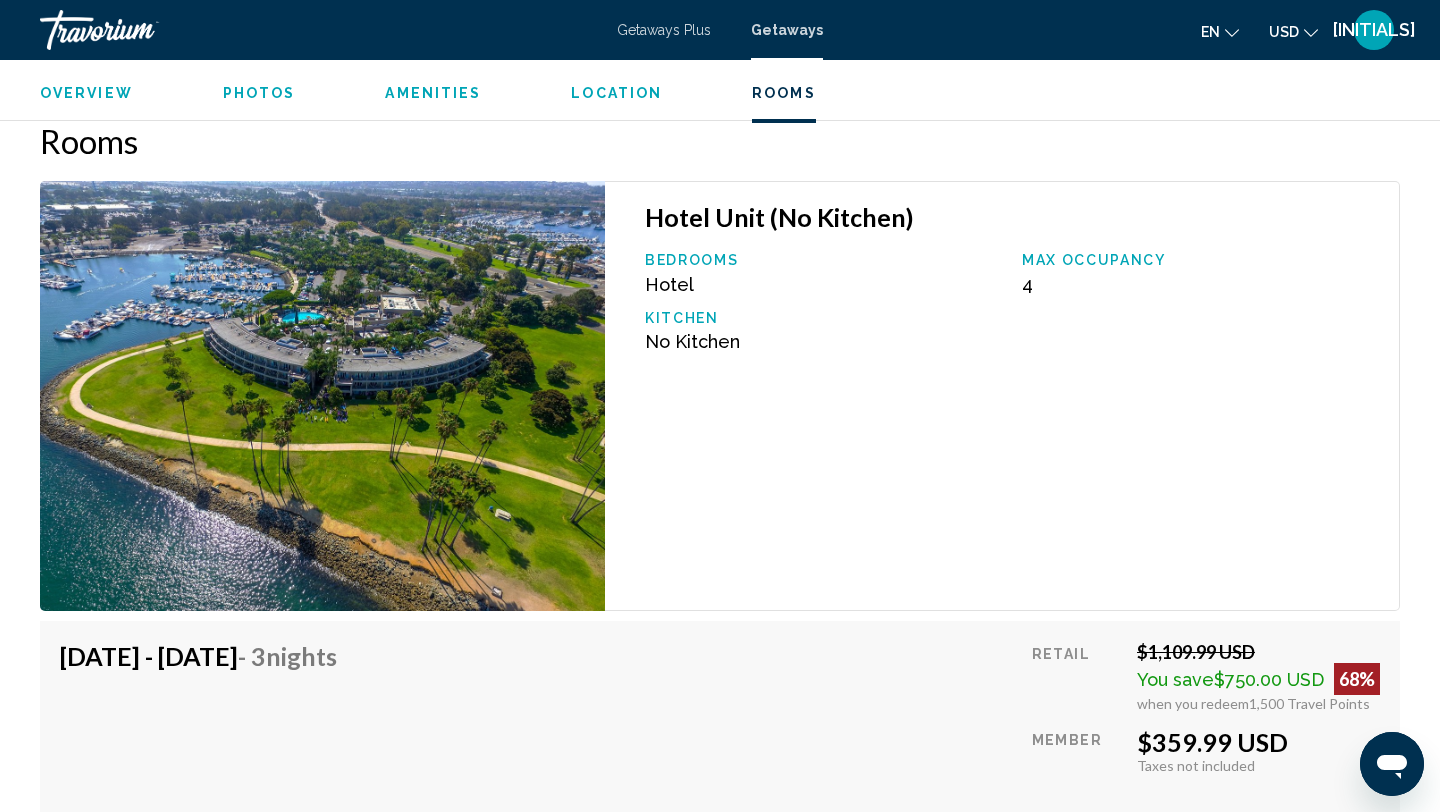 type 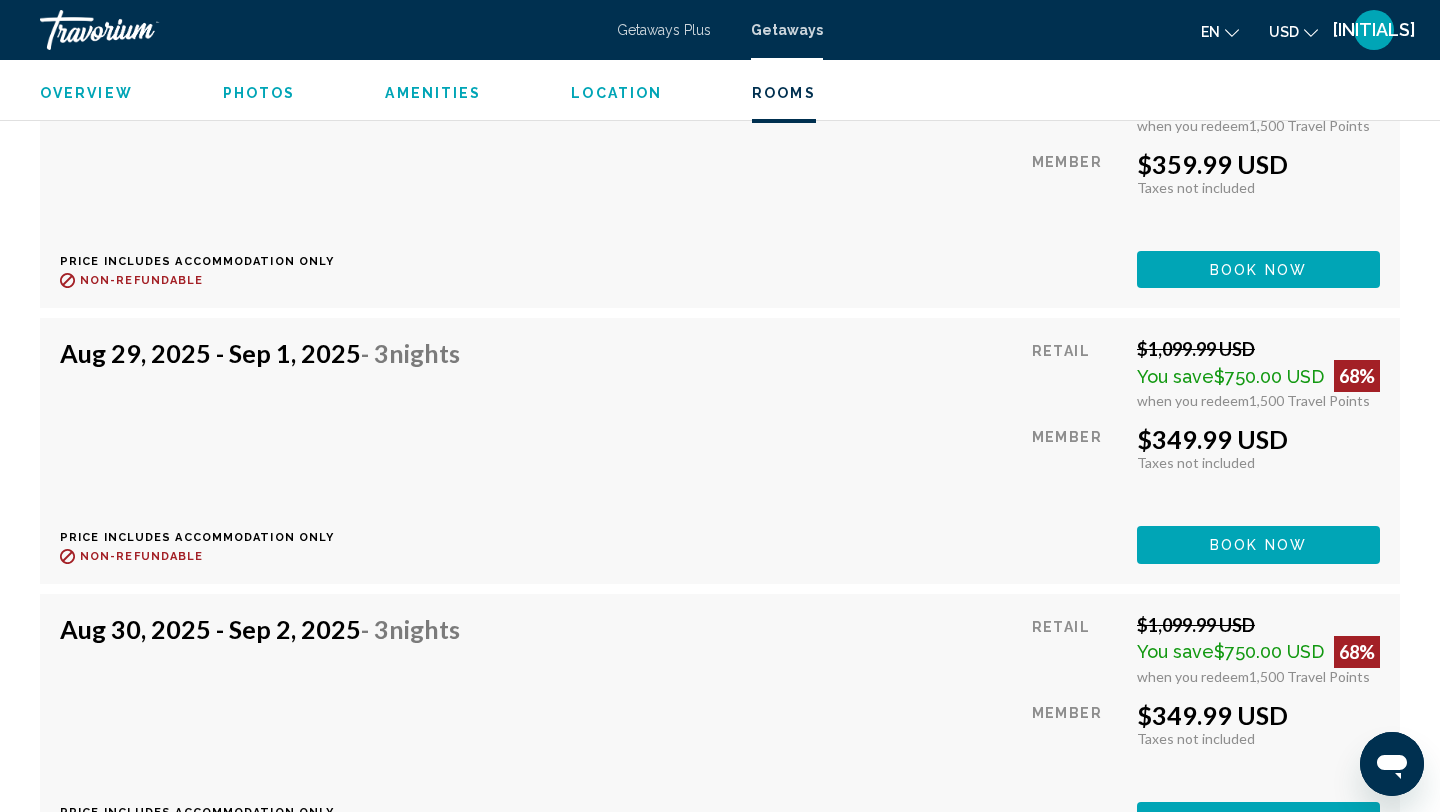 scroll, scrollTop: 5345, scrollLeft: 0, axis: vertical 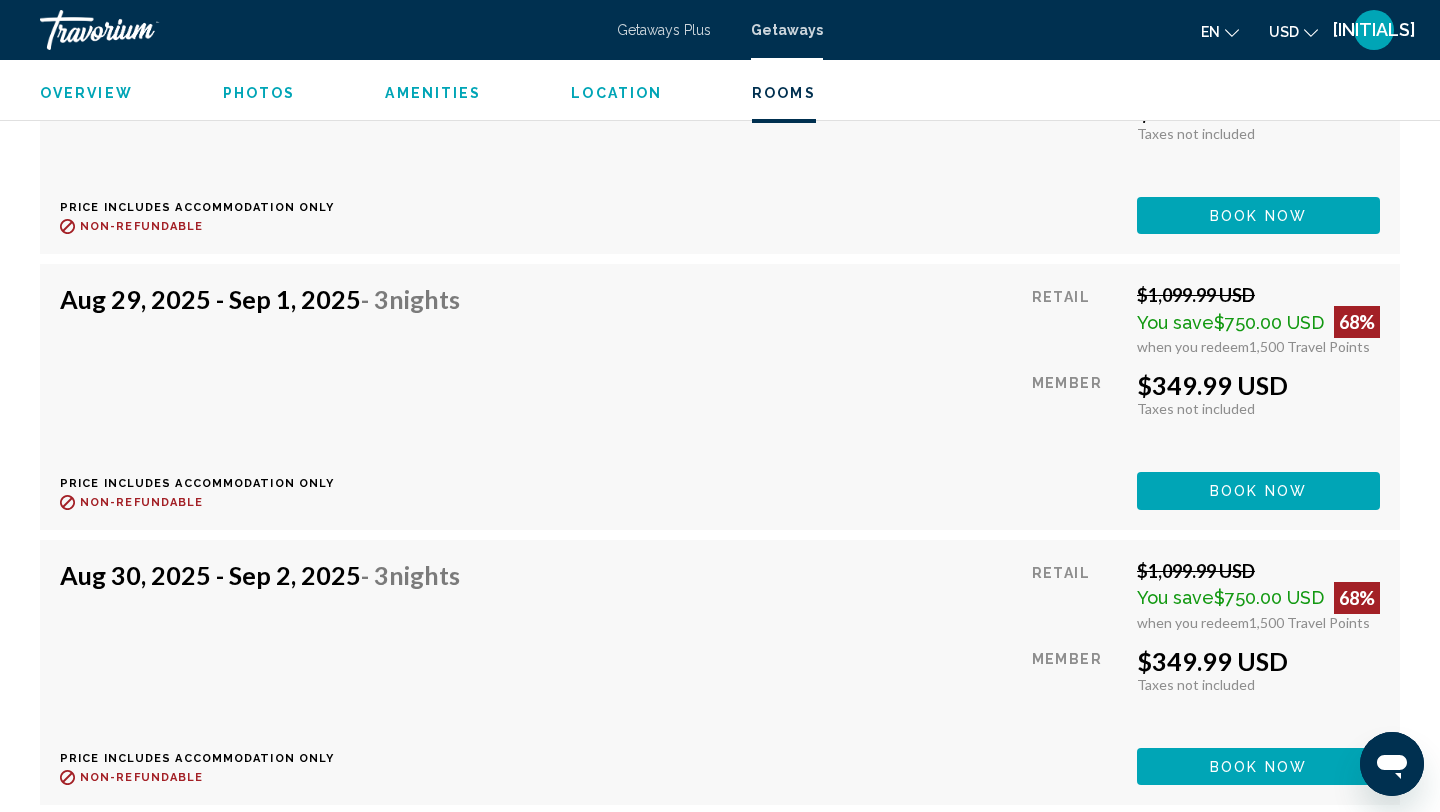 click on "Book now" at bounding box center (1258, -1711) 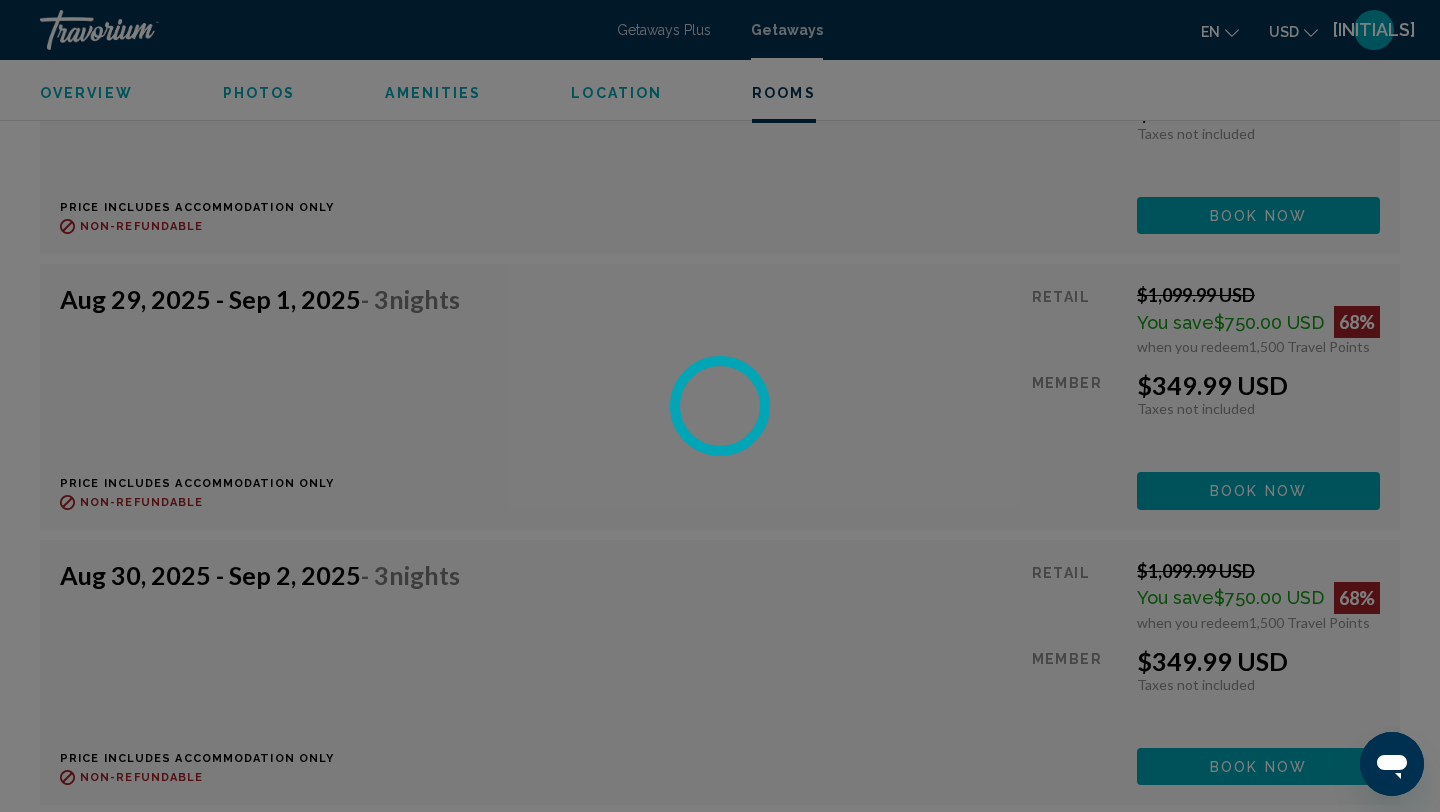 scroll, scrollTop: 0, scrollLeft: 0, axis: both 